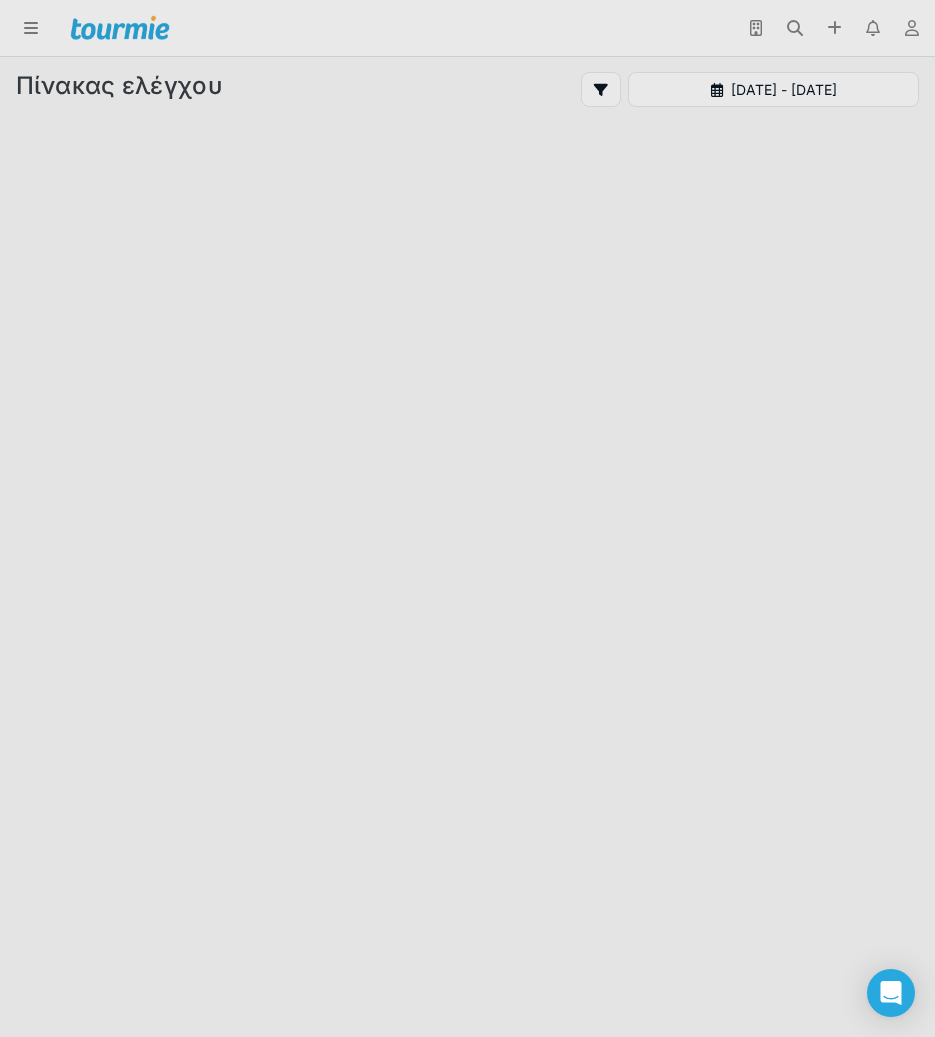 scroll, scrollTop: 0, scrollLeft: 0, axis: both 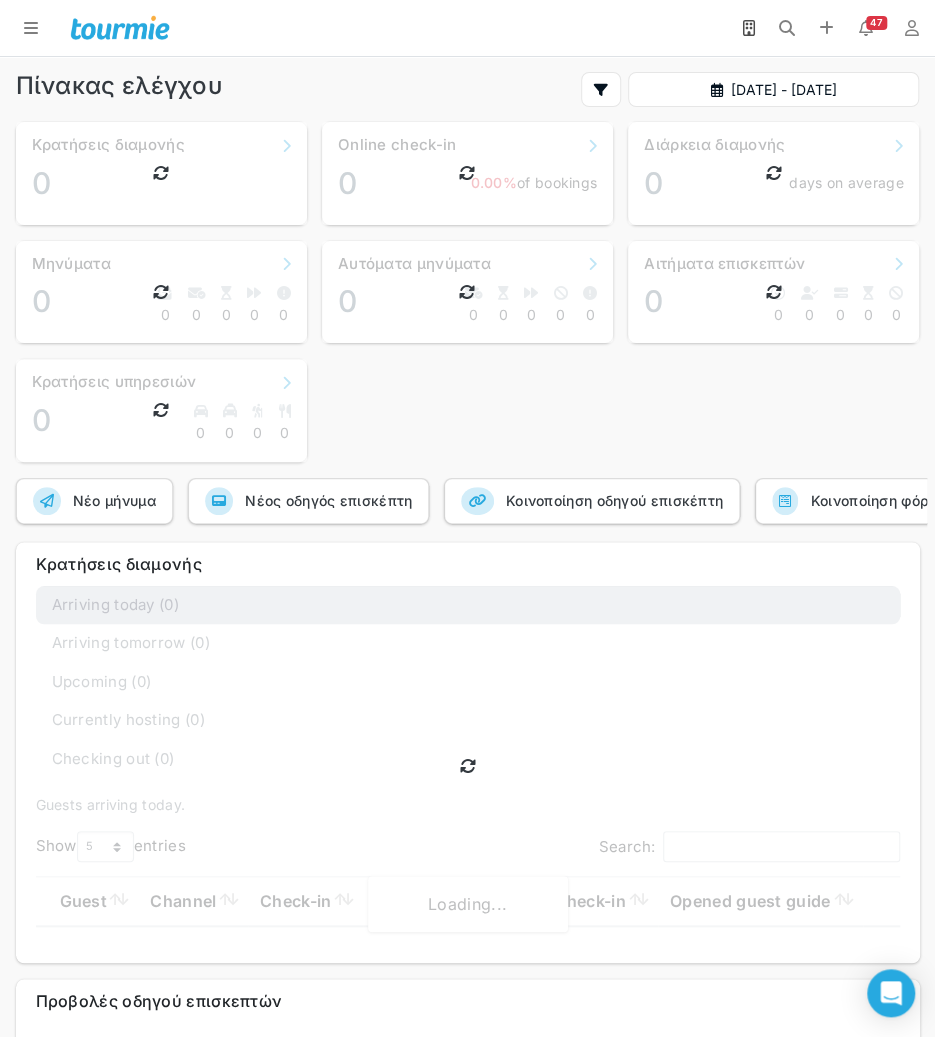 click at bounding box center (748, 28) 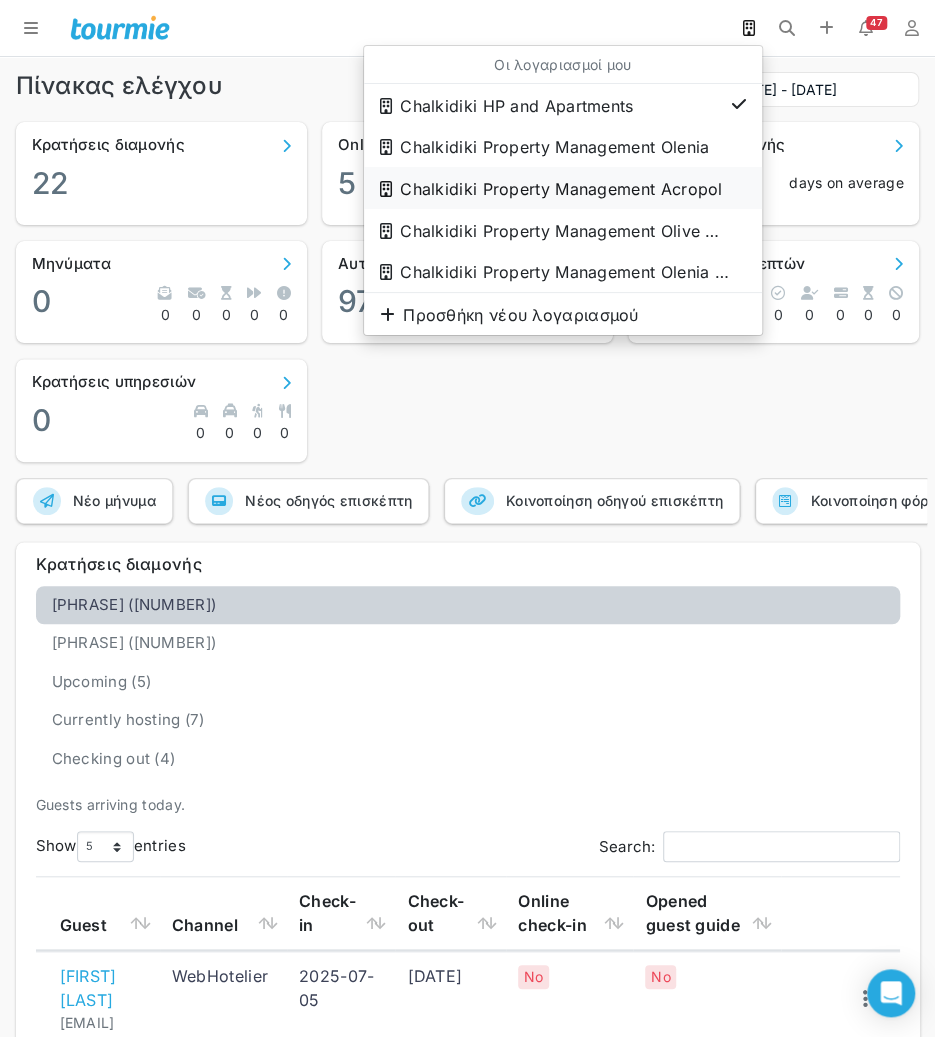 click on "Chalkidiki Property Management Acropol" at bounding box center (537, 106) 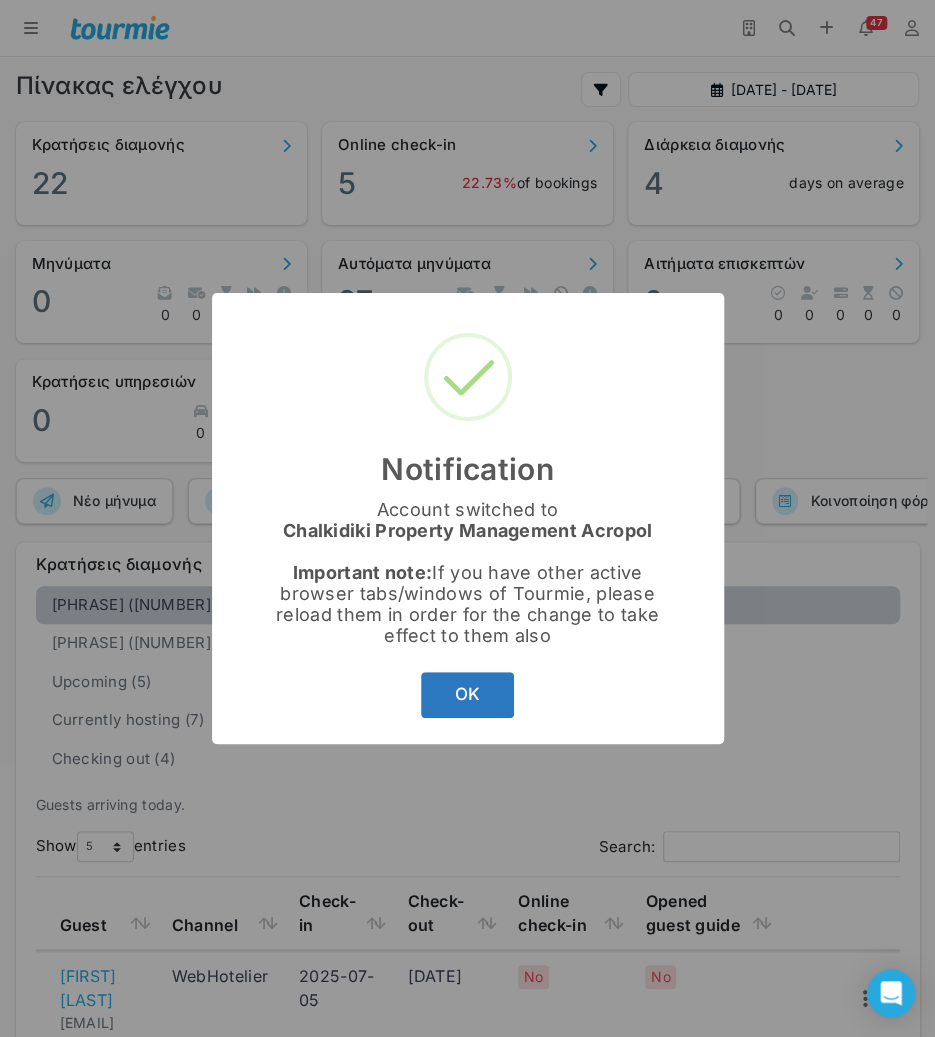 click on "OK" at bounding box center (467, 695) 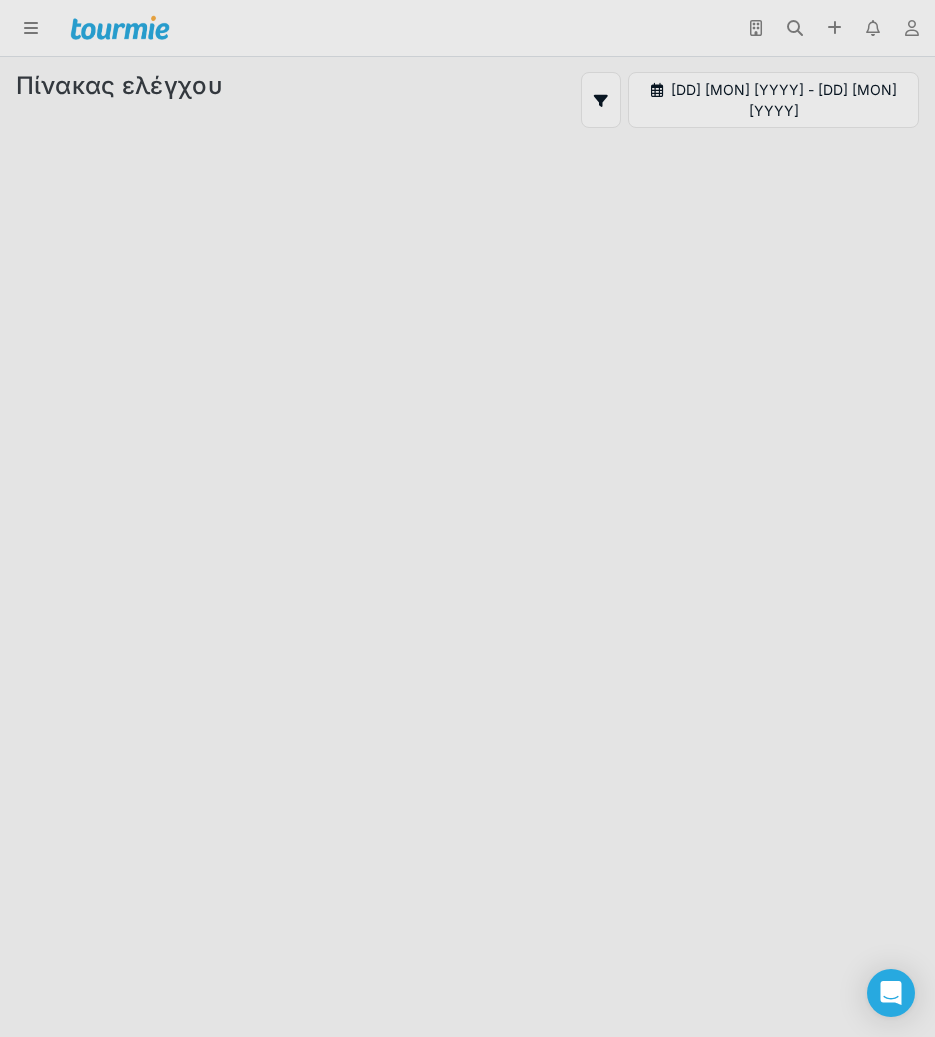 scroll, scrollTop: 0, scrollLeft: 0, axis: both 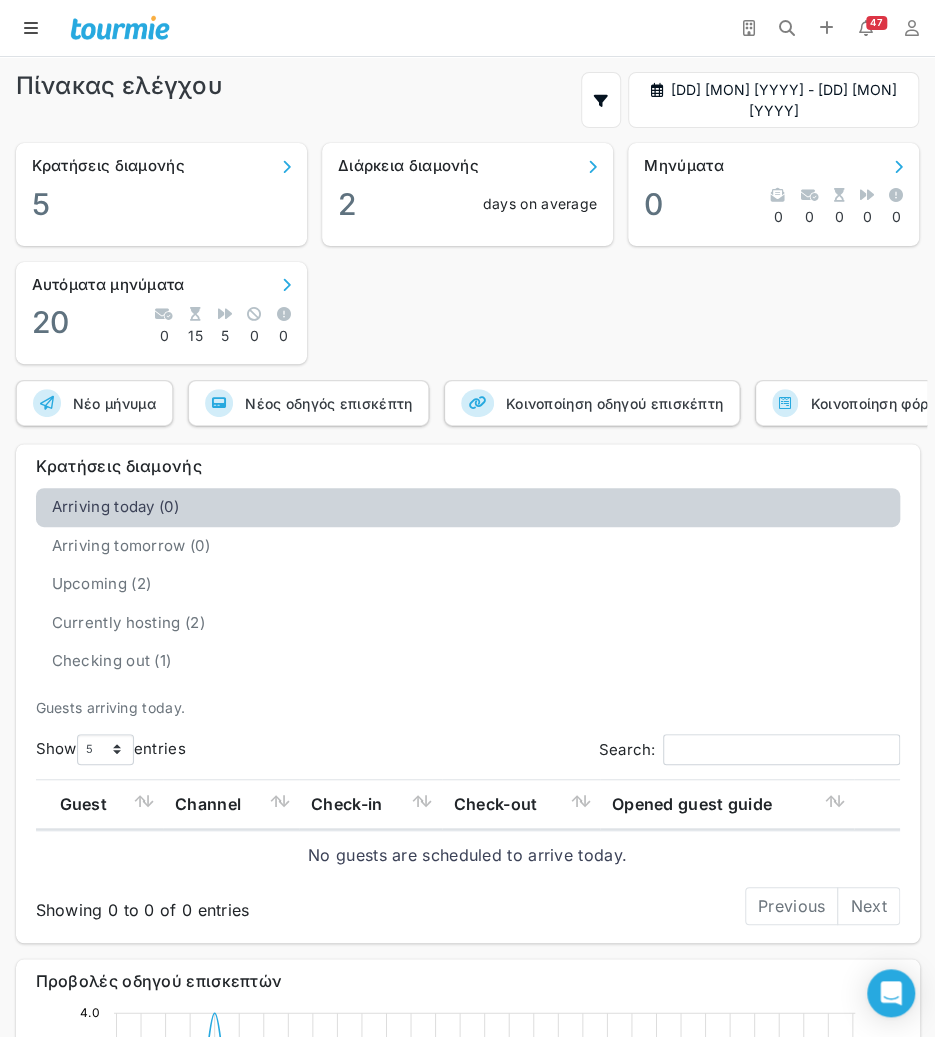 click at bounding box center (31, 28) 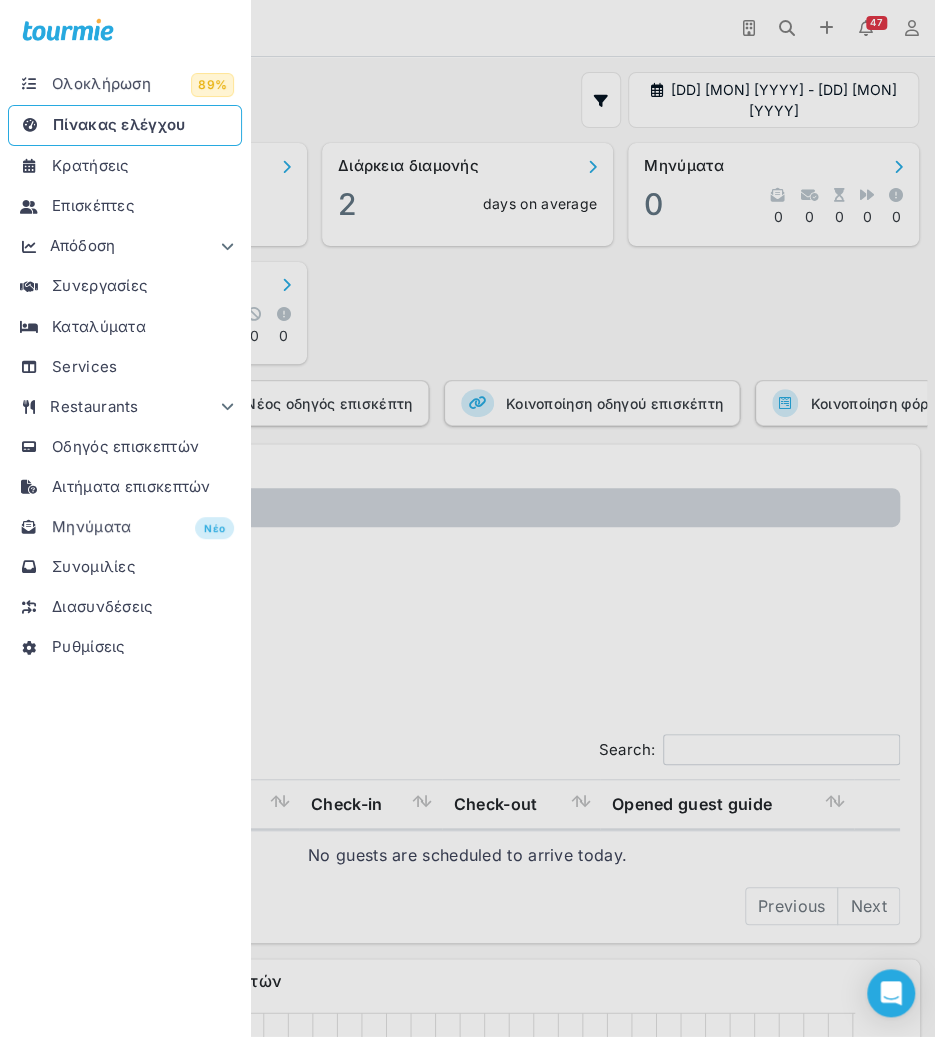 click at bounding box center (467, 518) 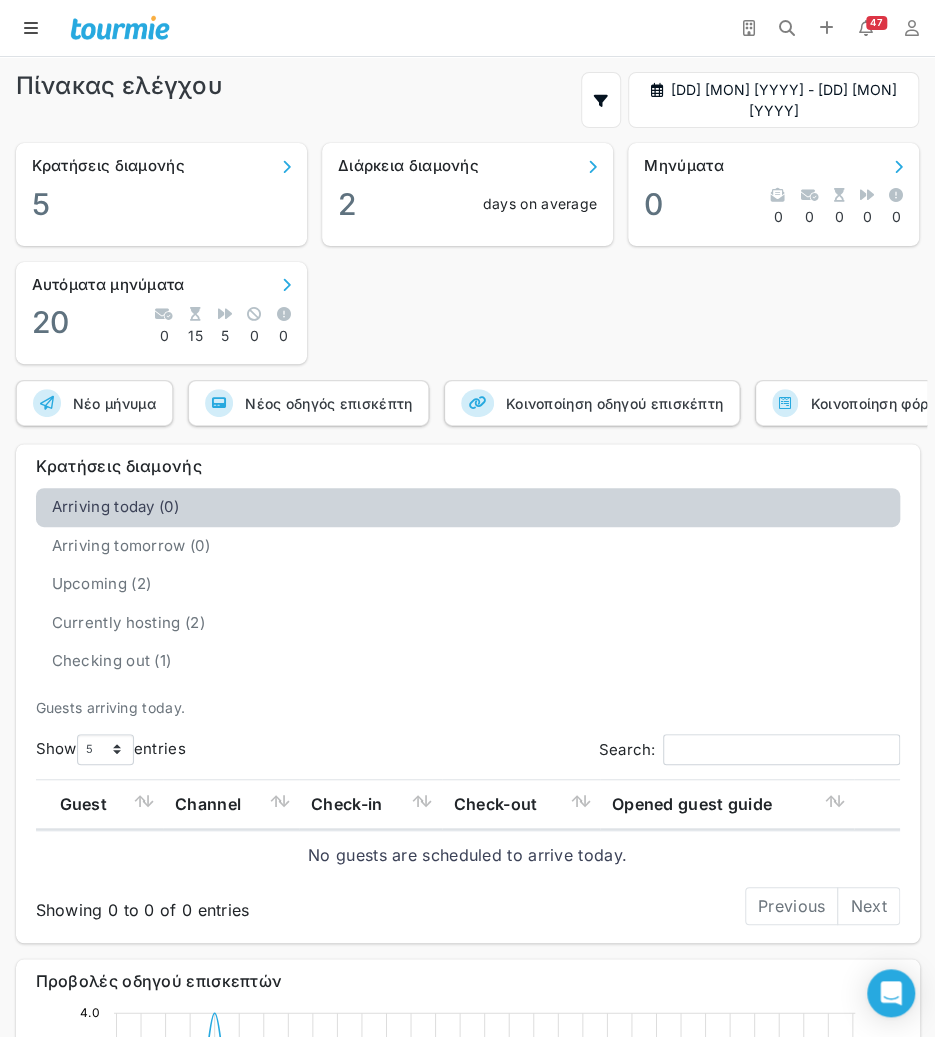 click at bounding box center (31, 28) 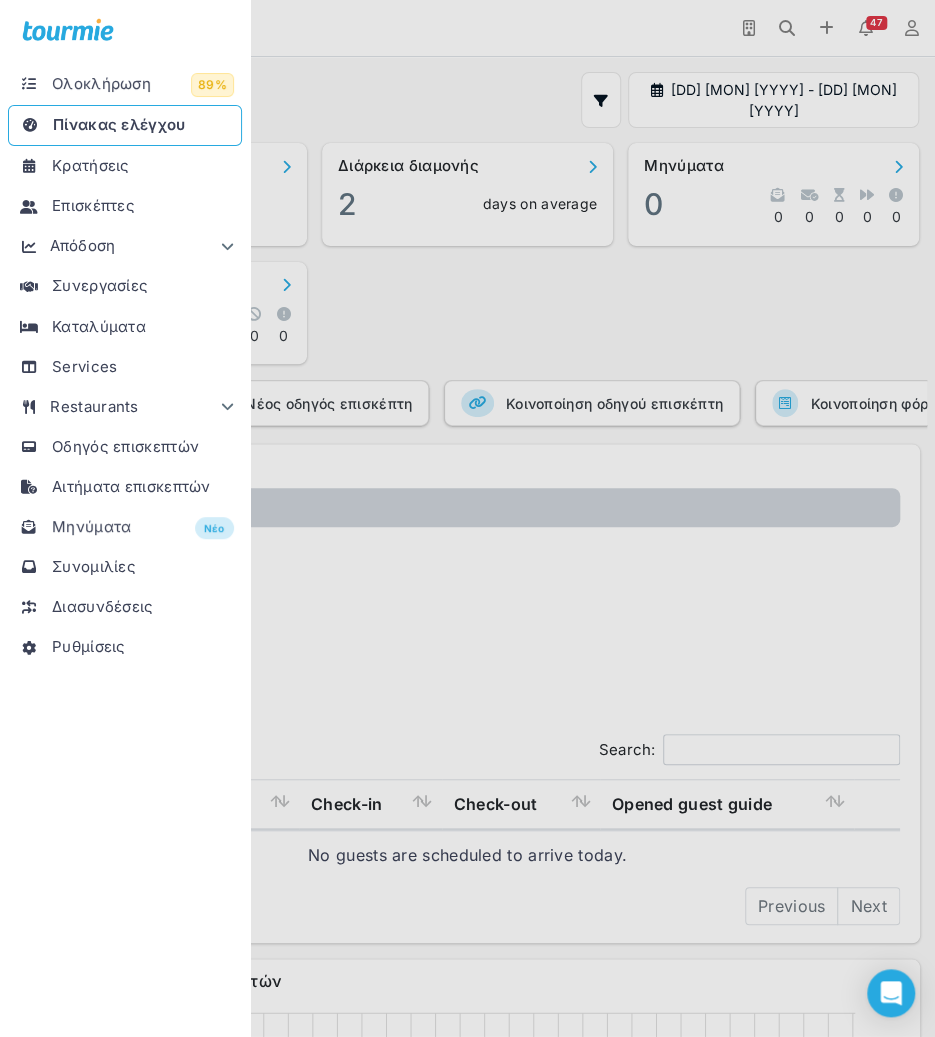 click on "Οδηγός επισκεπτών" at bounding box center (125, 446) 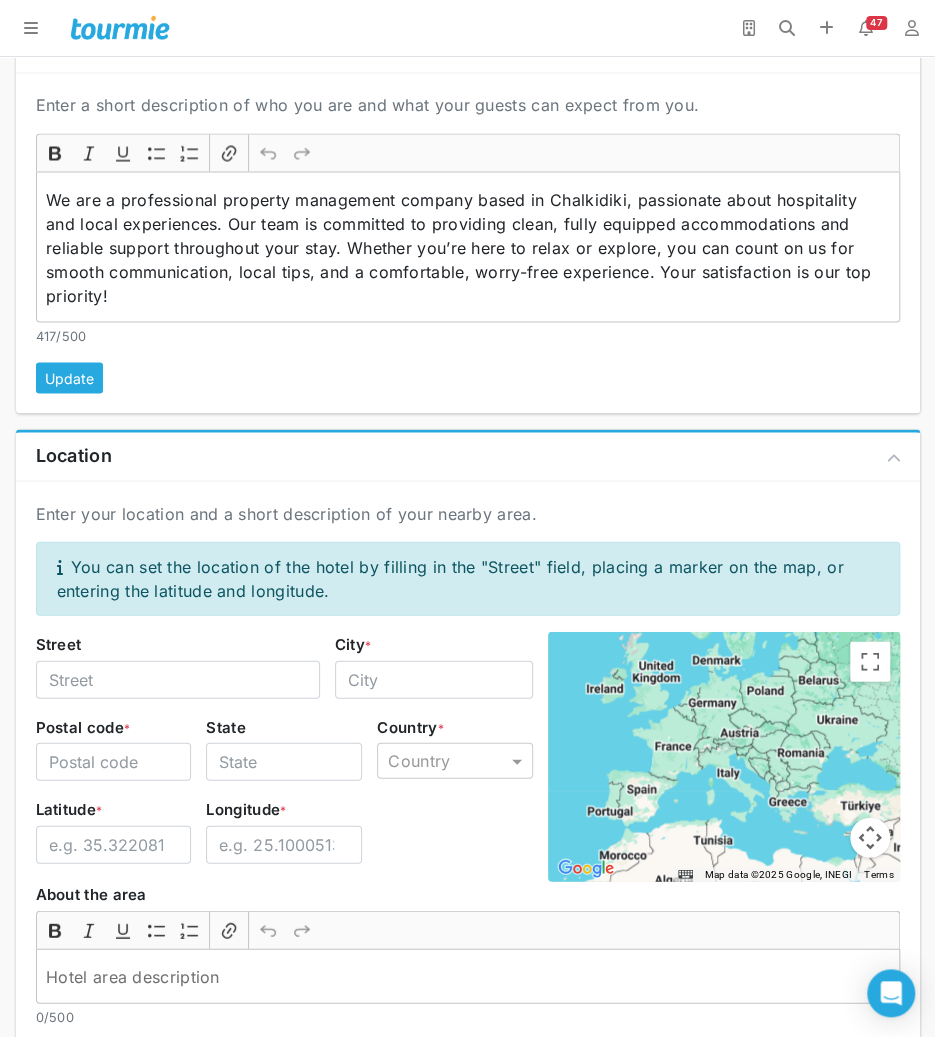 scroll, scrollTop: 1345, scrollLeft: 0, axis: vertical 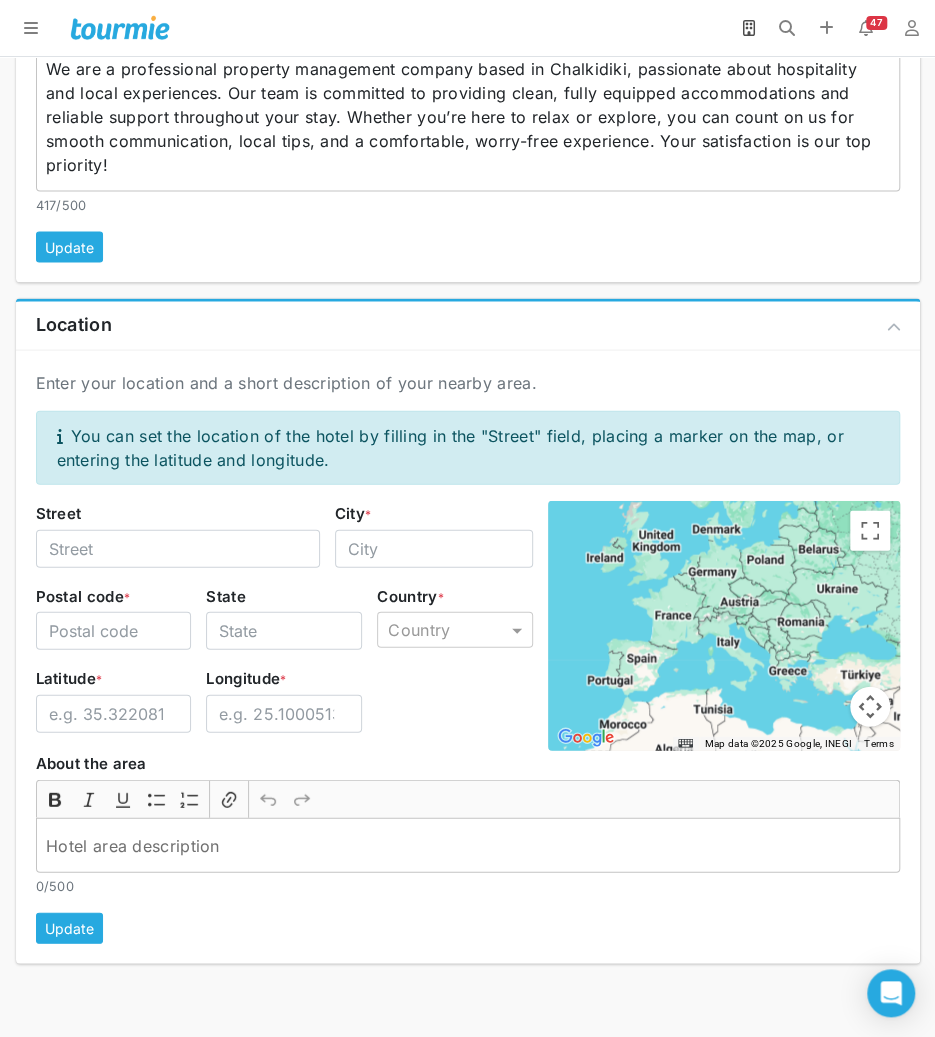 click at bounding box center [748, 28] 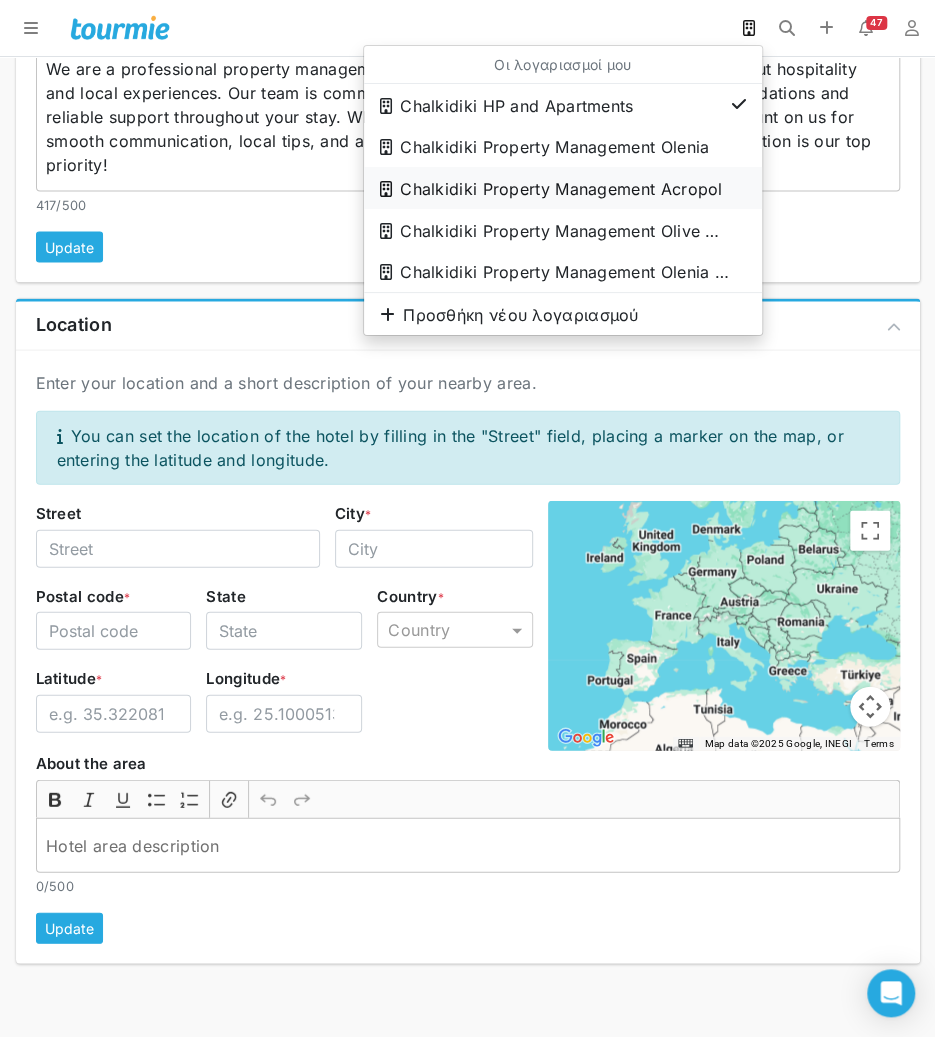 click on "Chalkidiki Property Management Acropol" at bounding box center [537, 106] 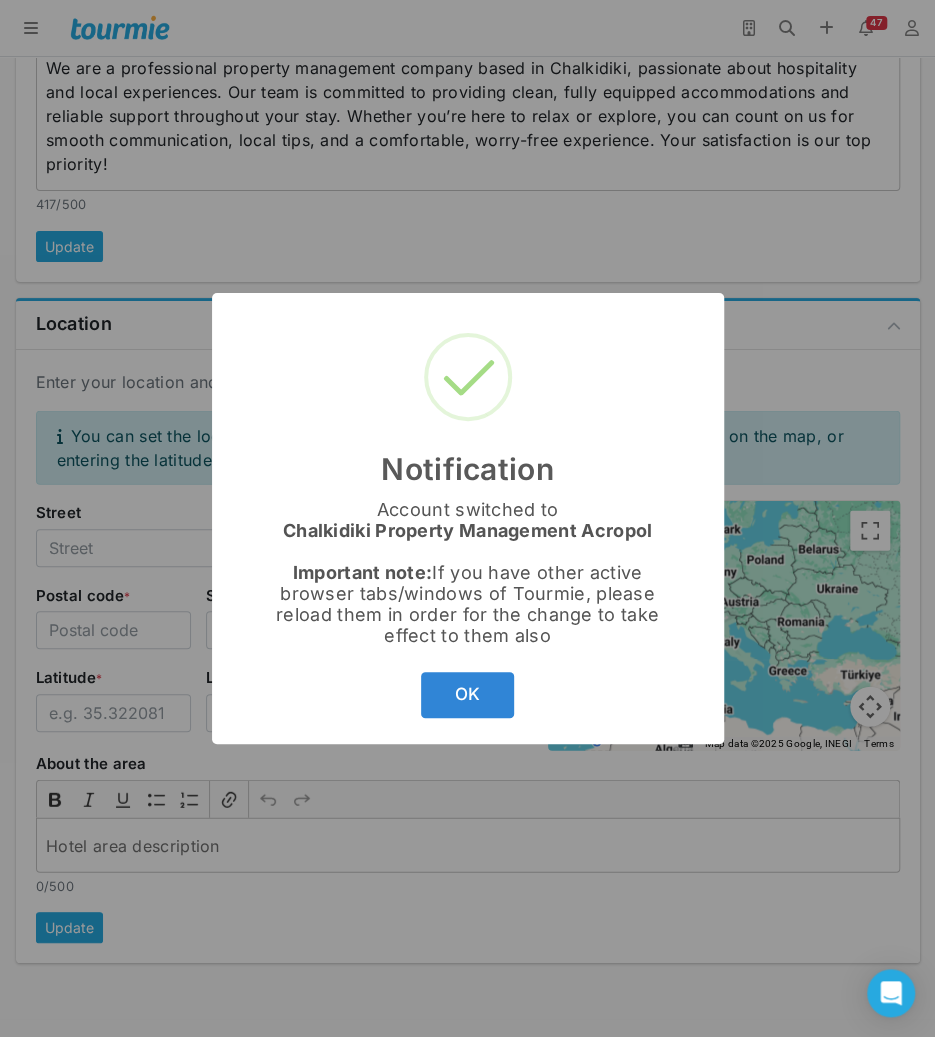 click on "OK Cancel" at bounding box center [468, 694] 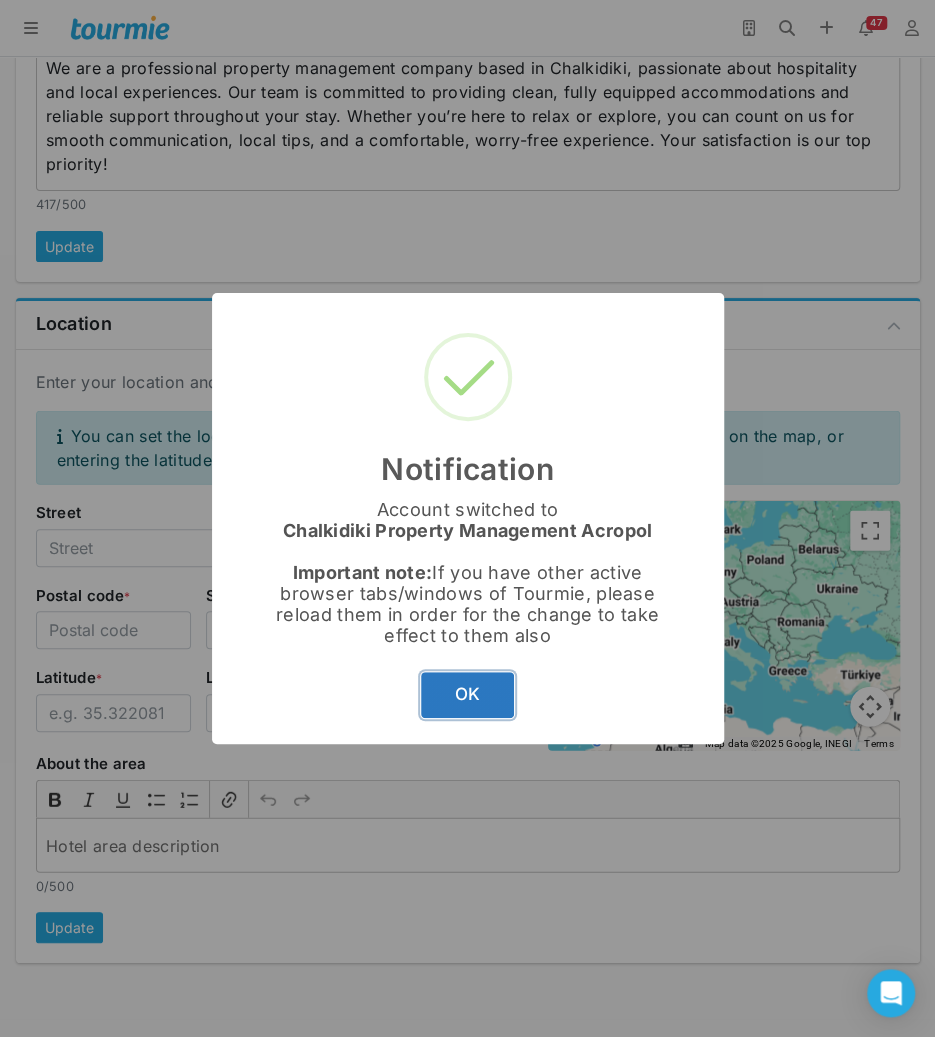 click on "OK" at bounding box center [467, 695] 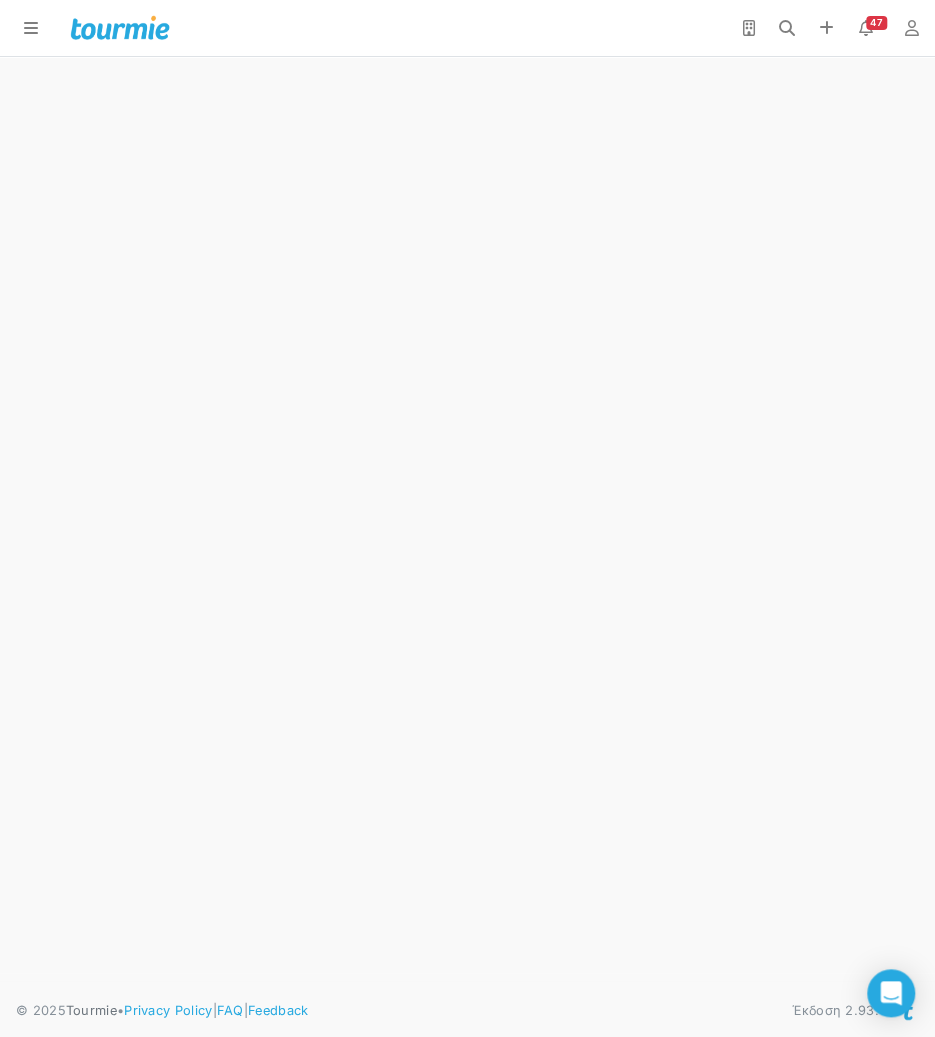 scroll, scrollTop: 0, scrollLeft: 0, axis: both 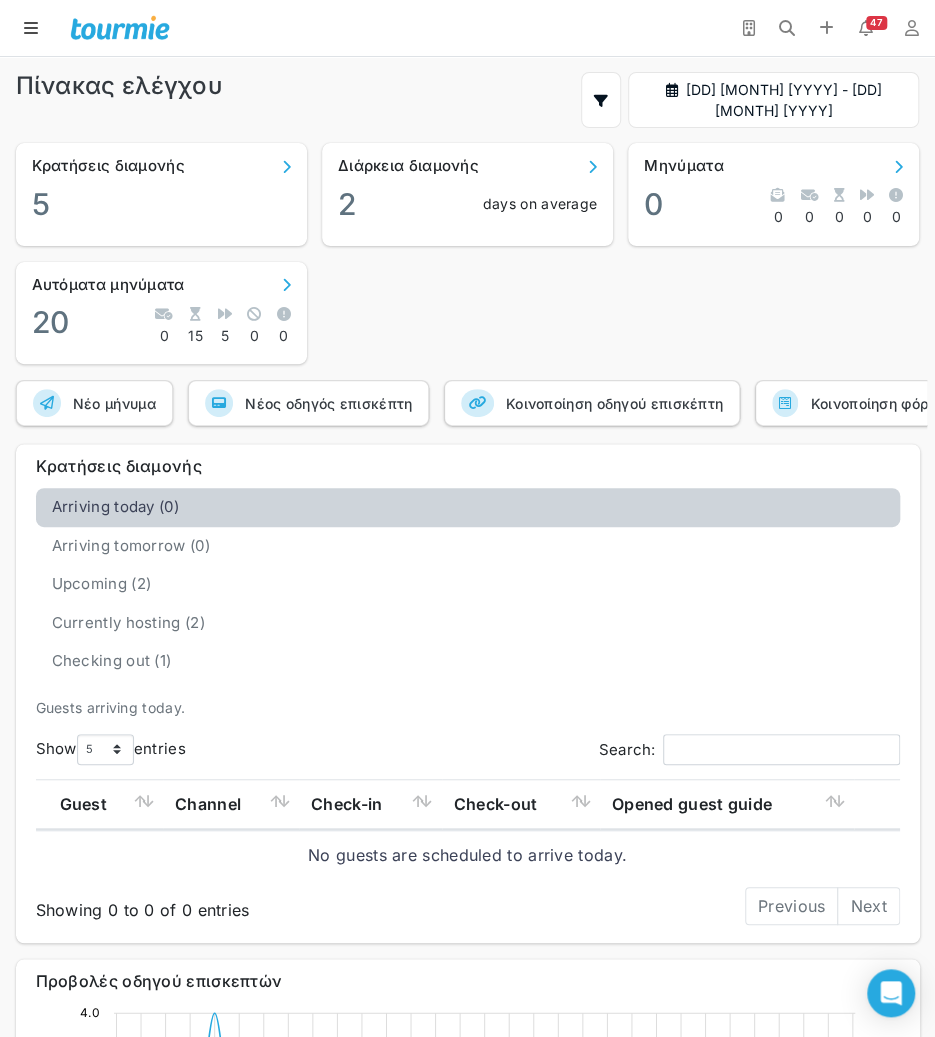 click at bounding box center [31, 28] 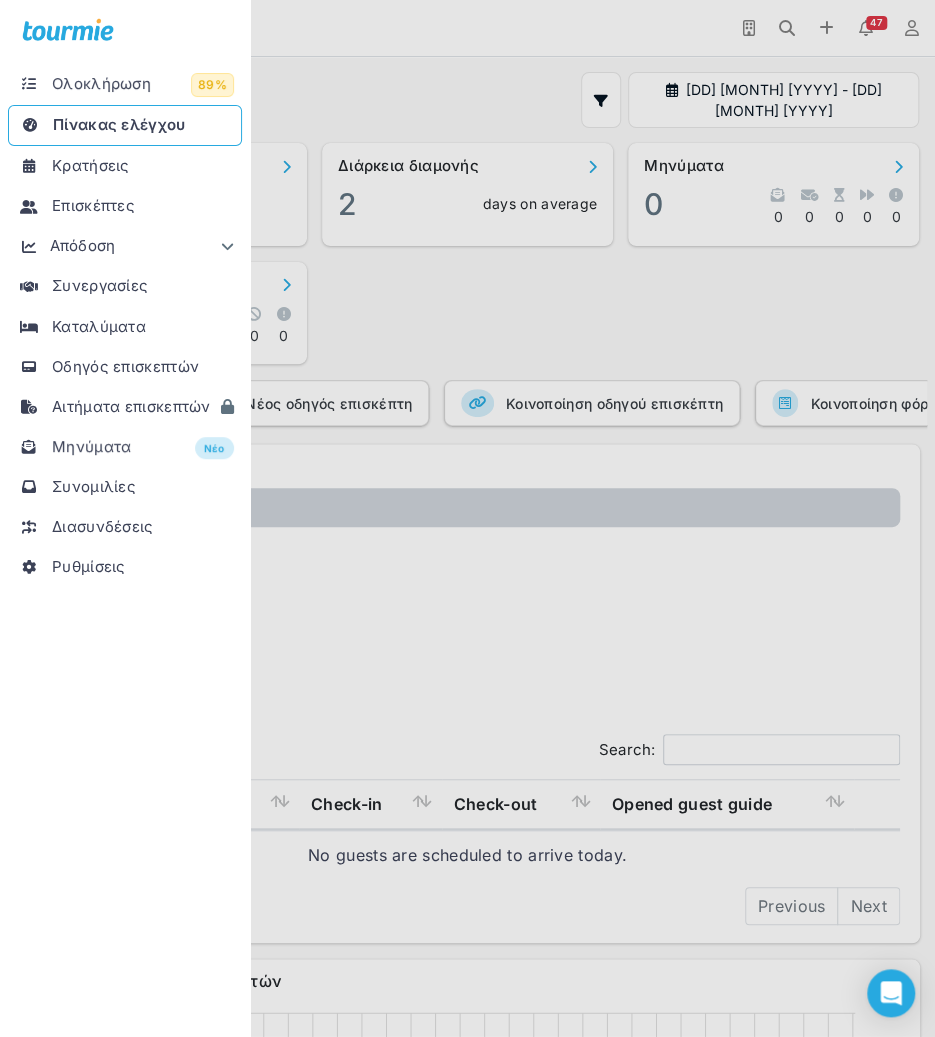 click on "Καταλύματα" at bounding box center [99, 326] 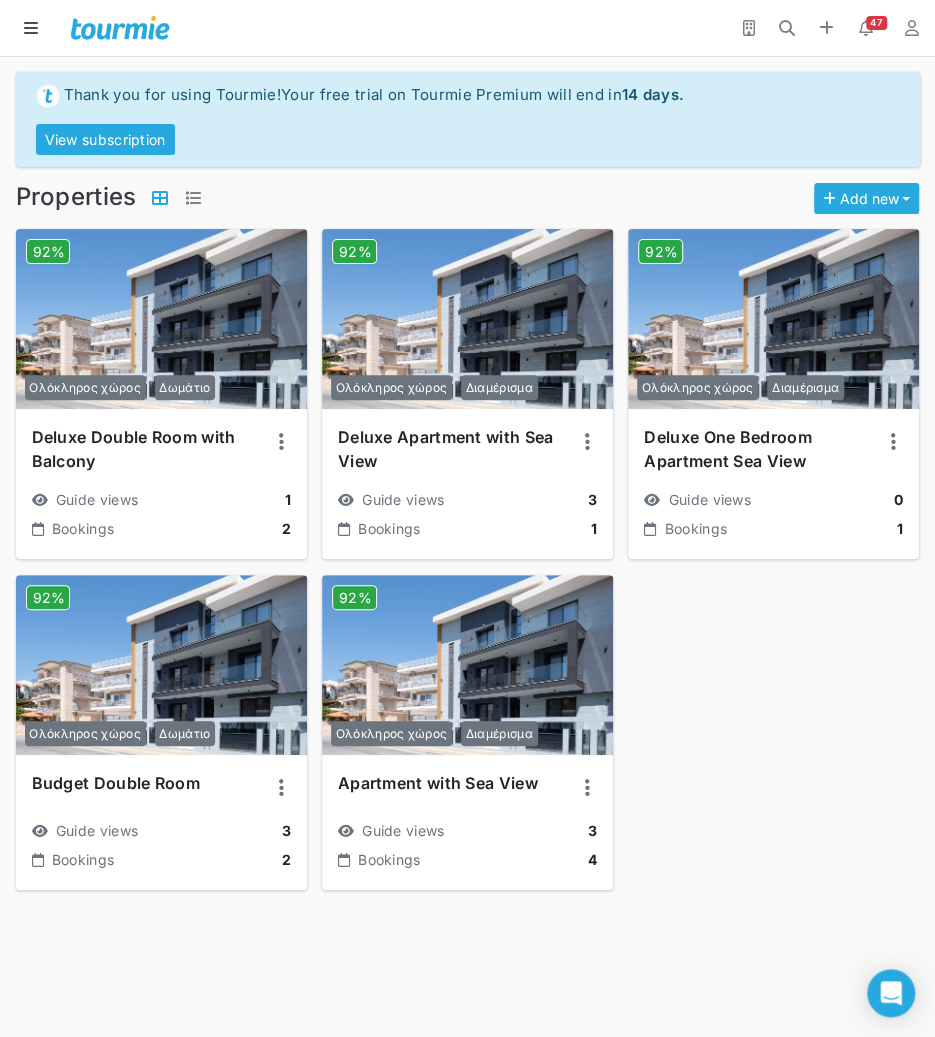 click at bounding box center (31, 28) 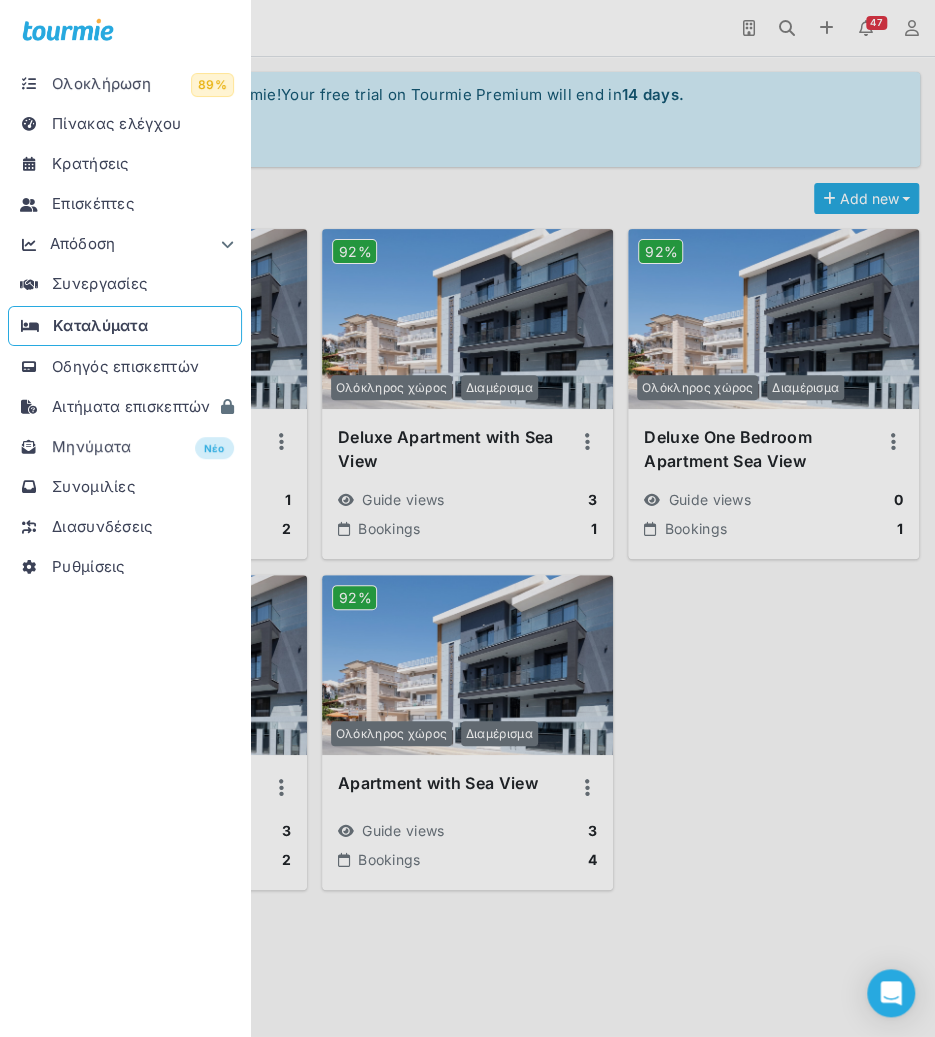 click on "Οδηγός επισκεπτών" at bounding box center (125, 366) 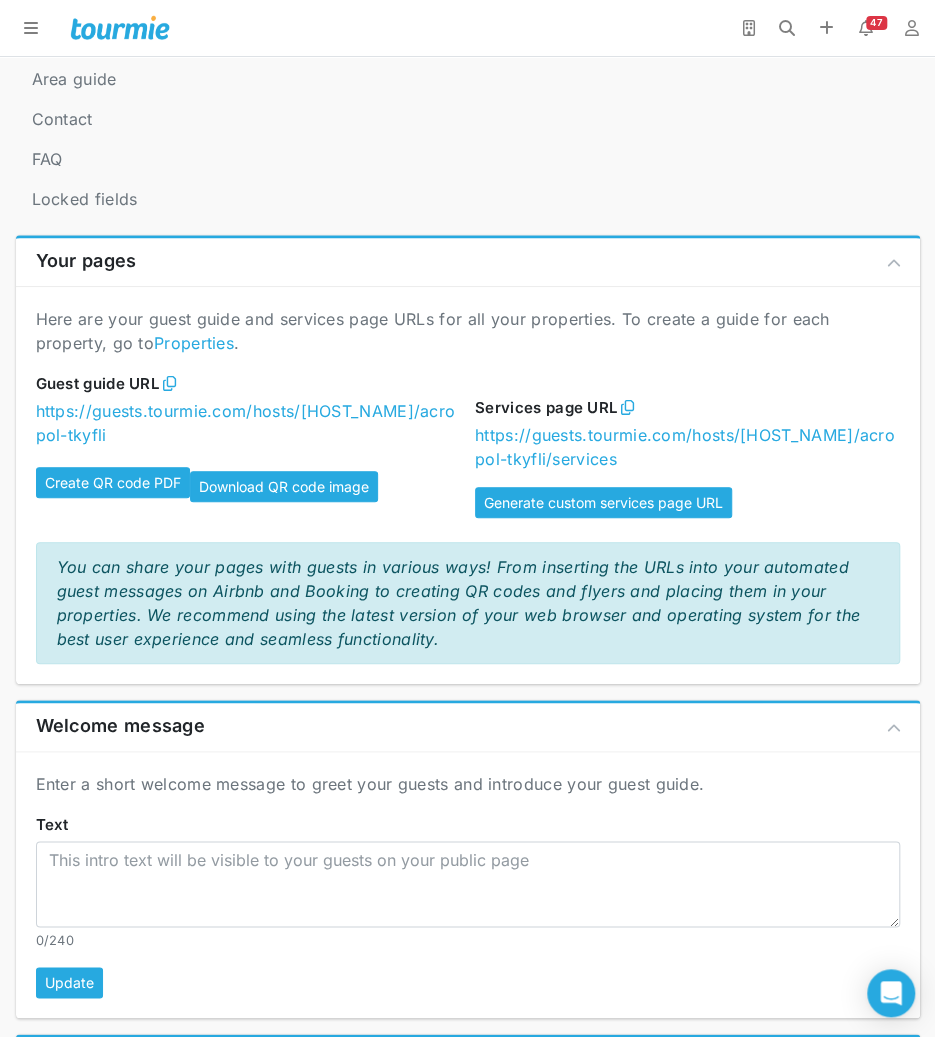 scroll, scrollTop: 801, scrollLeft: 0, axis: vertical 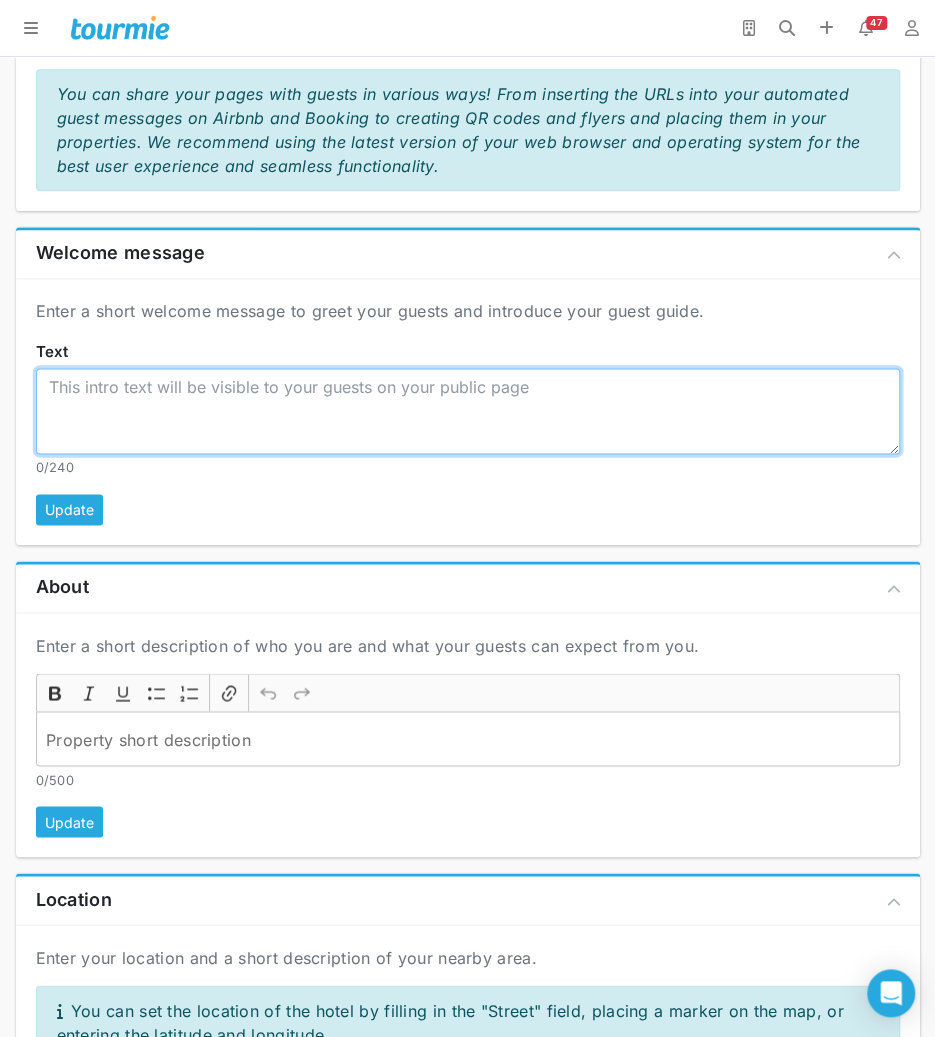 click on "Text" at bounding box center (468, 411) 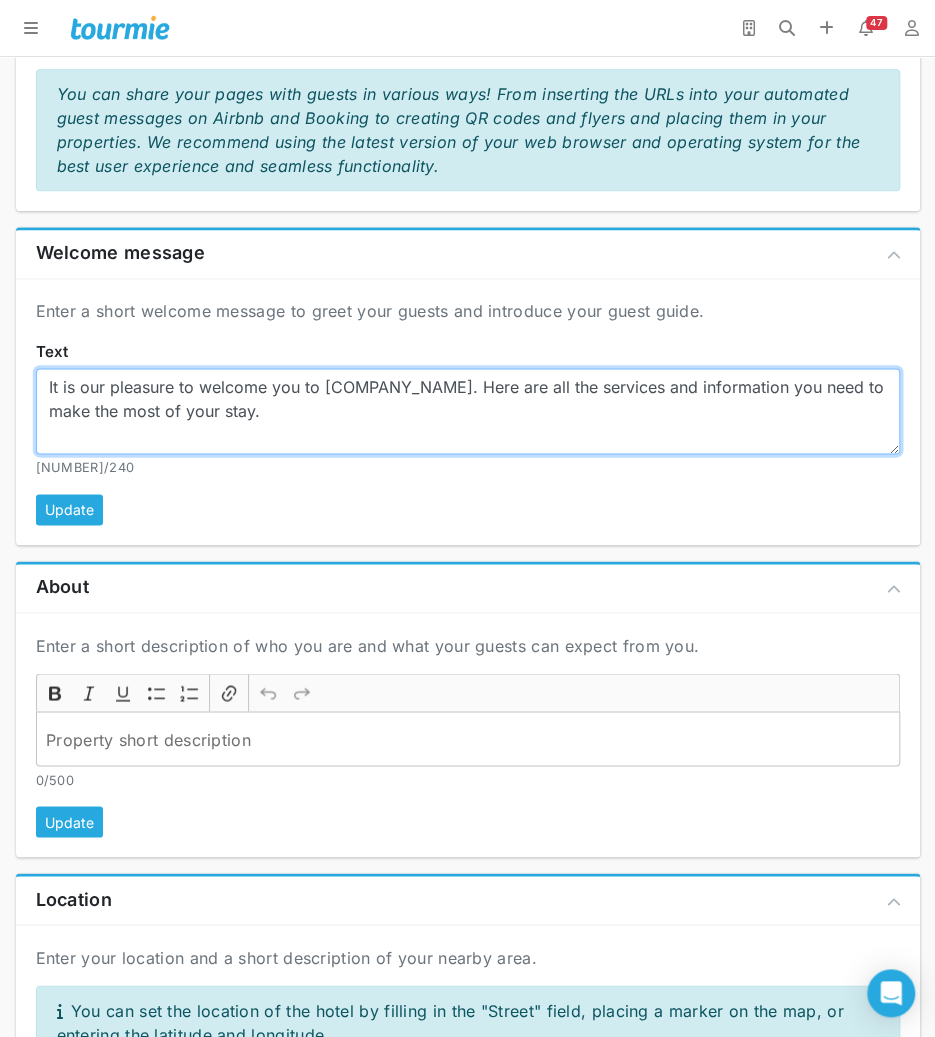 type on "It is our pleasure to welcome you to Chalkidiki Property Management. Here are all the services and information you need to make the most of your stay." 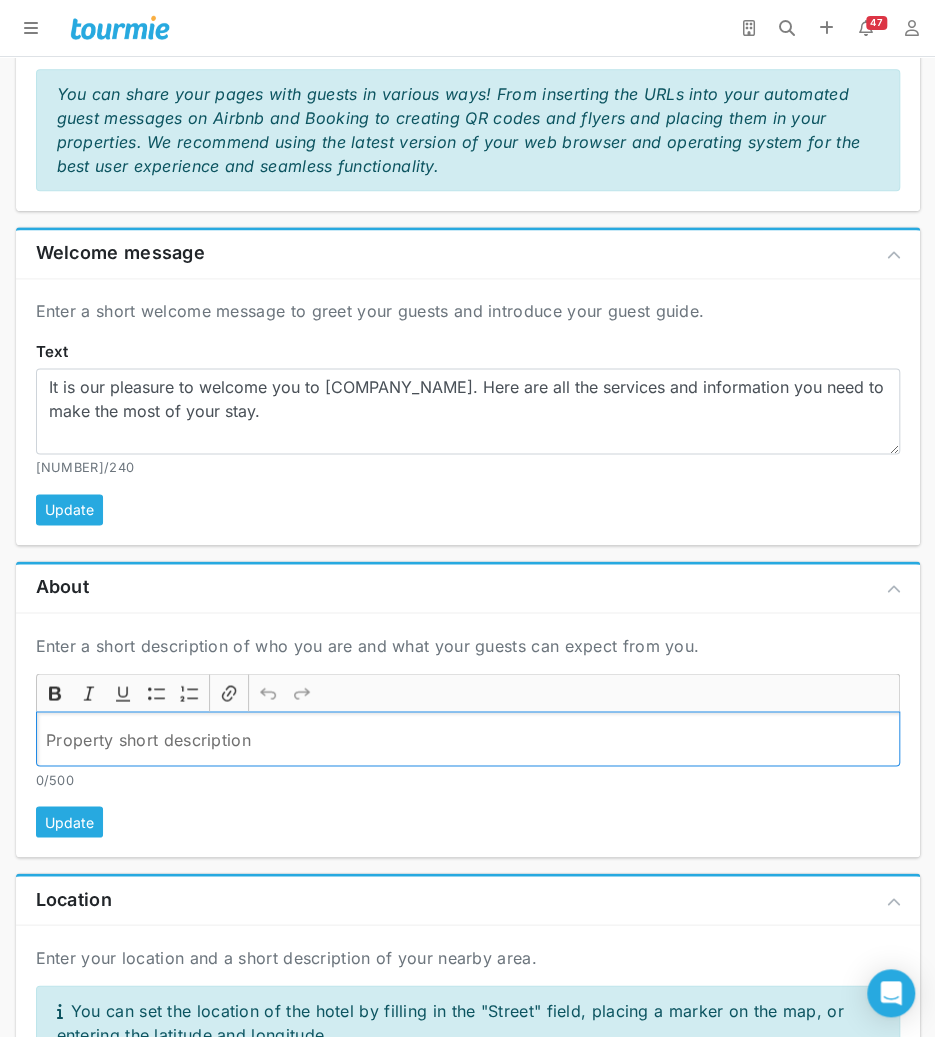 click at bounding box center (468, 738) 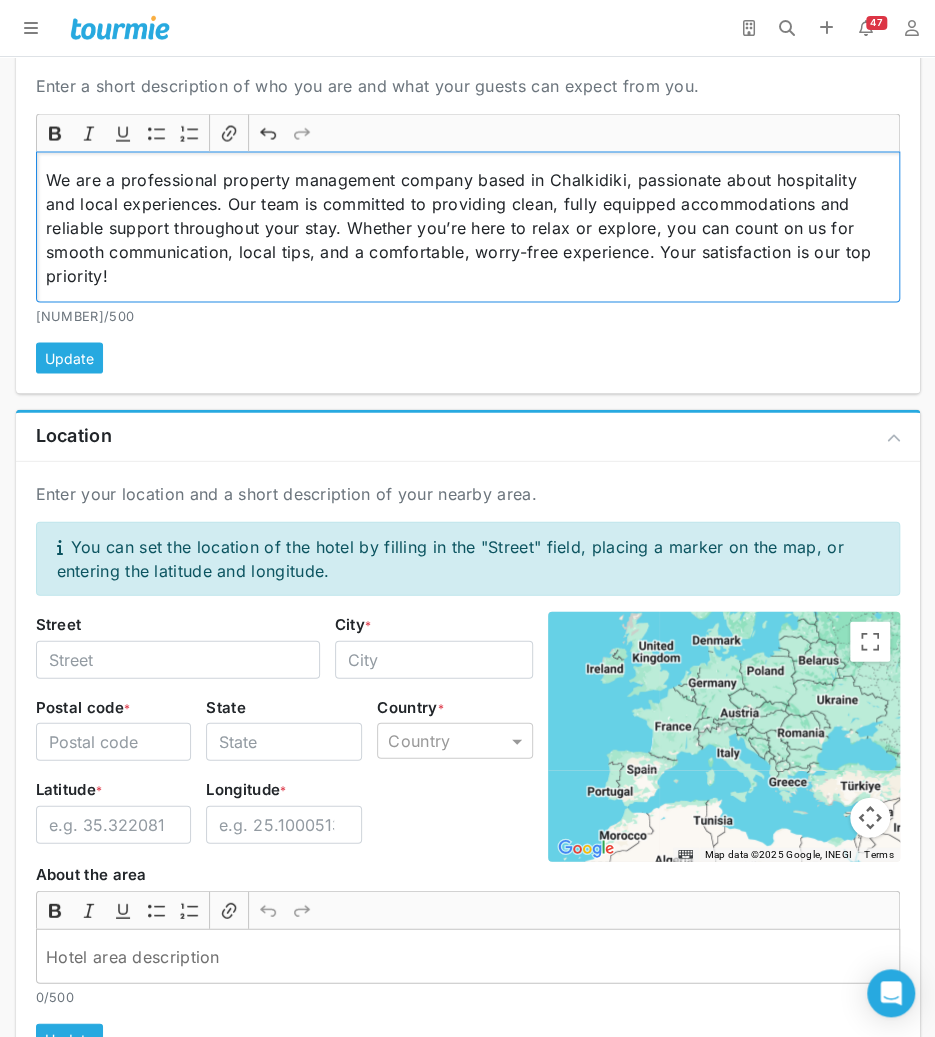 scroll, scrollTop: 1448, scrollLeft: 0, axis: vertical 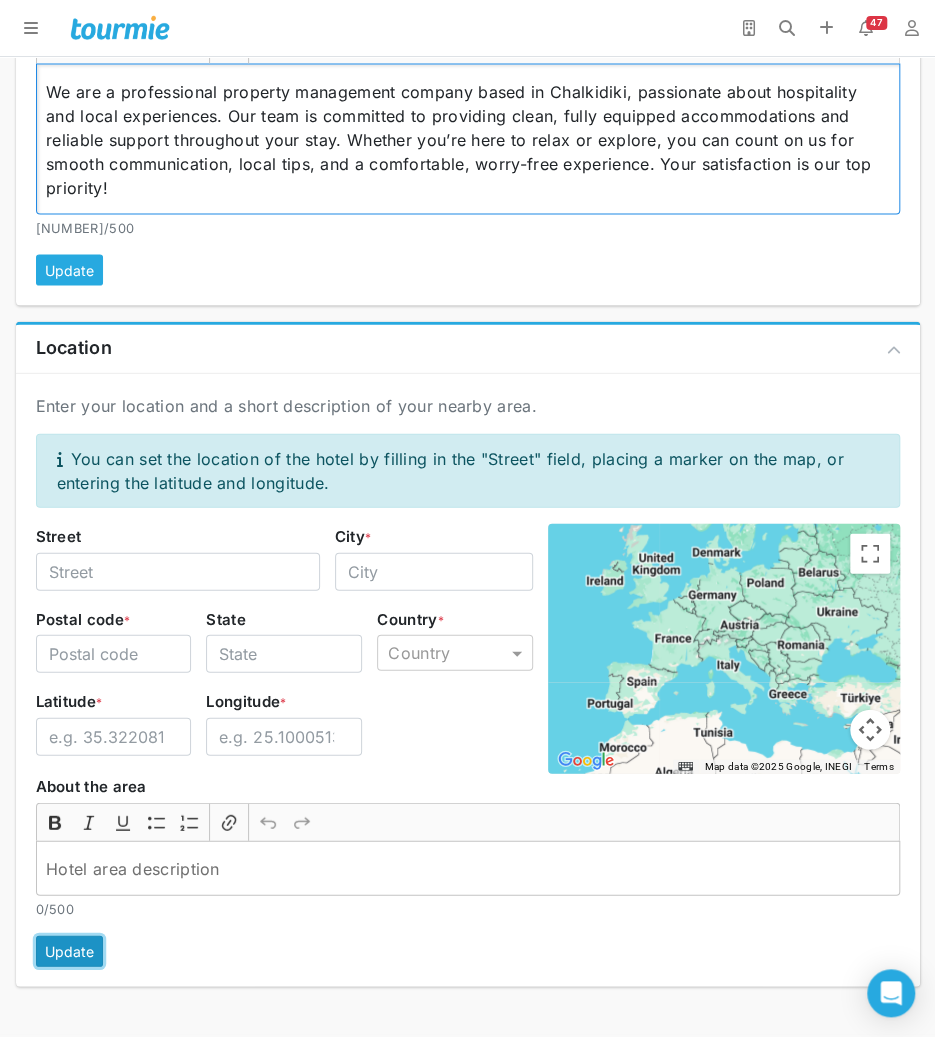 click on "Update" at bounding box center [69, 951] 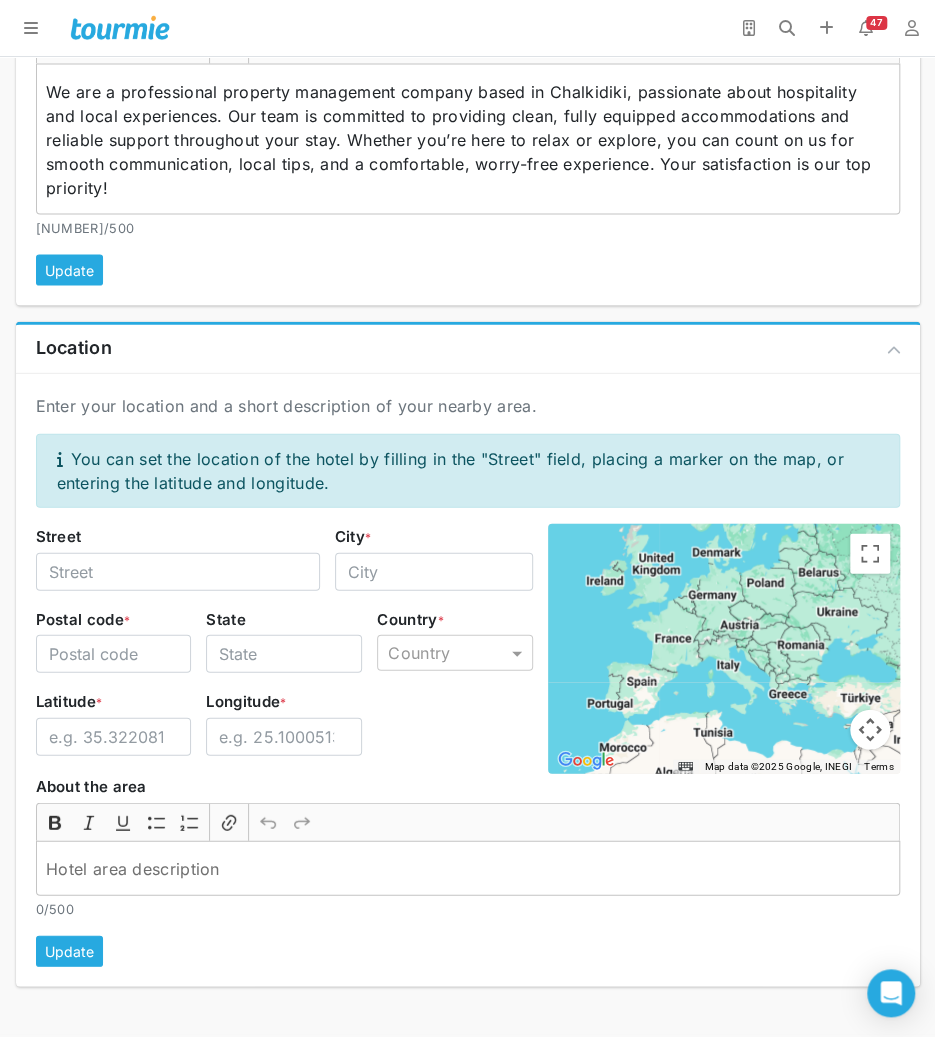 scroll, scrollTop: 0, scrollLeft: 0, axis: both 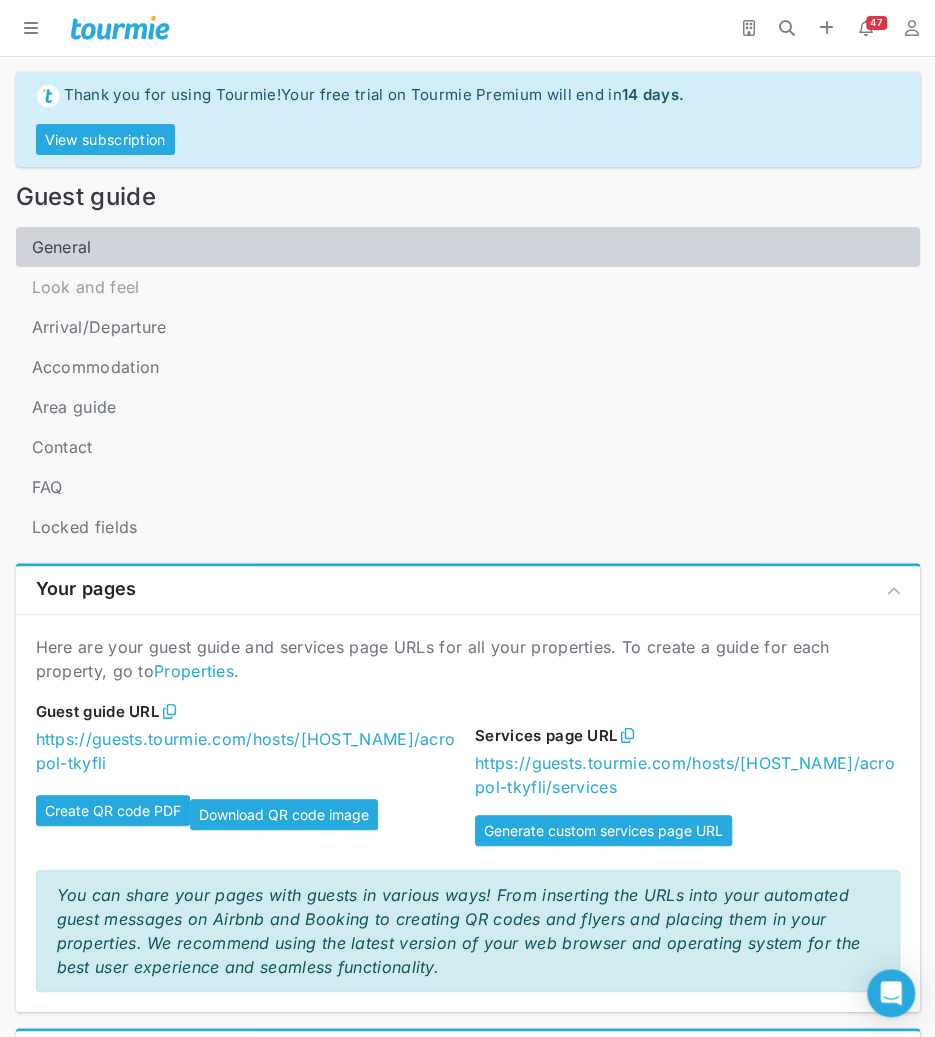 click on "Look and feel" at bounding box center (86, 287) 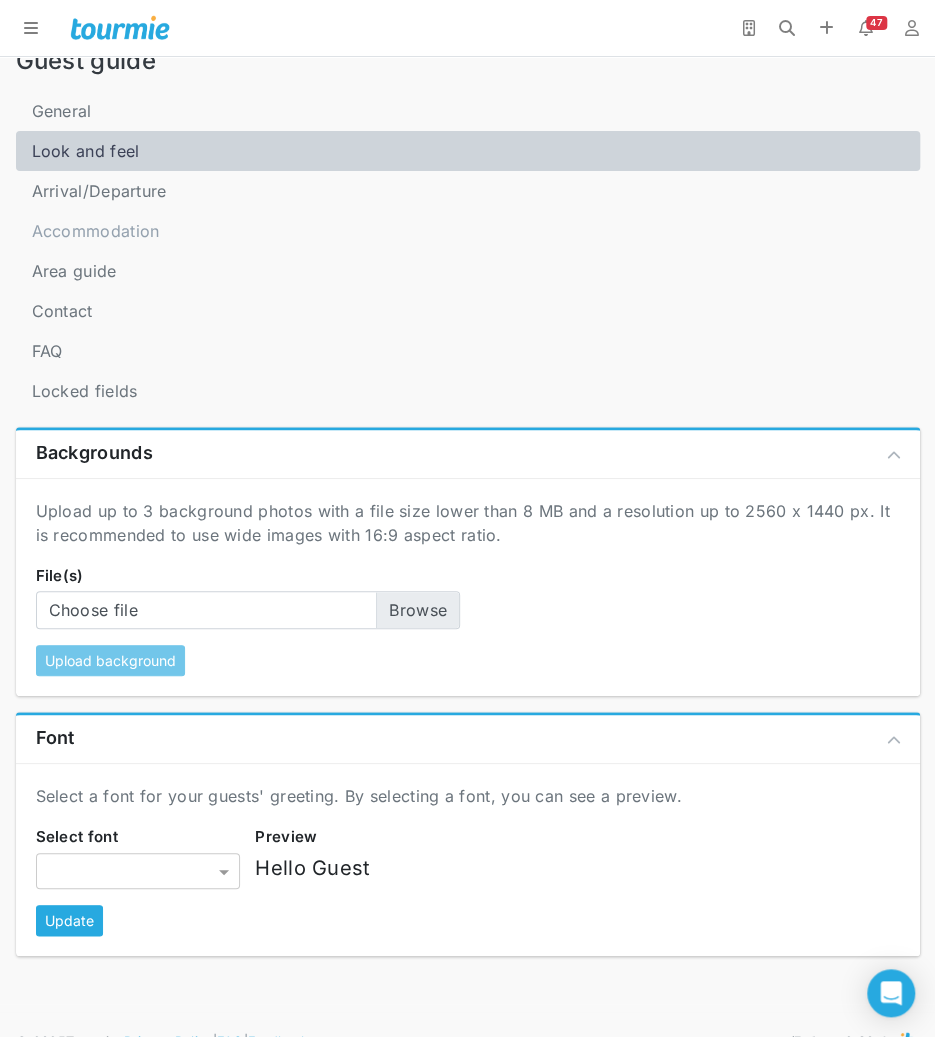 scroll, scrollTop: 161, scrollLeft: 0, axis: vertical 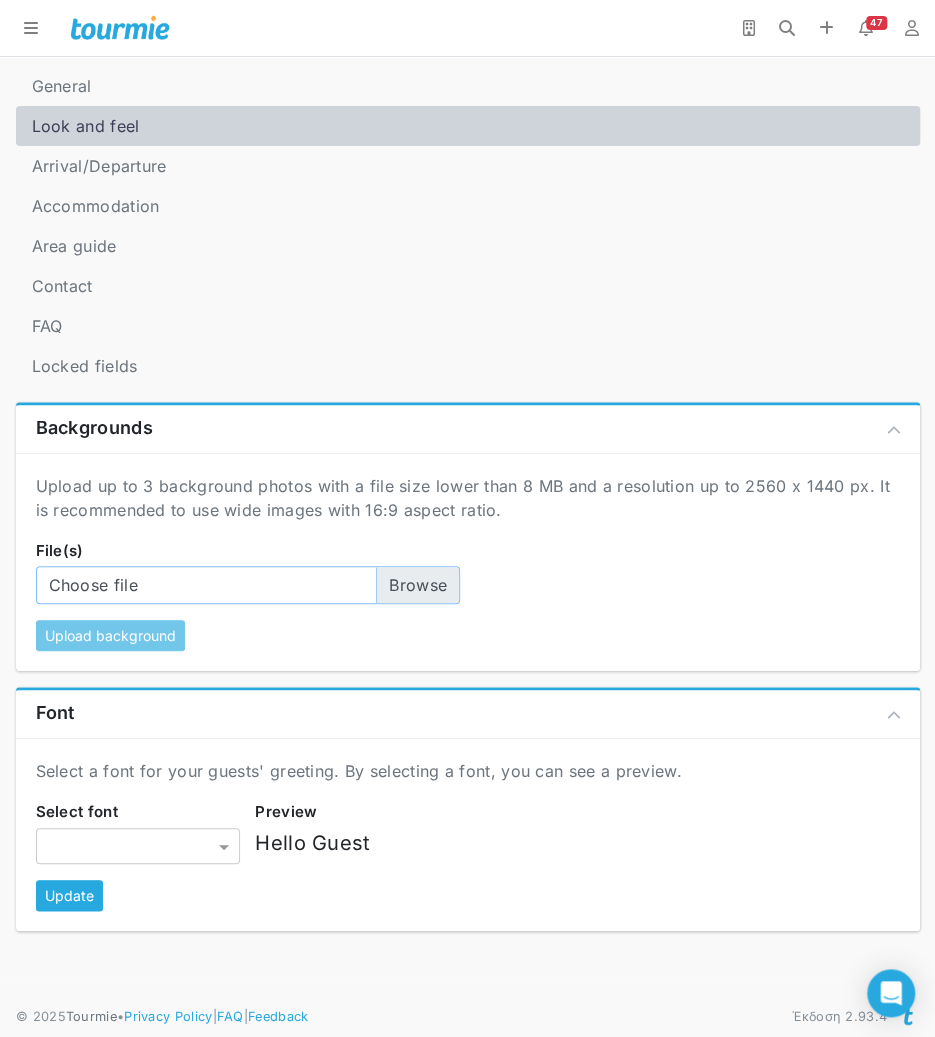 click on "File(s)" at bounding box center (248, 585) 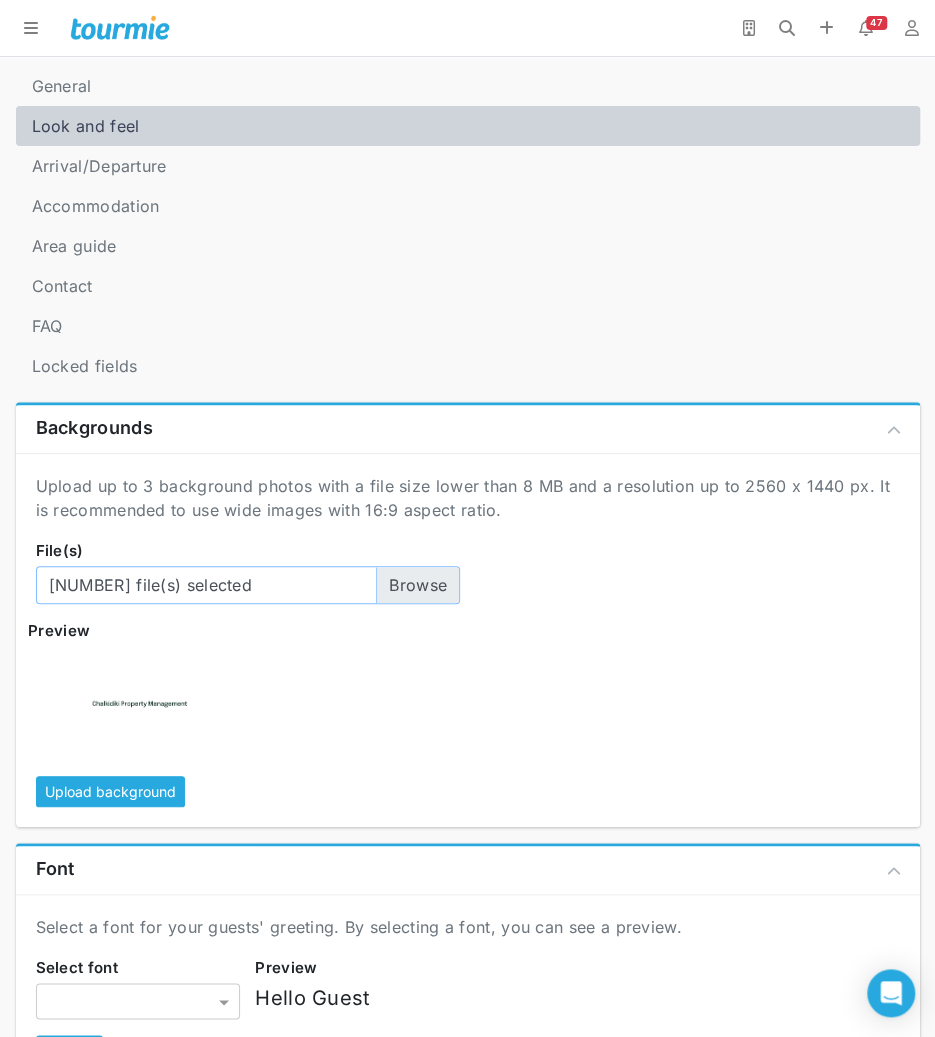 scroll, scrollTop: 316, scrollLeft: 0, axis: vertical 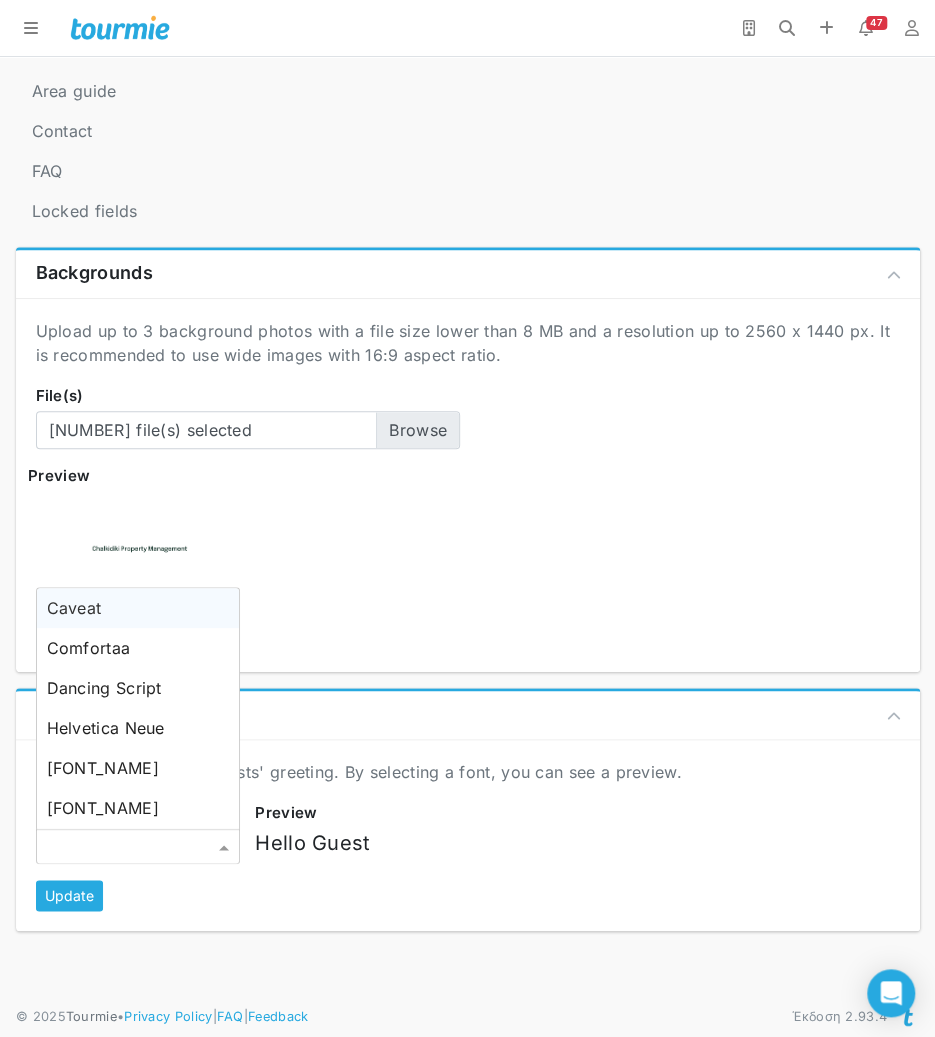 click at bounding box center (118, 846) 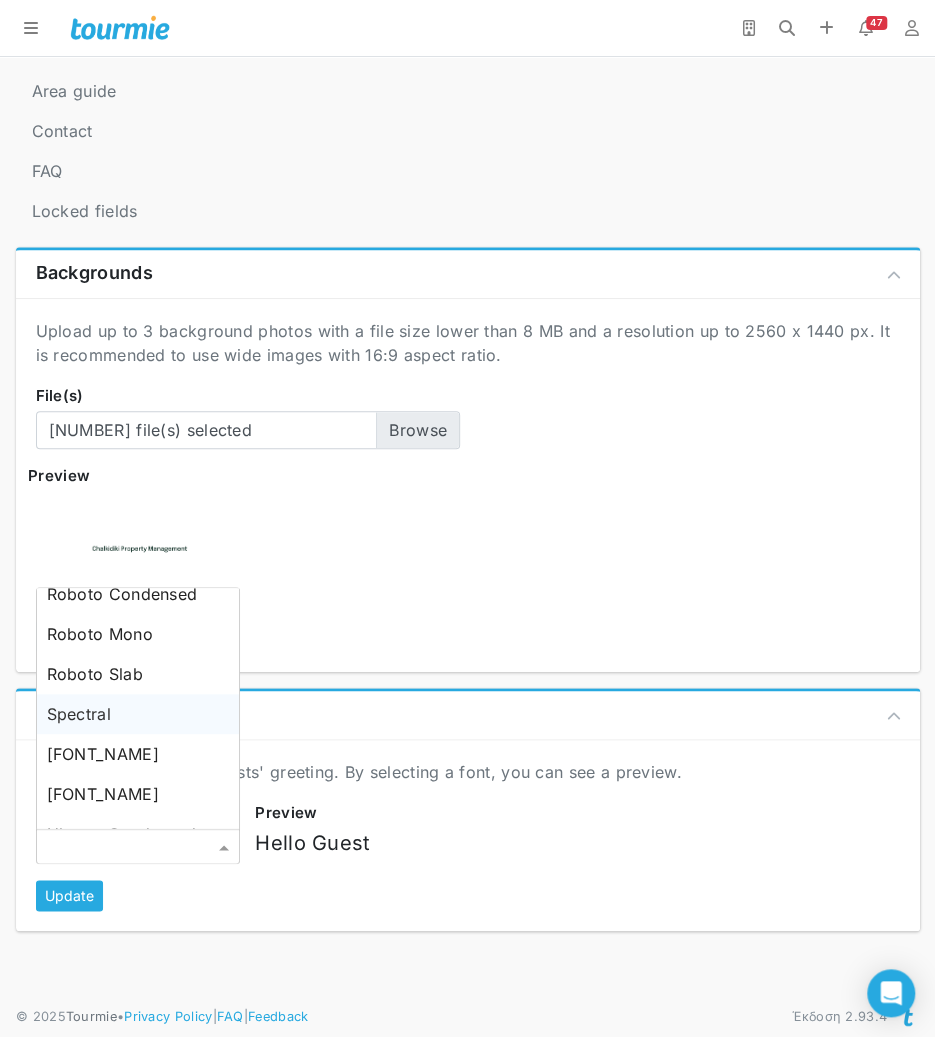 scroll, scrollTop: 760, scrollLeft: 0, axis: vertical 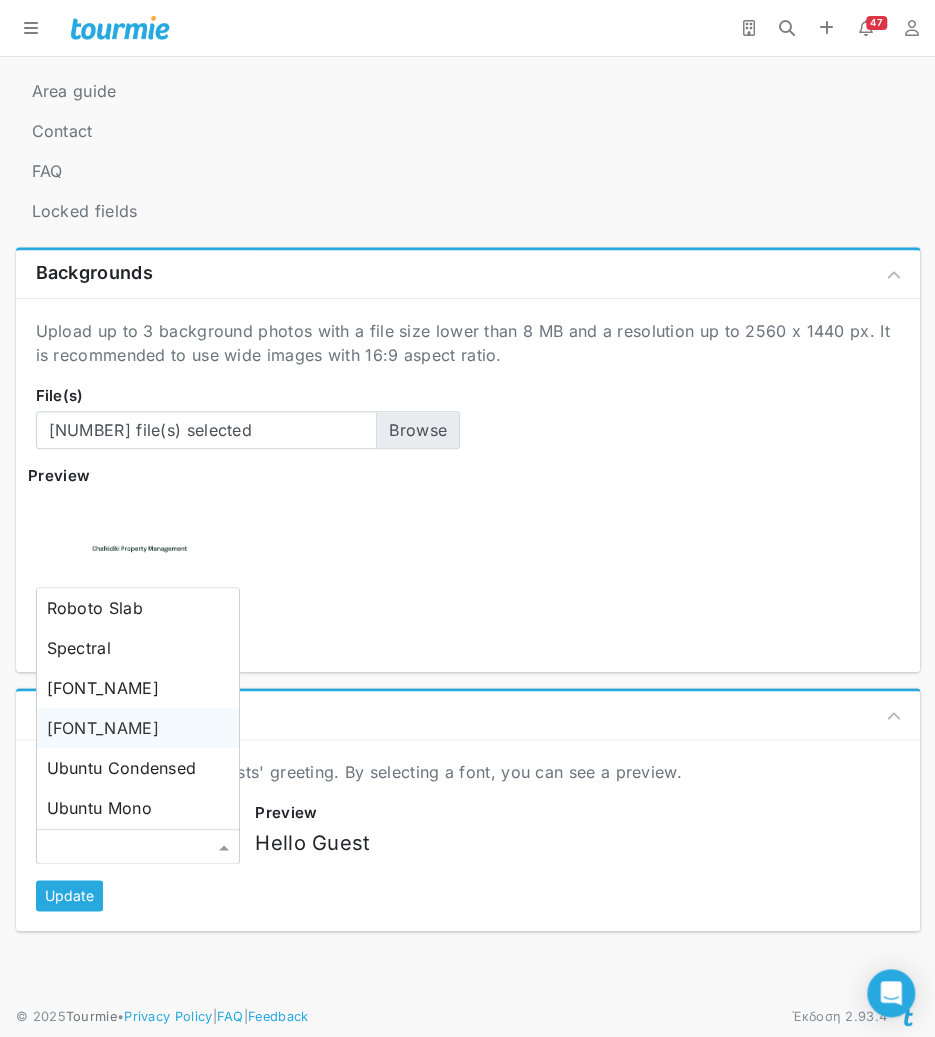 click on "Ubuntu" at bounding box center (138, 728) 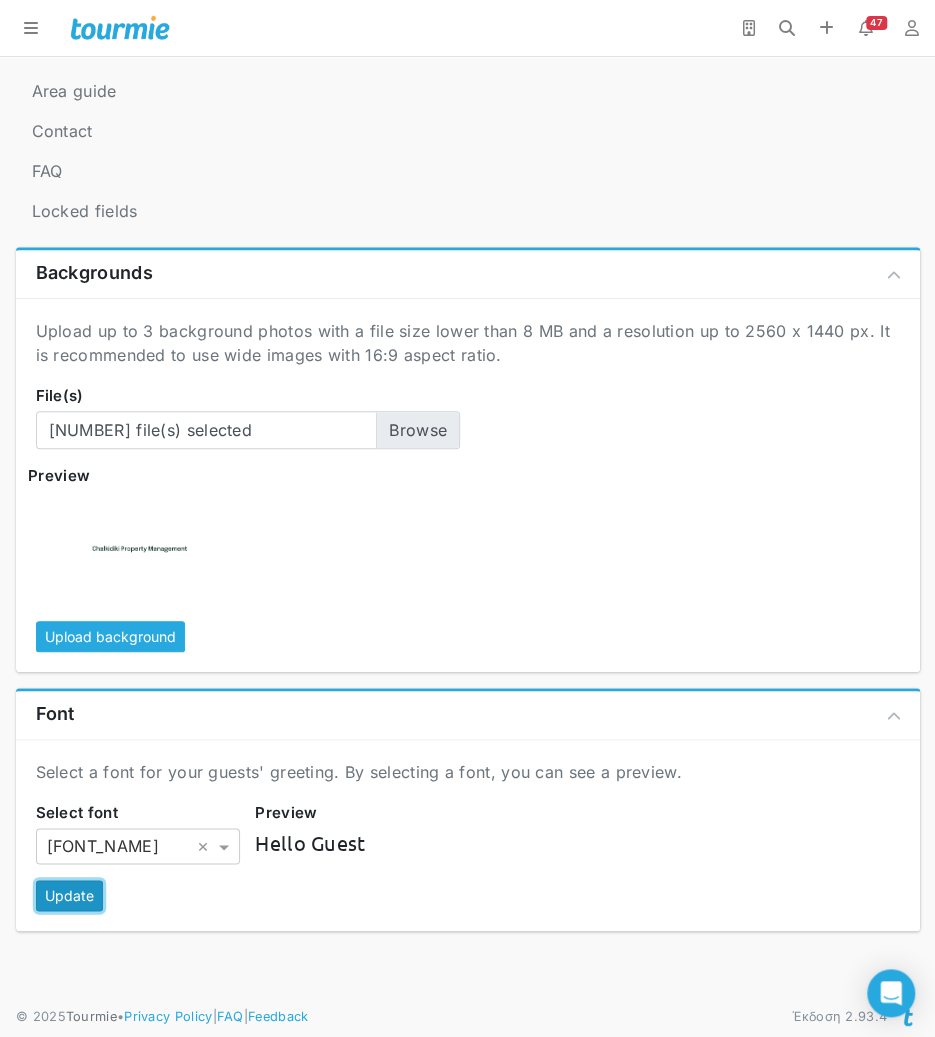 click on "Update" at bounding box center [69, 895] 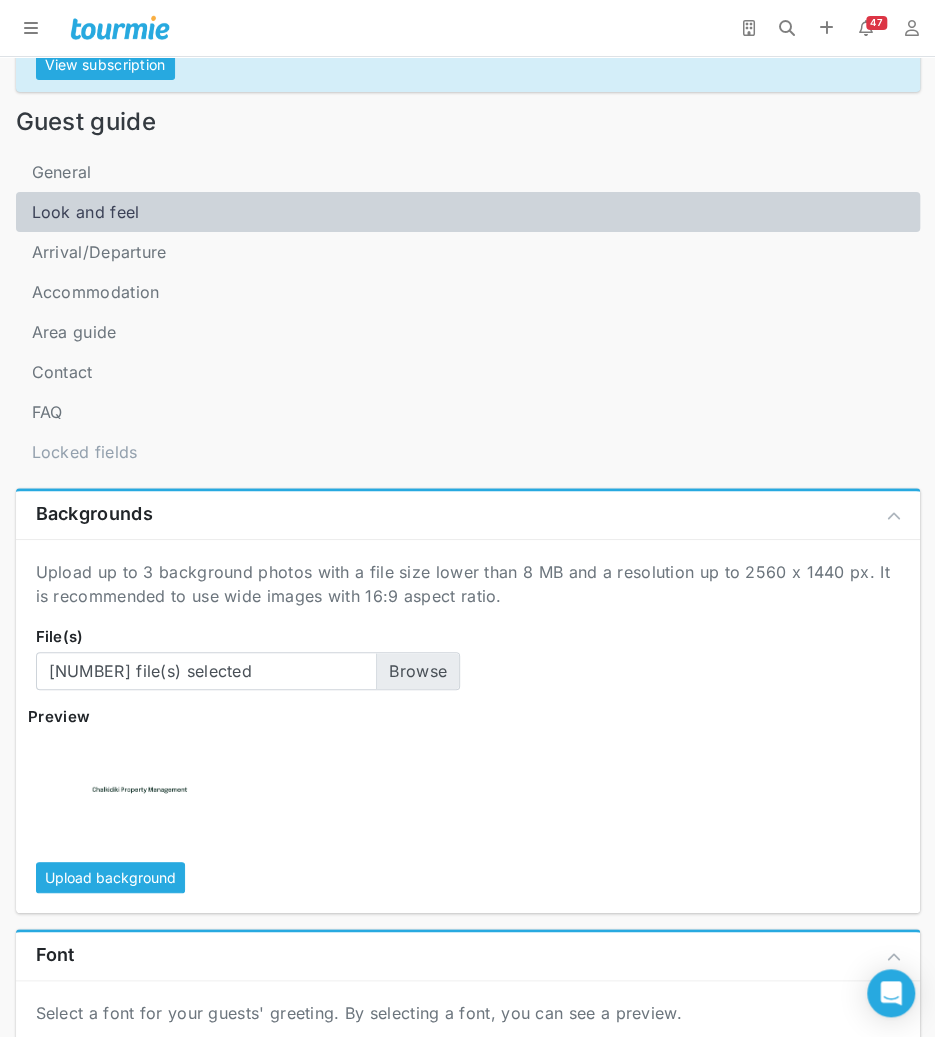 scroll, scrollTop: 0, scrollLeft: 0, axis: both 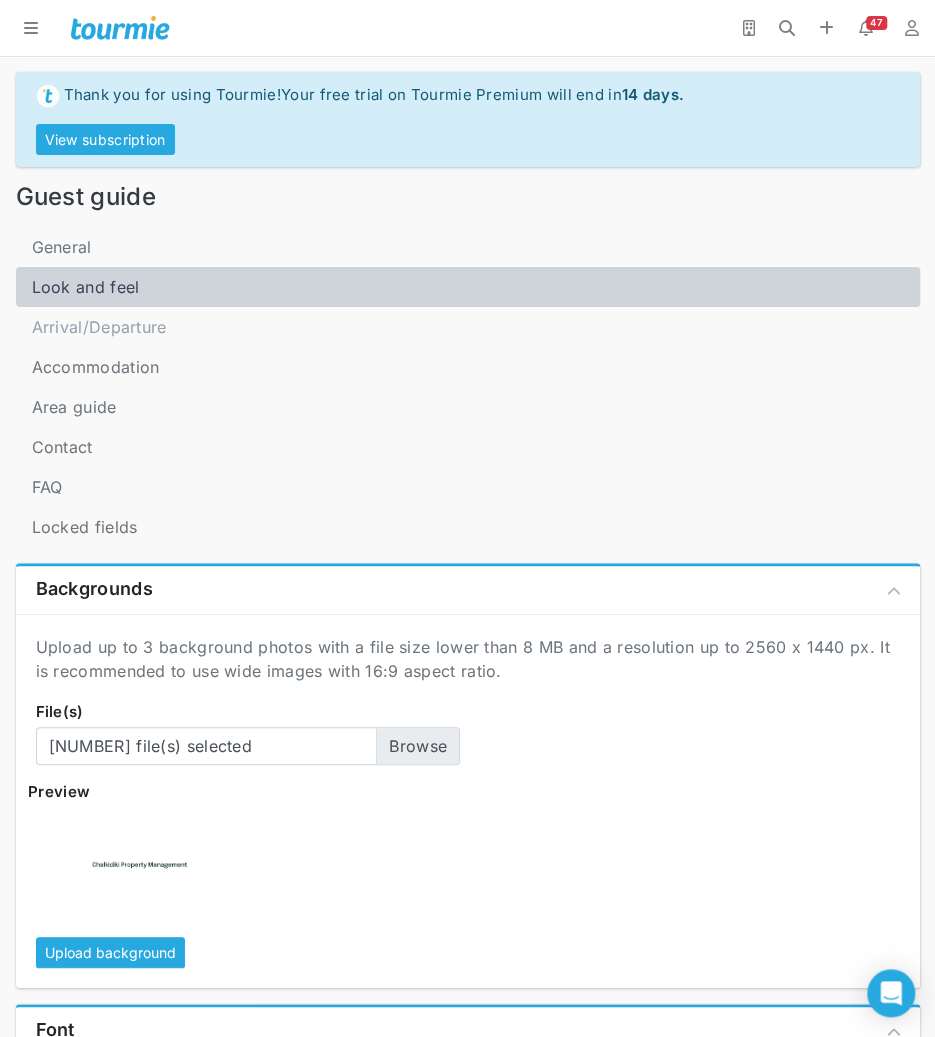 click on "Arrival/Departure" at bounding box center (468, 327) 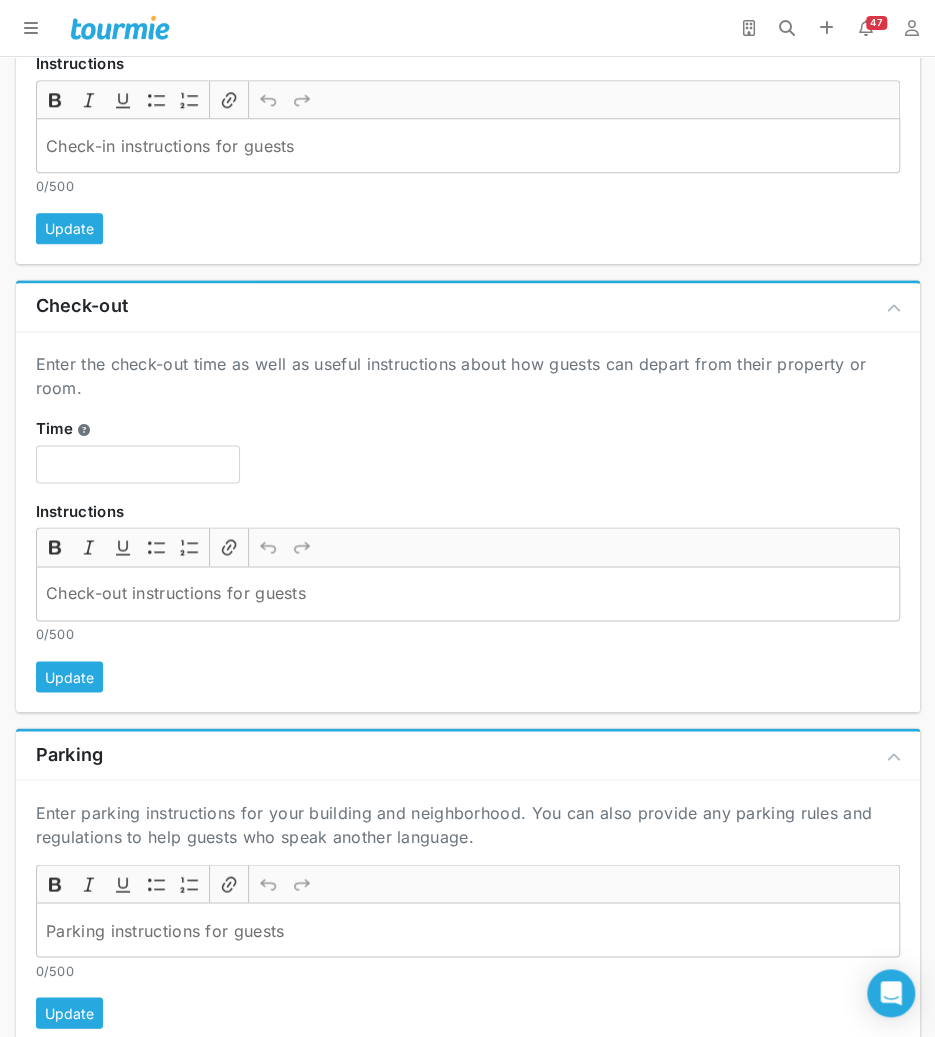 scroll, scrollTop: 0, scrollLeft: 0, axis: both 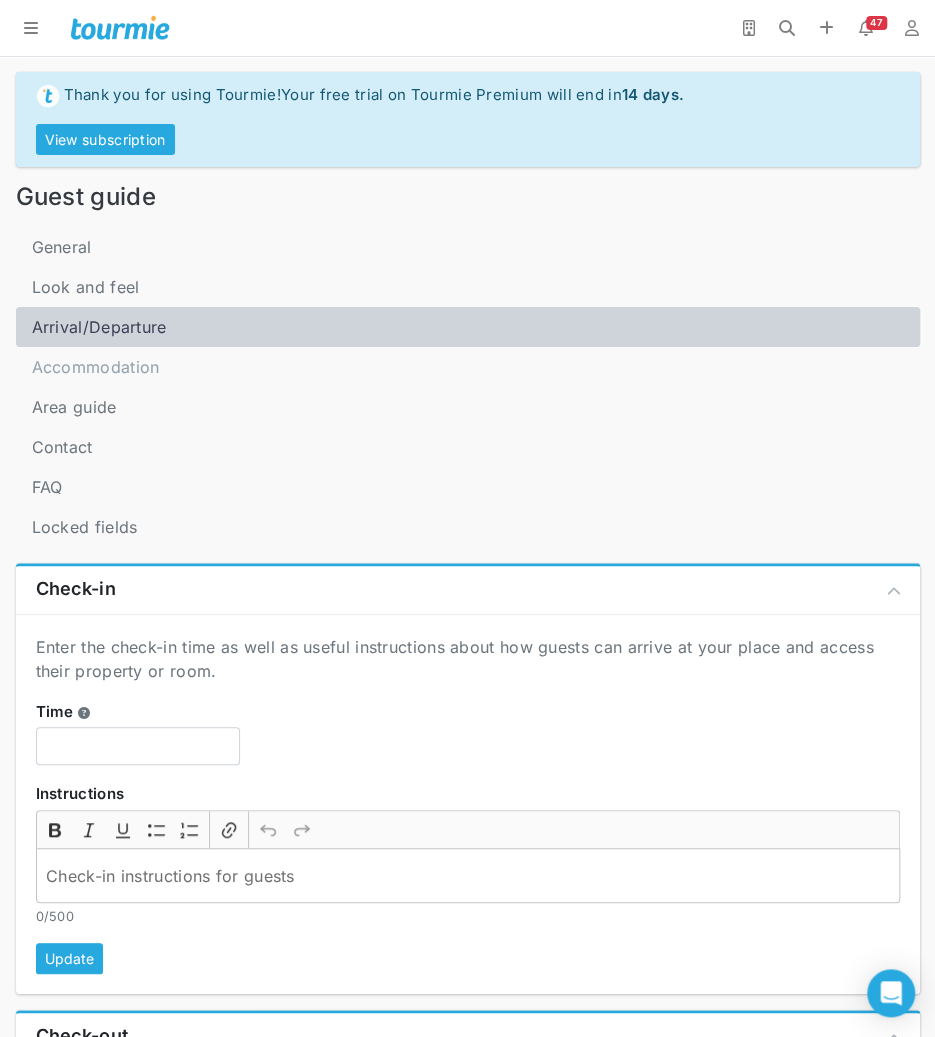click on "Accommodation" at bounding box center [96, 367] 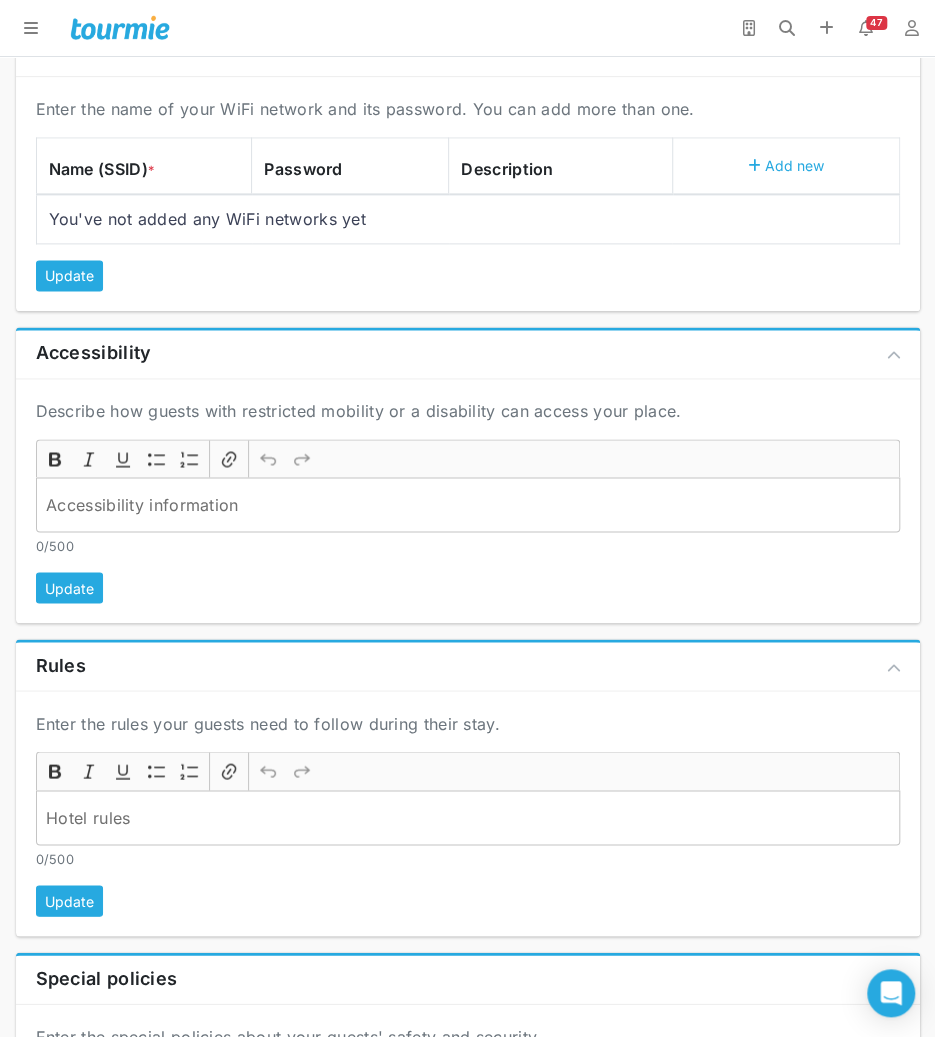 scroll, scrollTop: 1484, scrollLeft: 0, axis: vertical 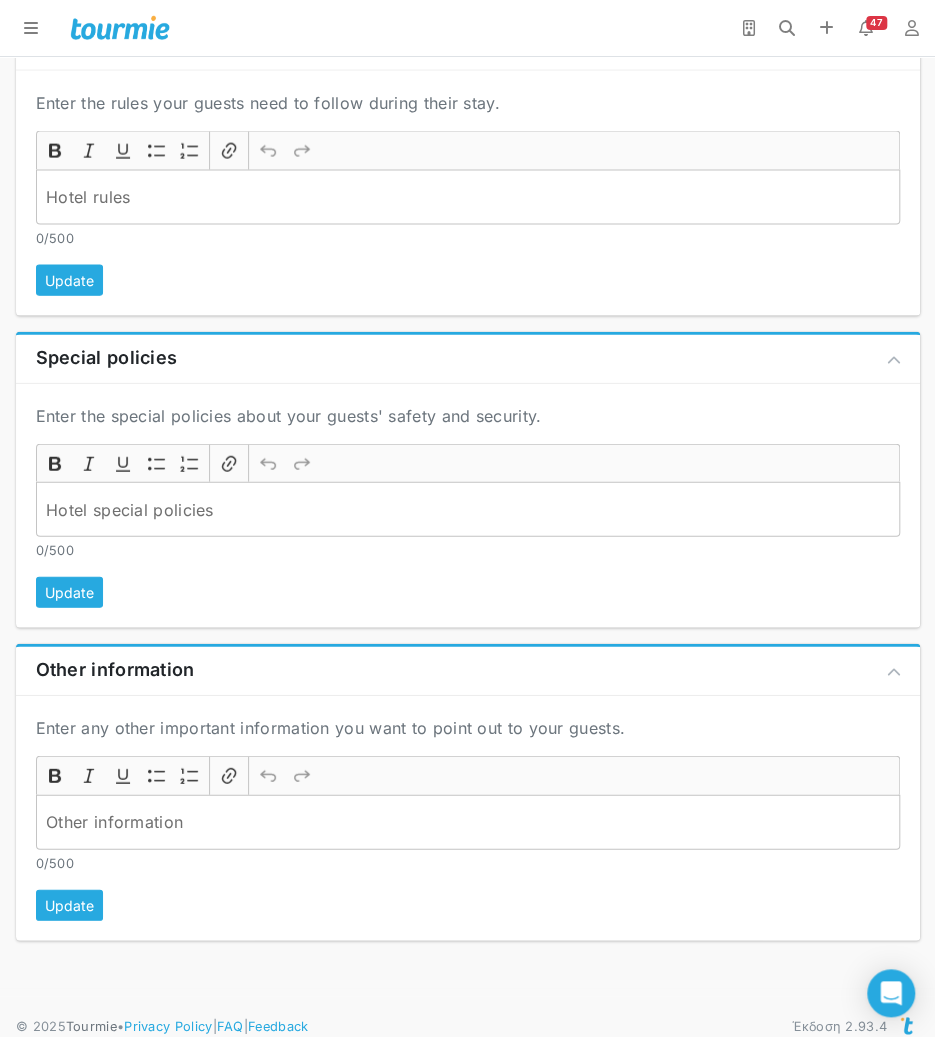 click at bounding box center [468, 822] 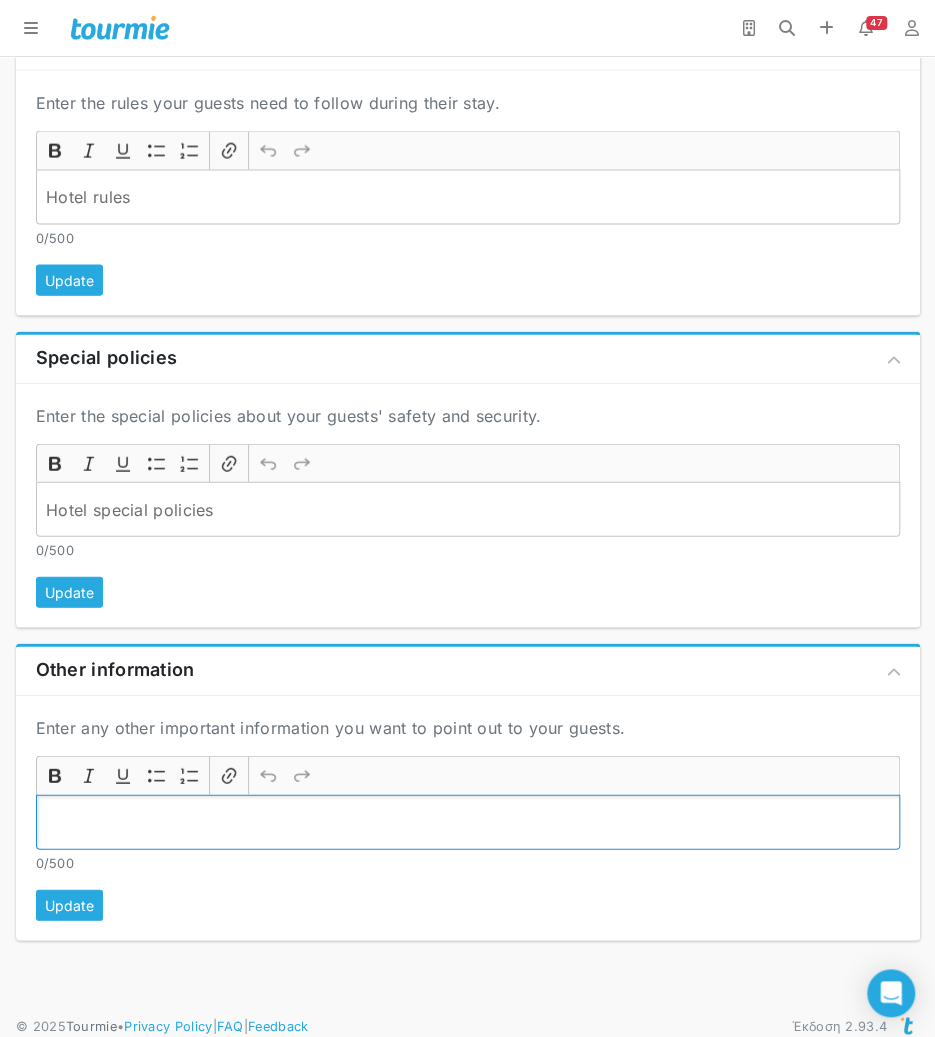 click at bounding box center (467, 822) 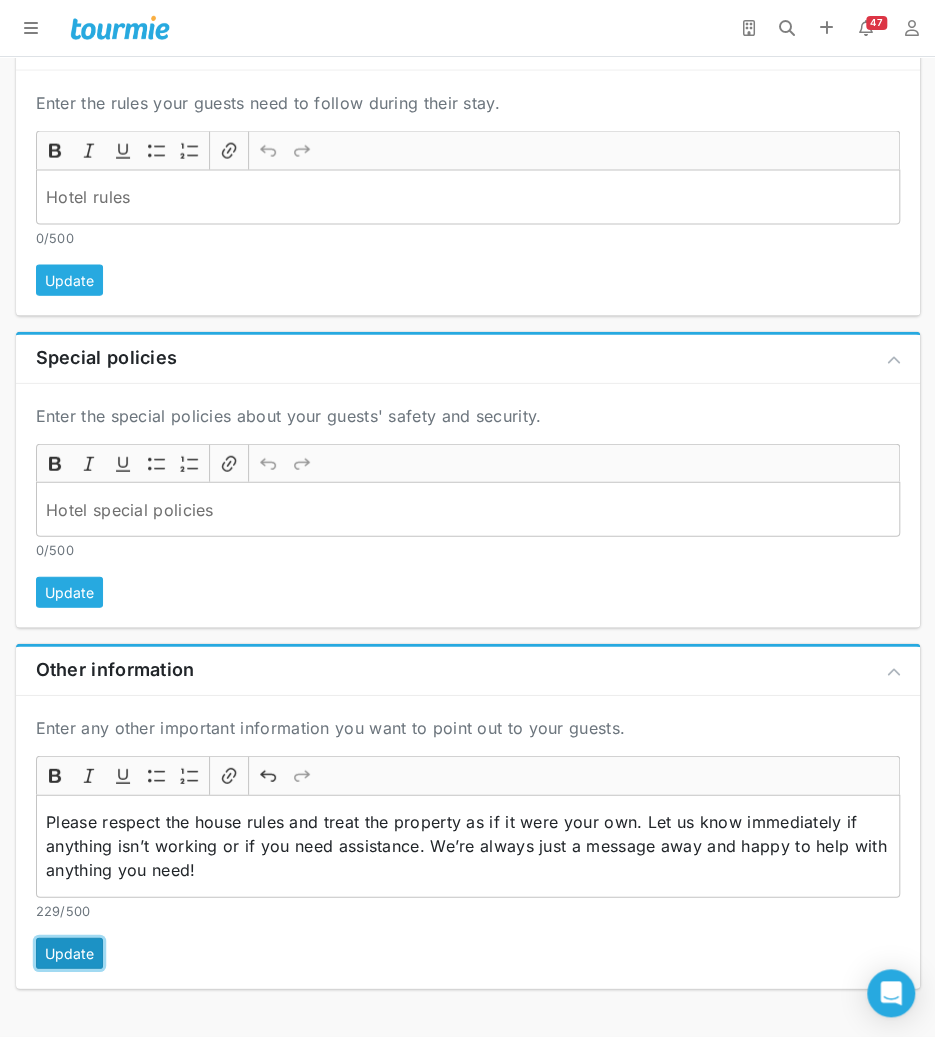 click on "Update" at bounding box center [69, 953] 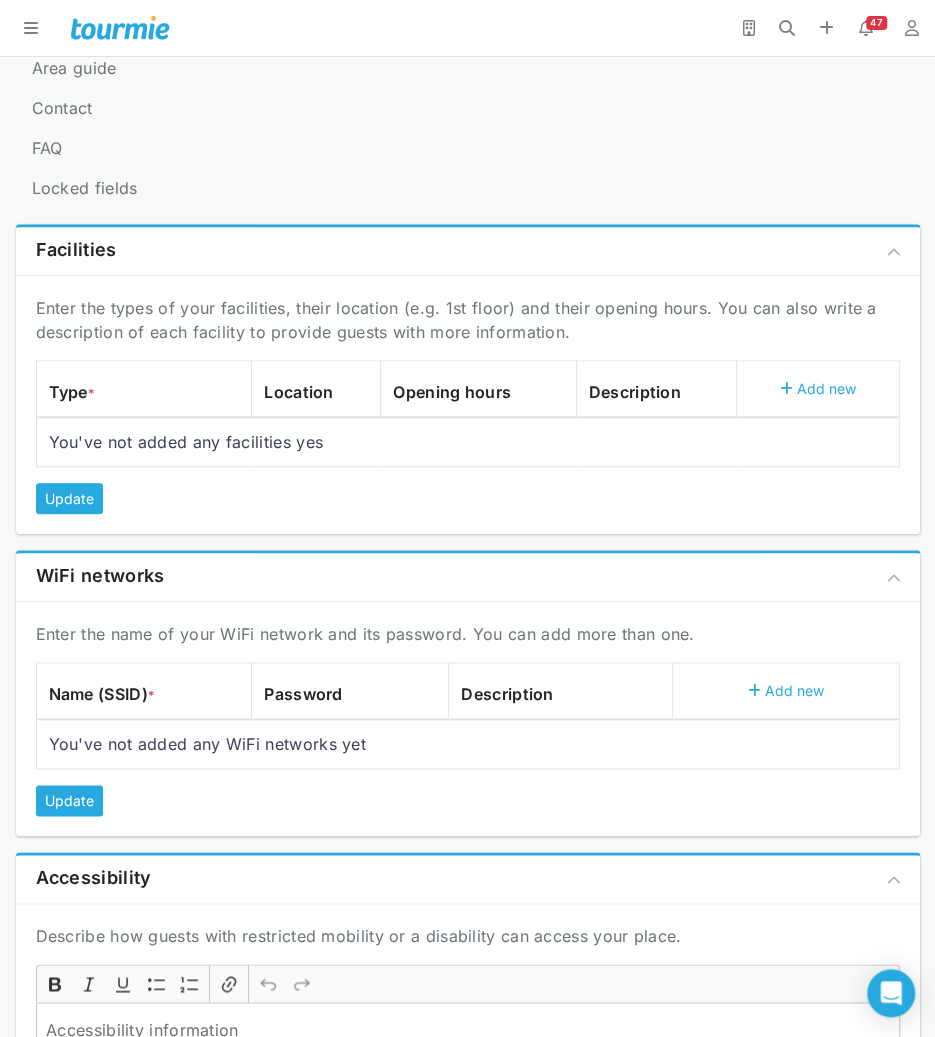 scroll, scrollTop: 0, scrollLeft: 0, axis: both 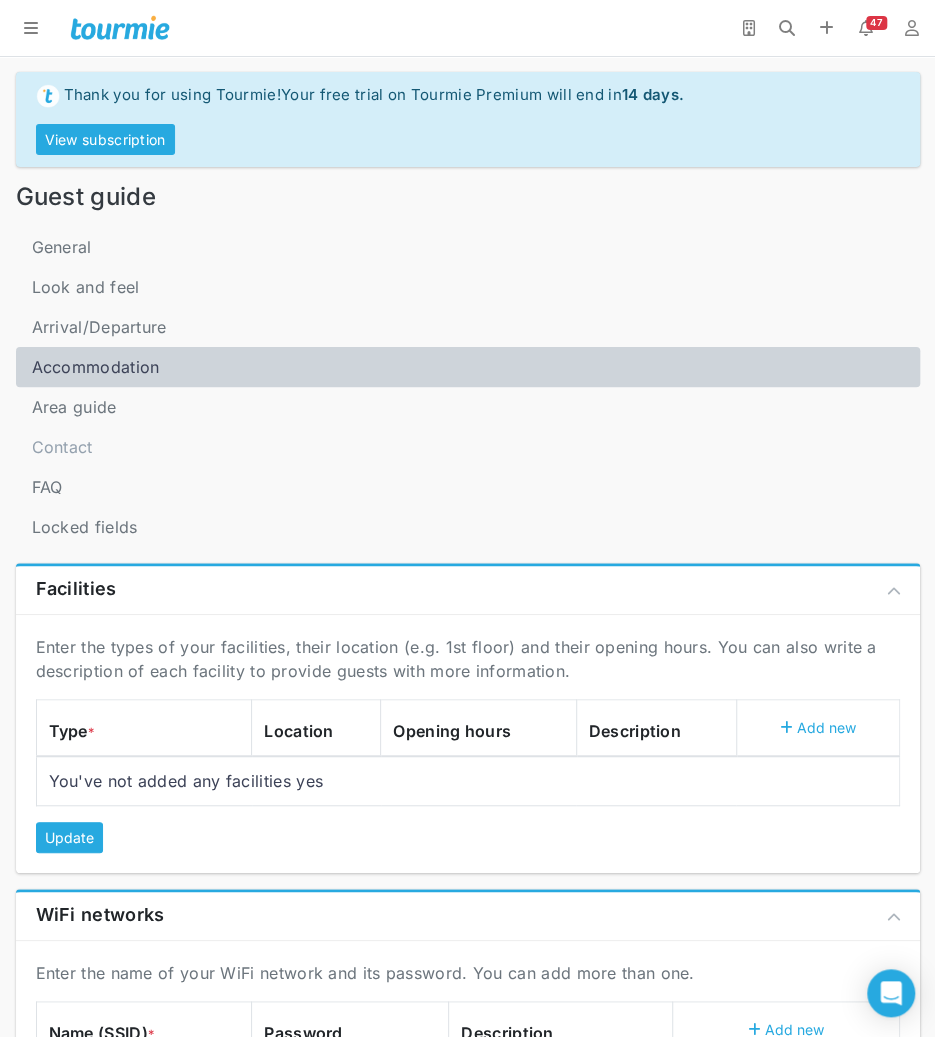 click on "Contact" at bounding box center [62, 447] 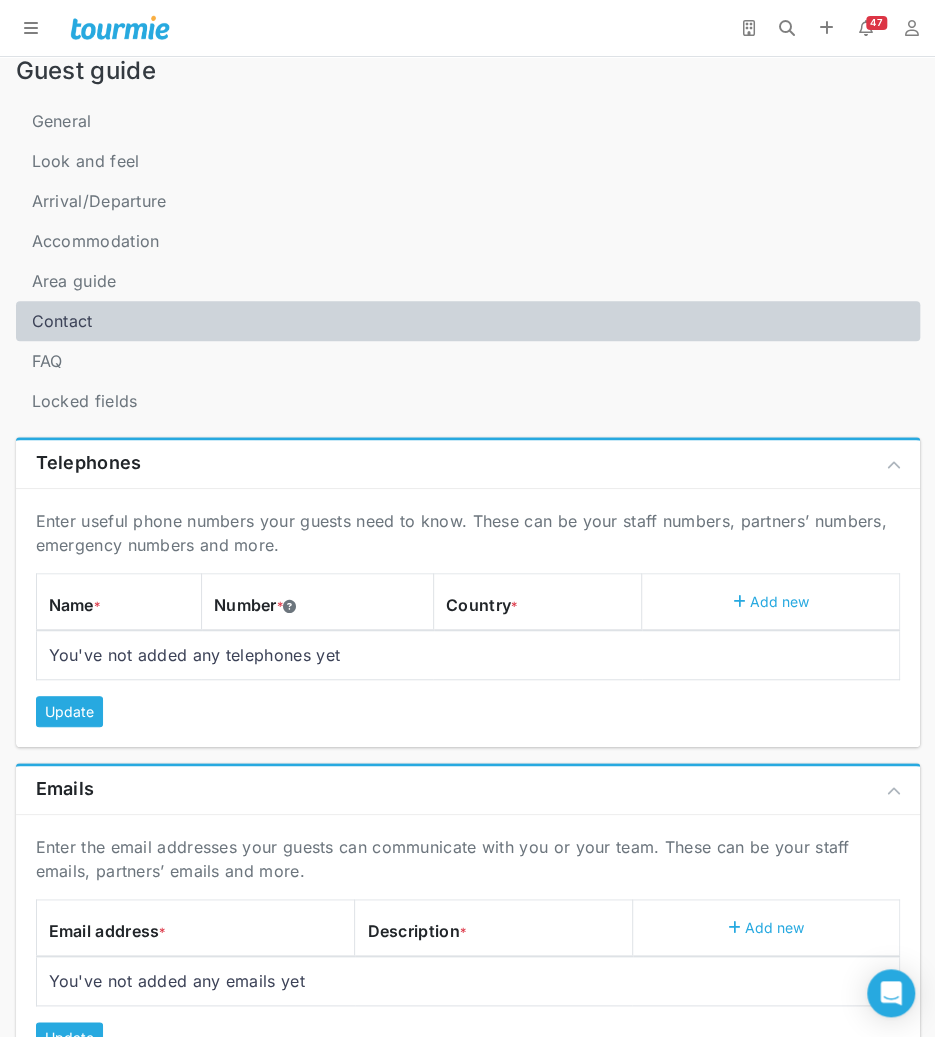scroll, scrollTop: 230, scrollLeft: 0, axis: vertical 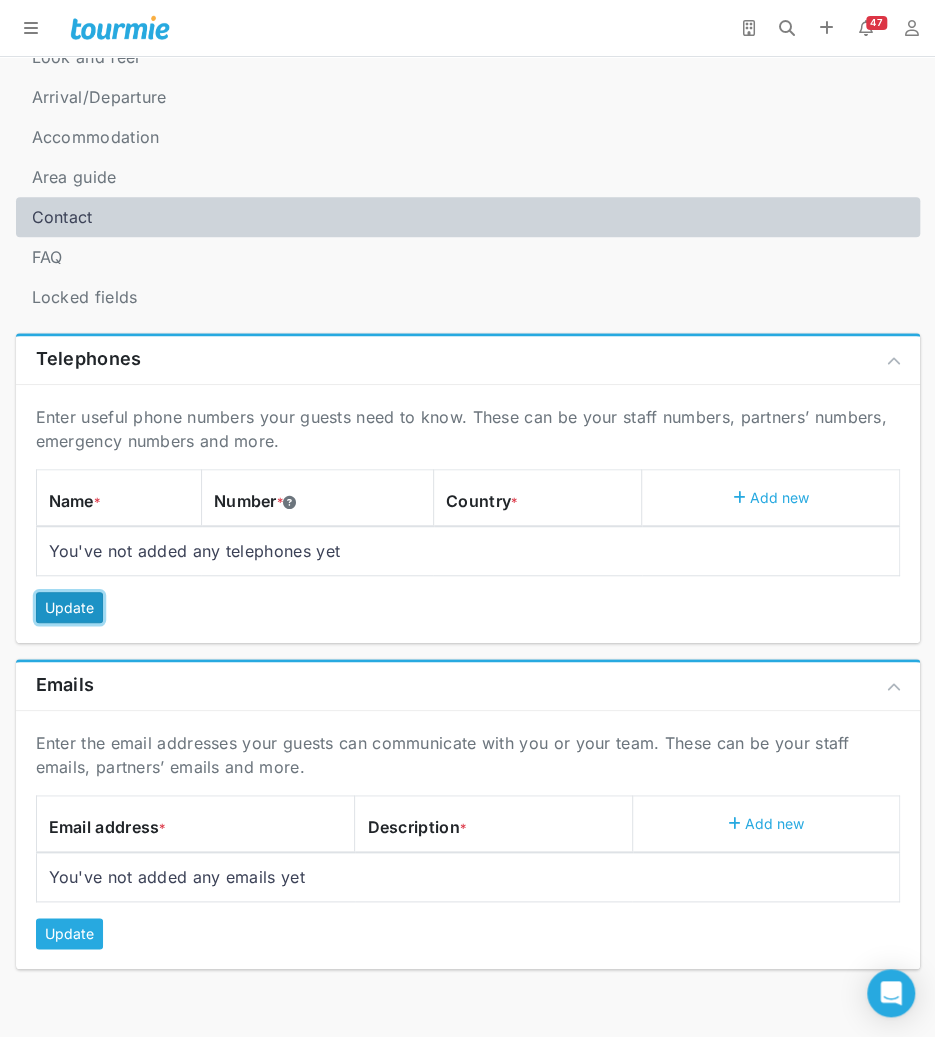 click on "Update" at bounding box center [69, 607] 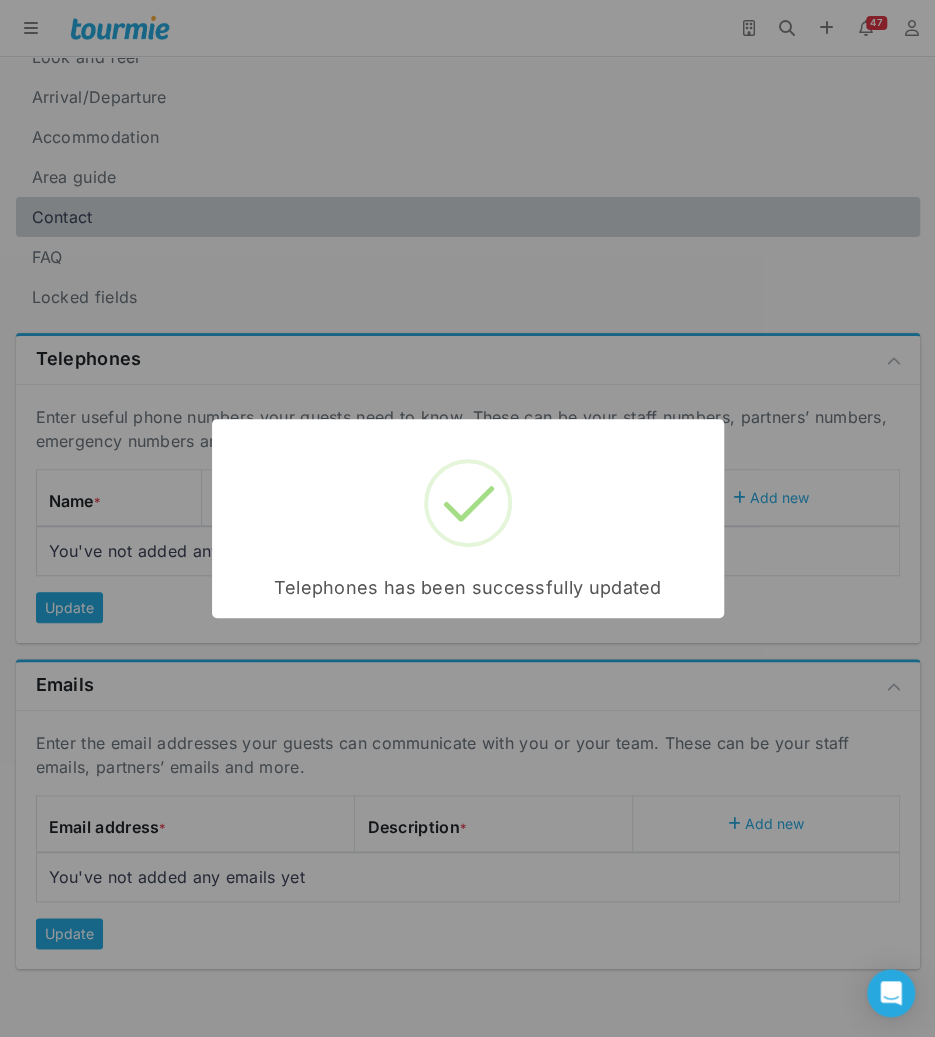 click on "× Telephones has been successfully updated OK Cancel" at bounding box center (467, 518) 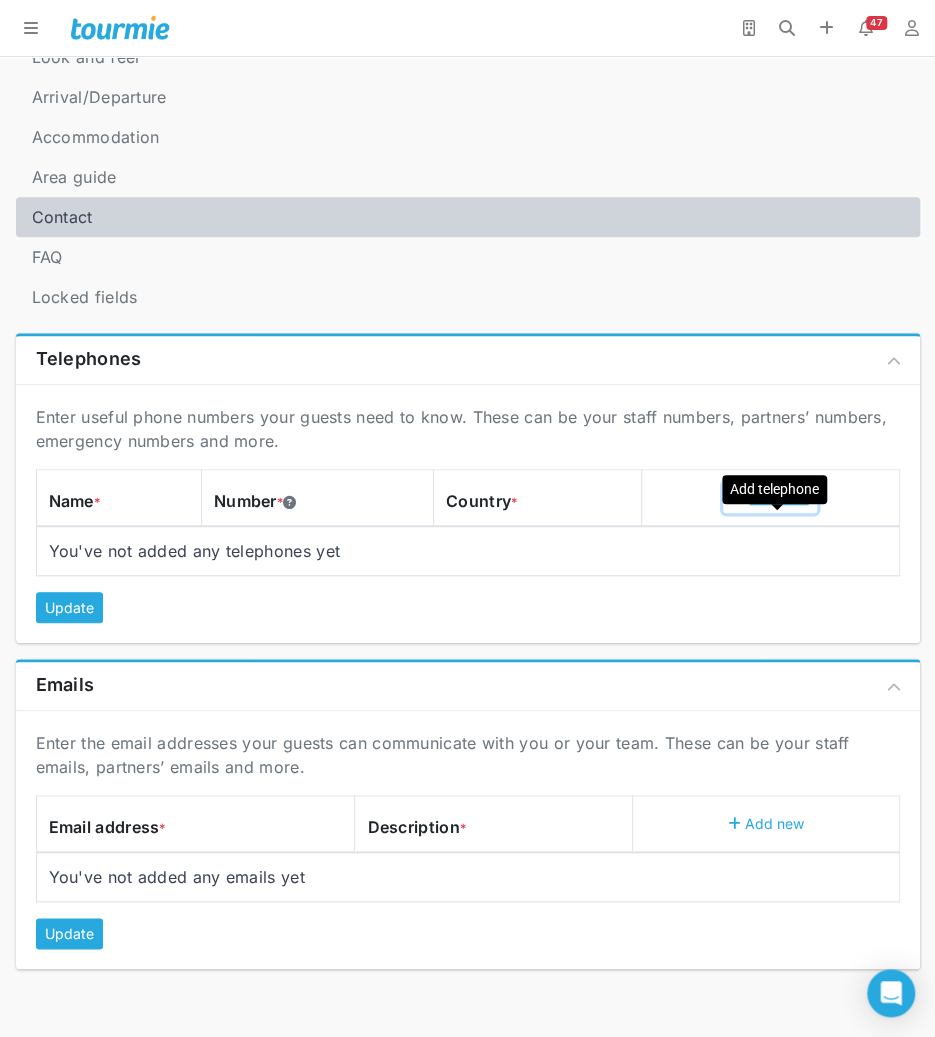 click on "Add new" at bounding box center (770, 497) 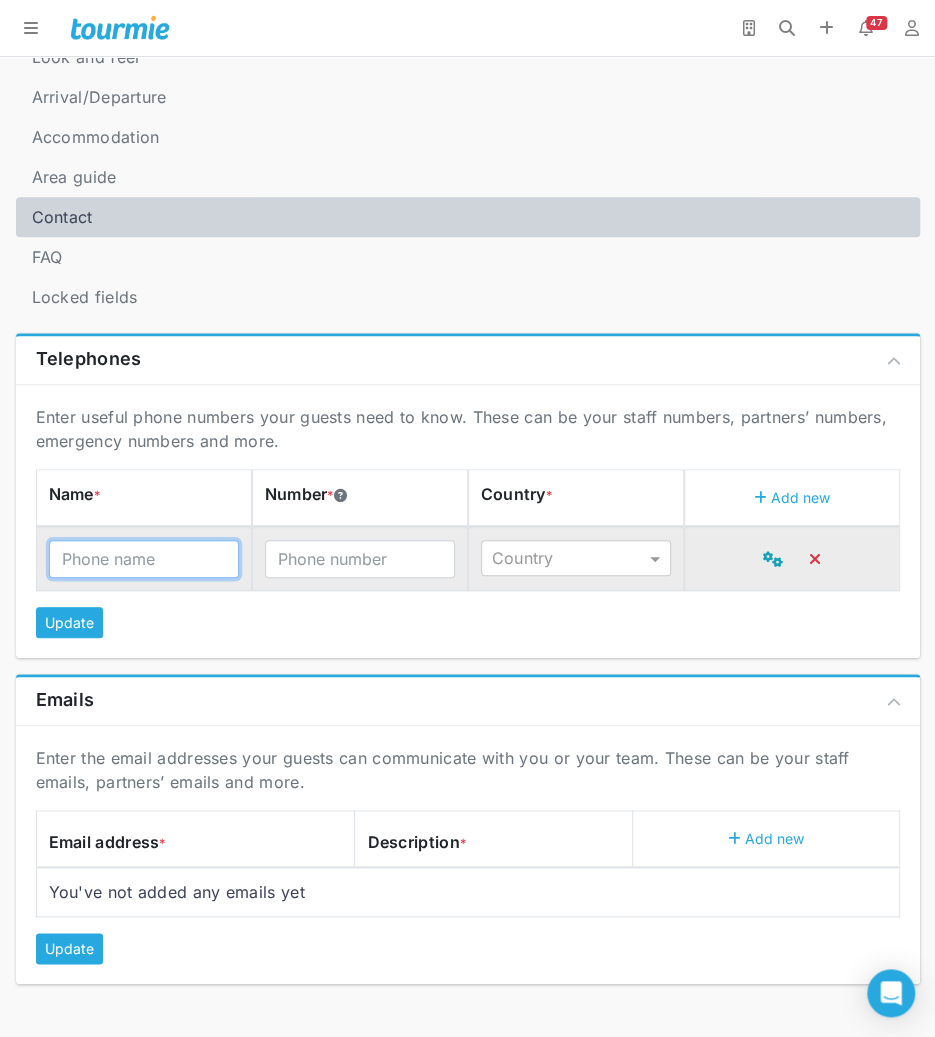 click at bounding box center (144, 559) 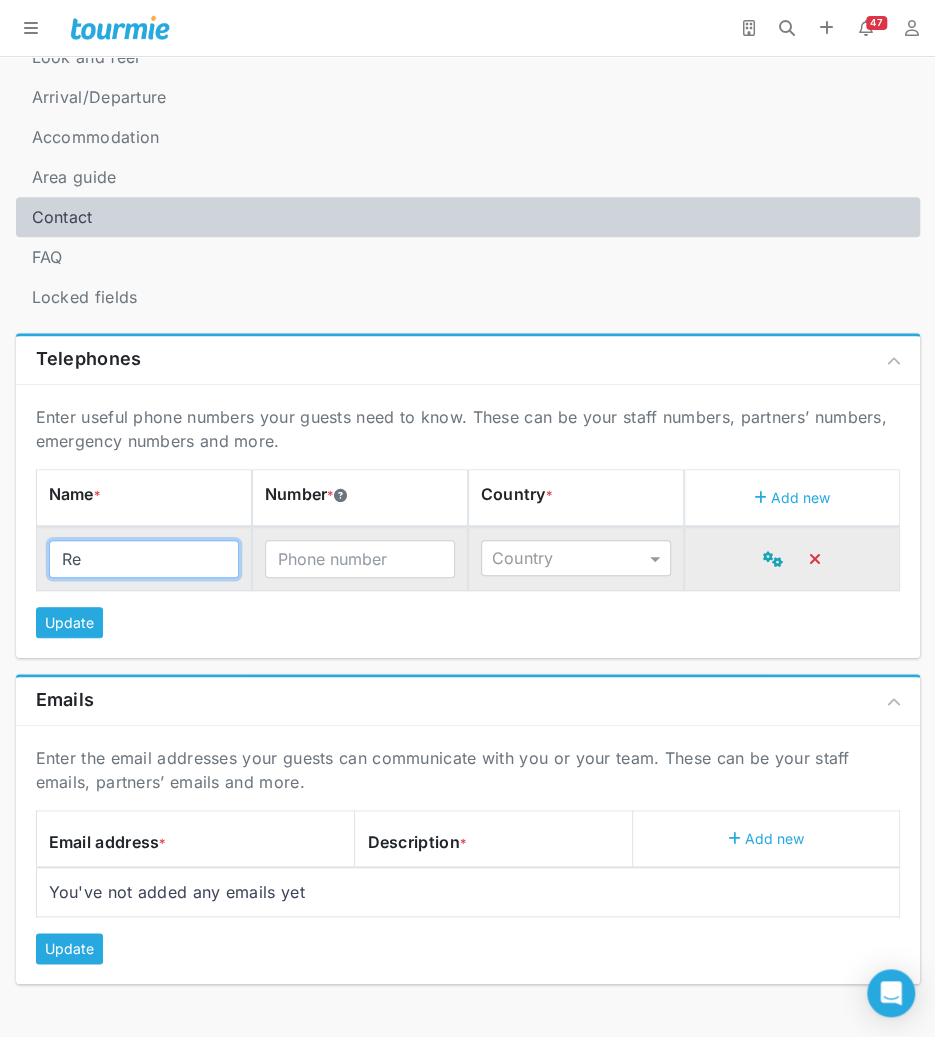 click on "Re" at bounding box center (144, 559) 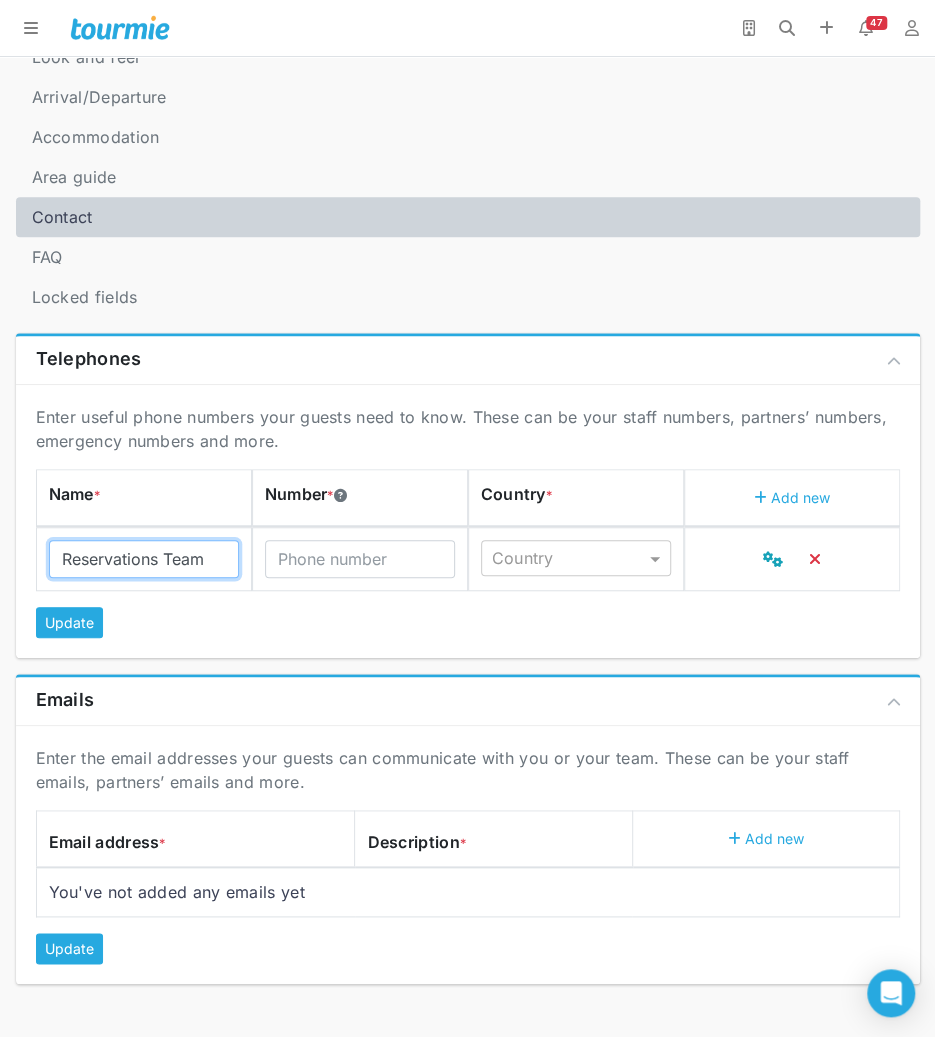 type on "Reservations Team" 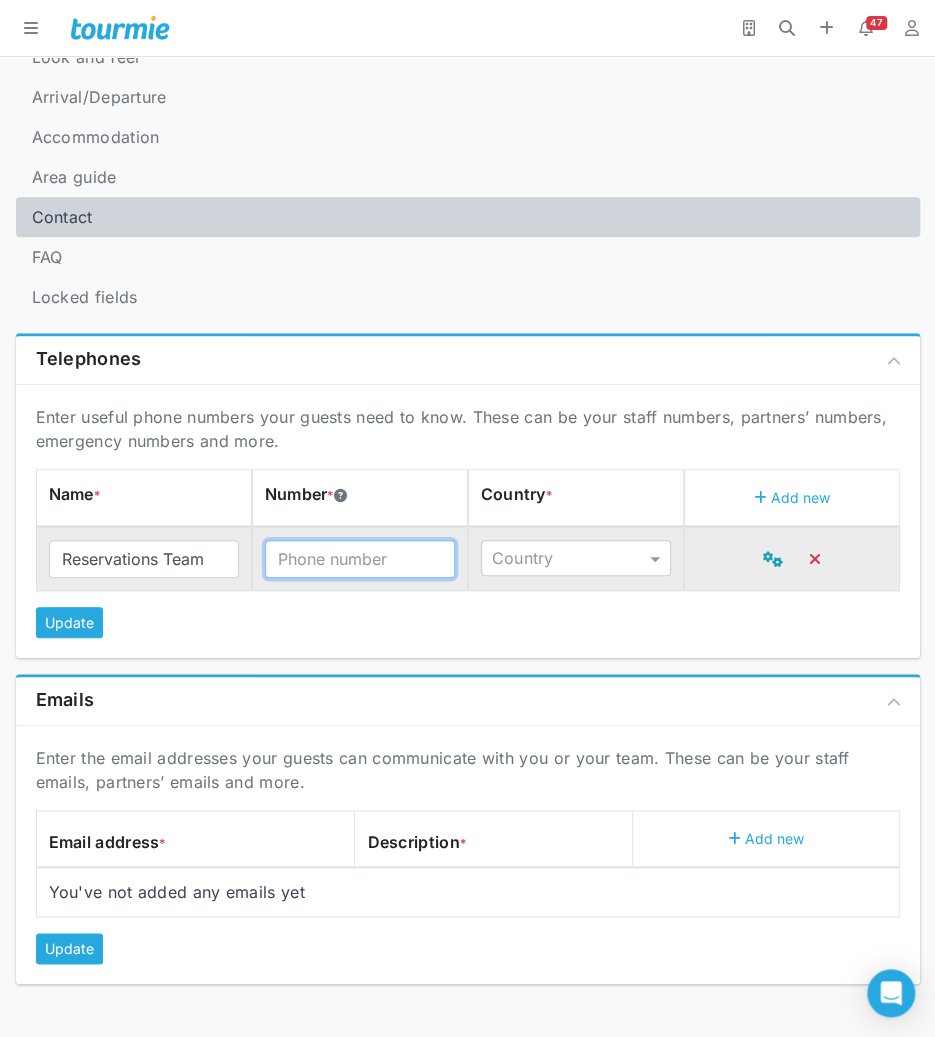 click at bounding box center [360, 559] 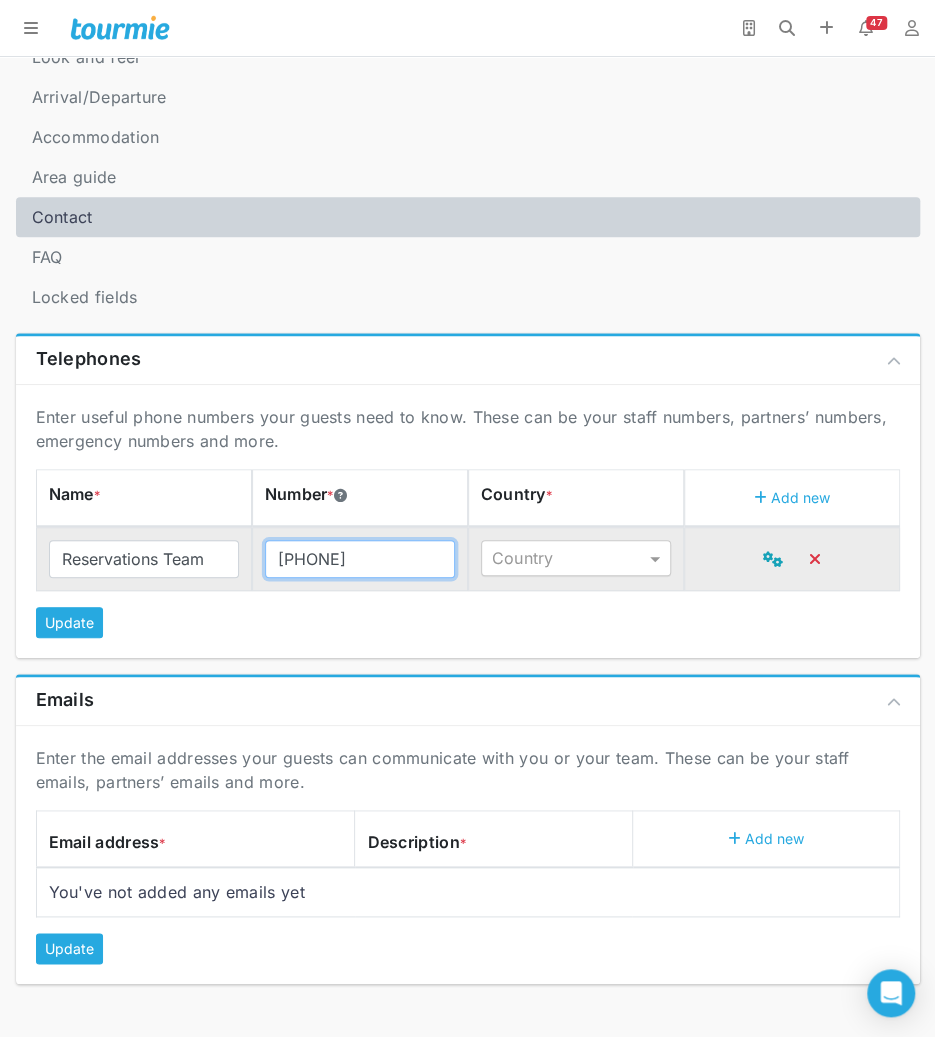type on "+306989013333" 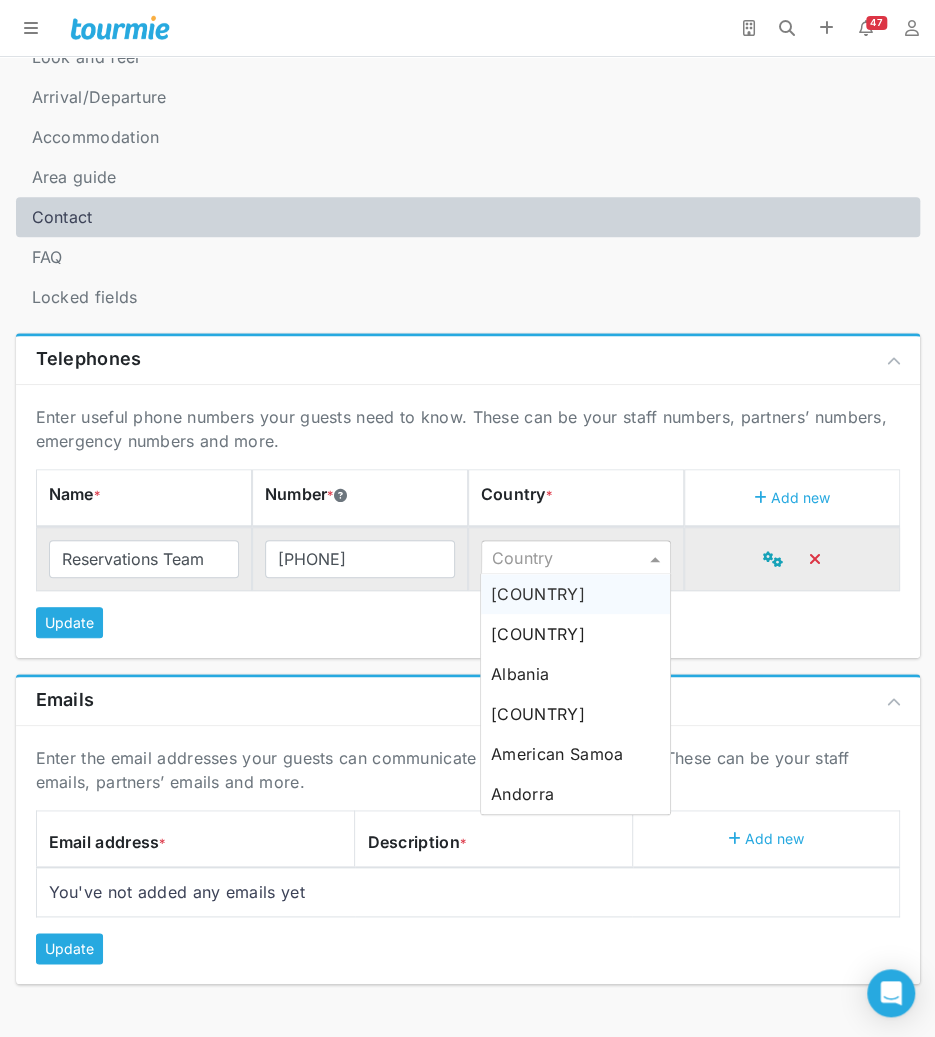 click at bounding box center [556, 558] 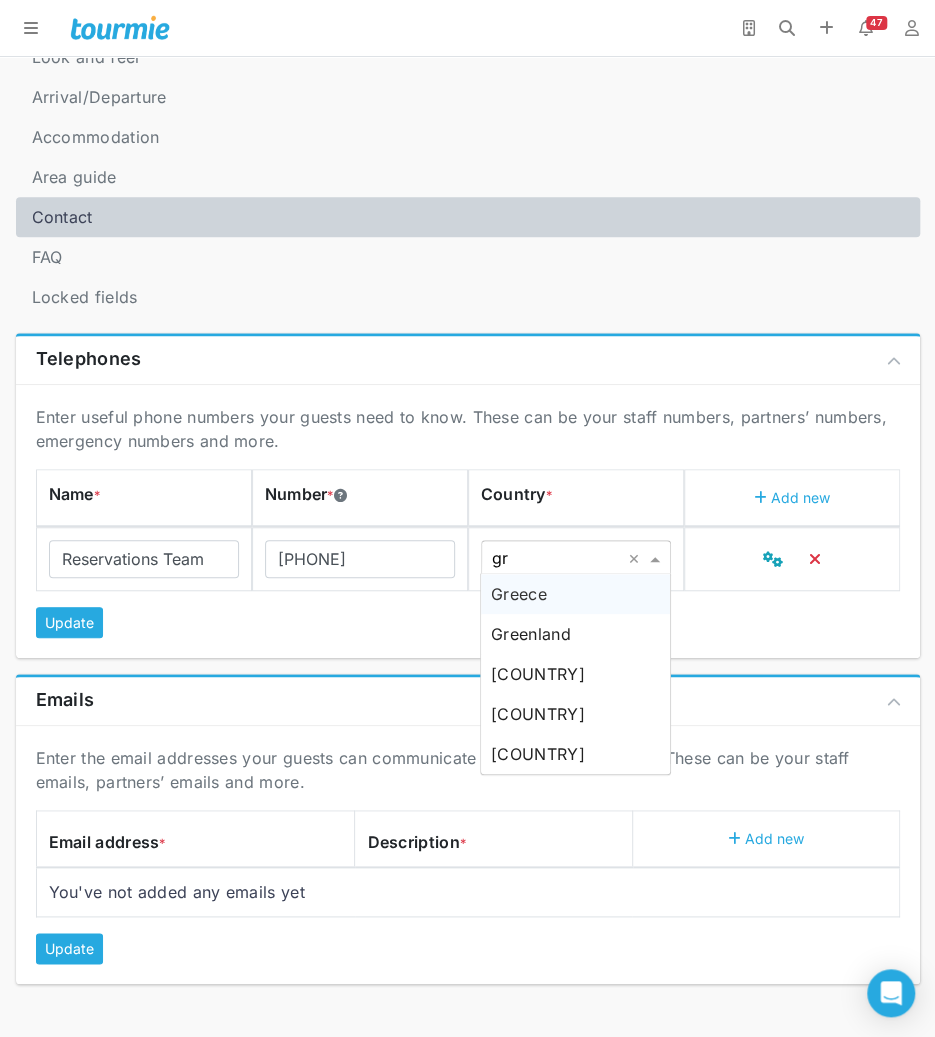 click on "Greece" at bounding box center [519, 594] 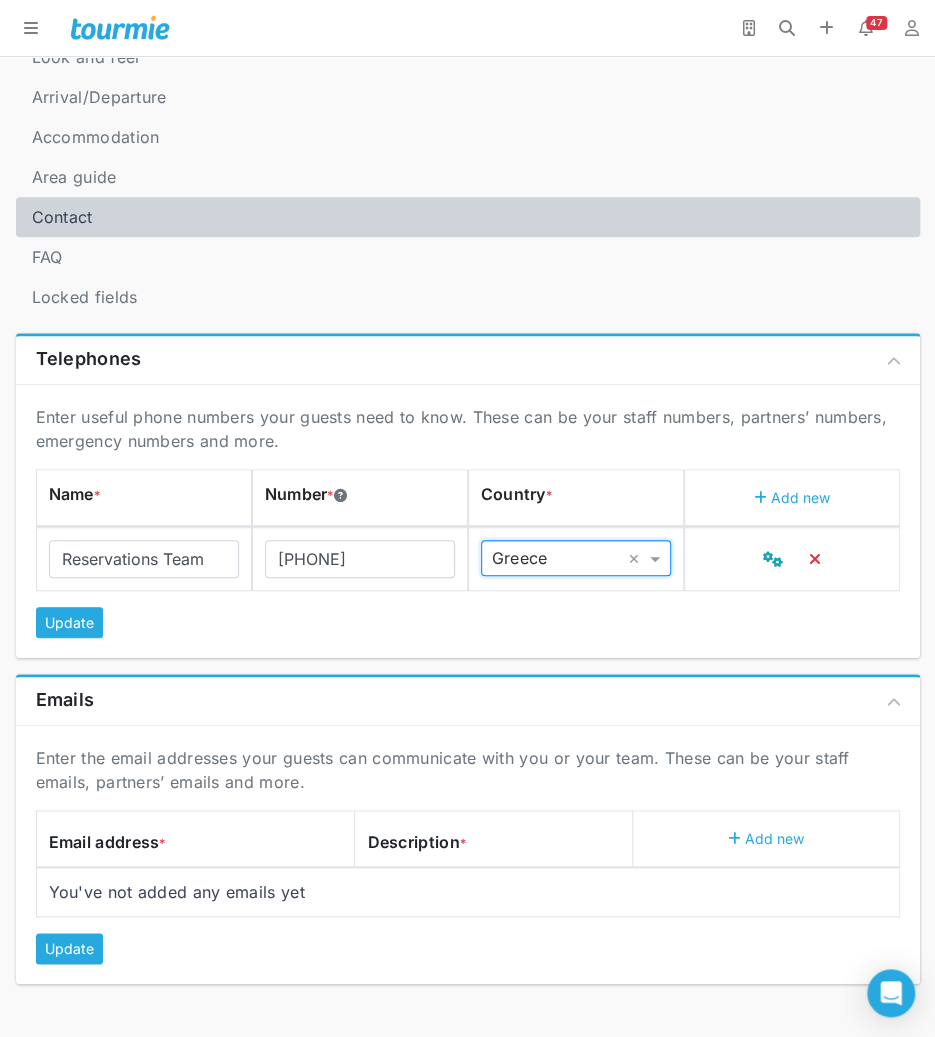 scroll, scrollTop: 282, scrollLeft: 0, axis: vertical 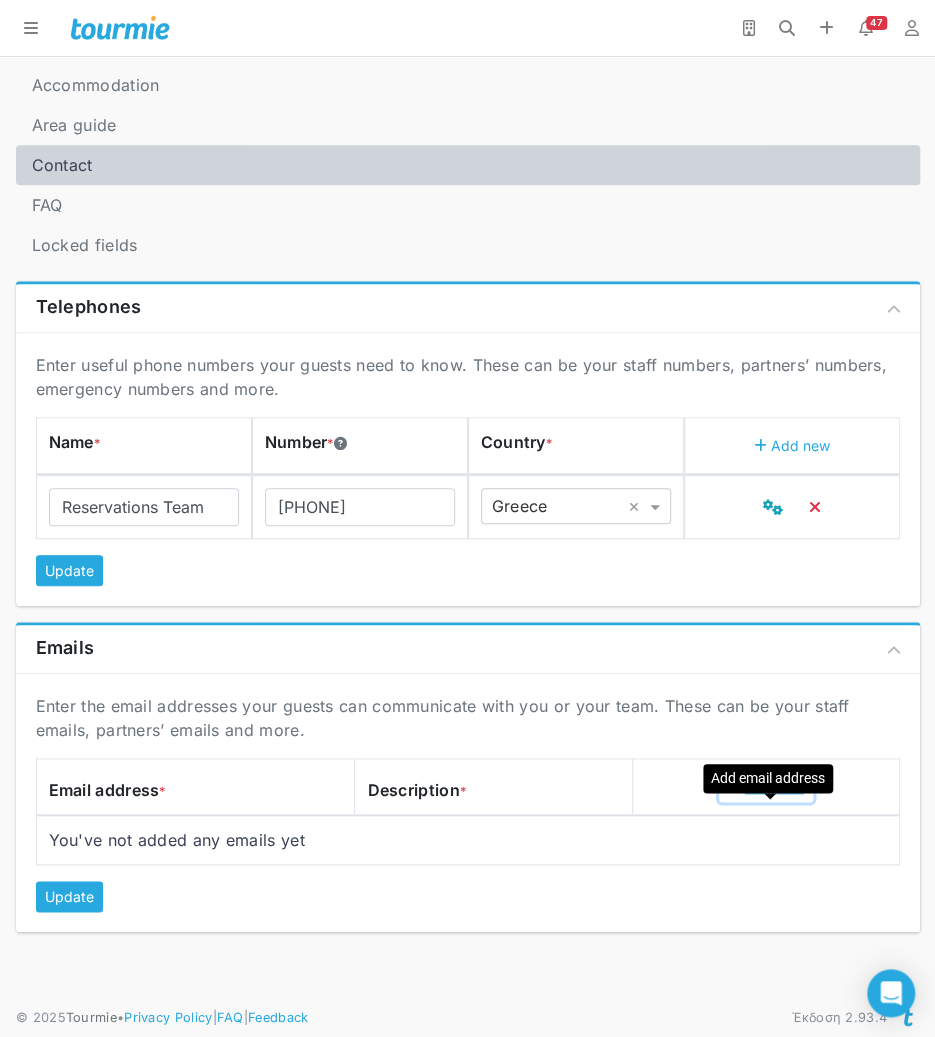 click on "Add new" at bounding box center [766, 786] 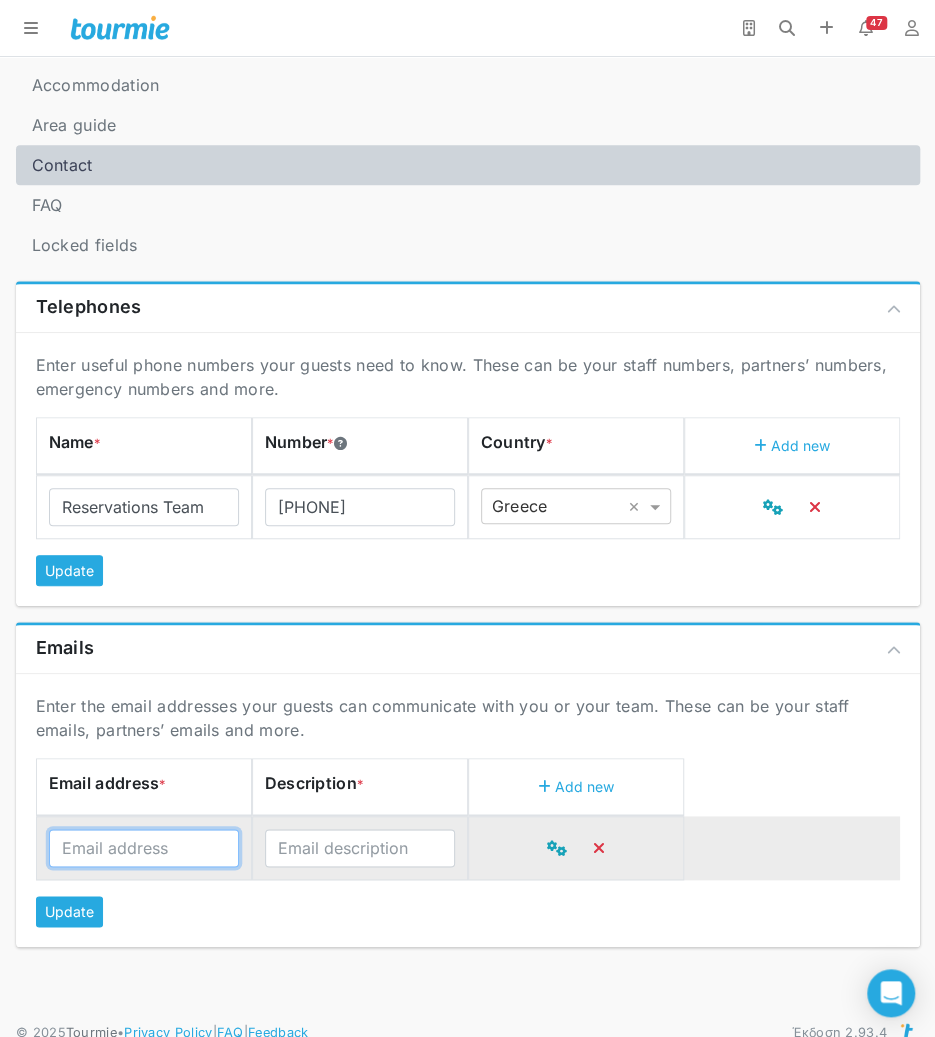 click at bounding box center [144, 848] 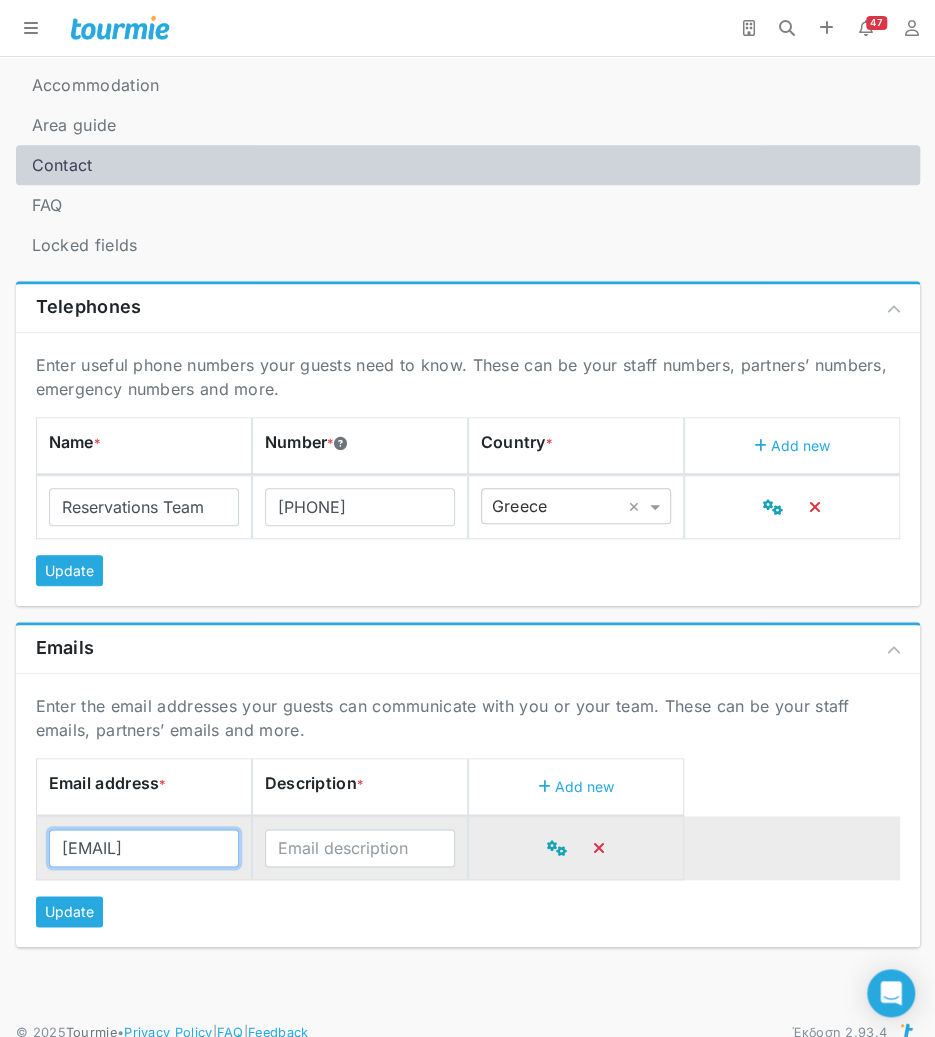 scroll, scrollTop: 0, scrollLeft: 215, axis: horizontal 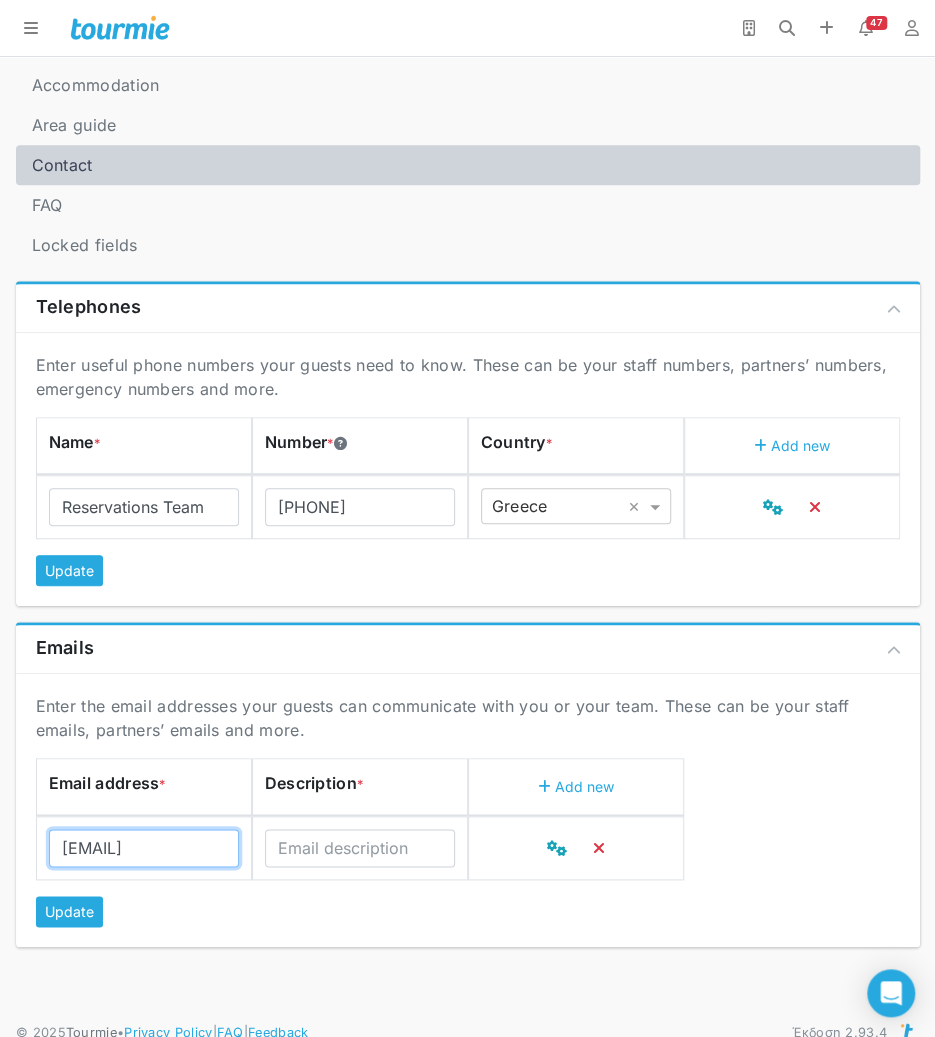 type on "[EMAIL]" 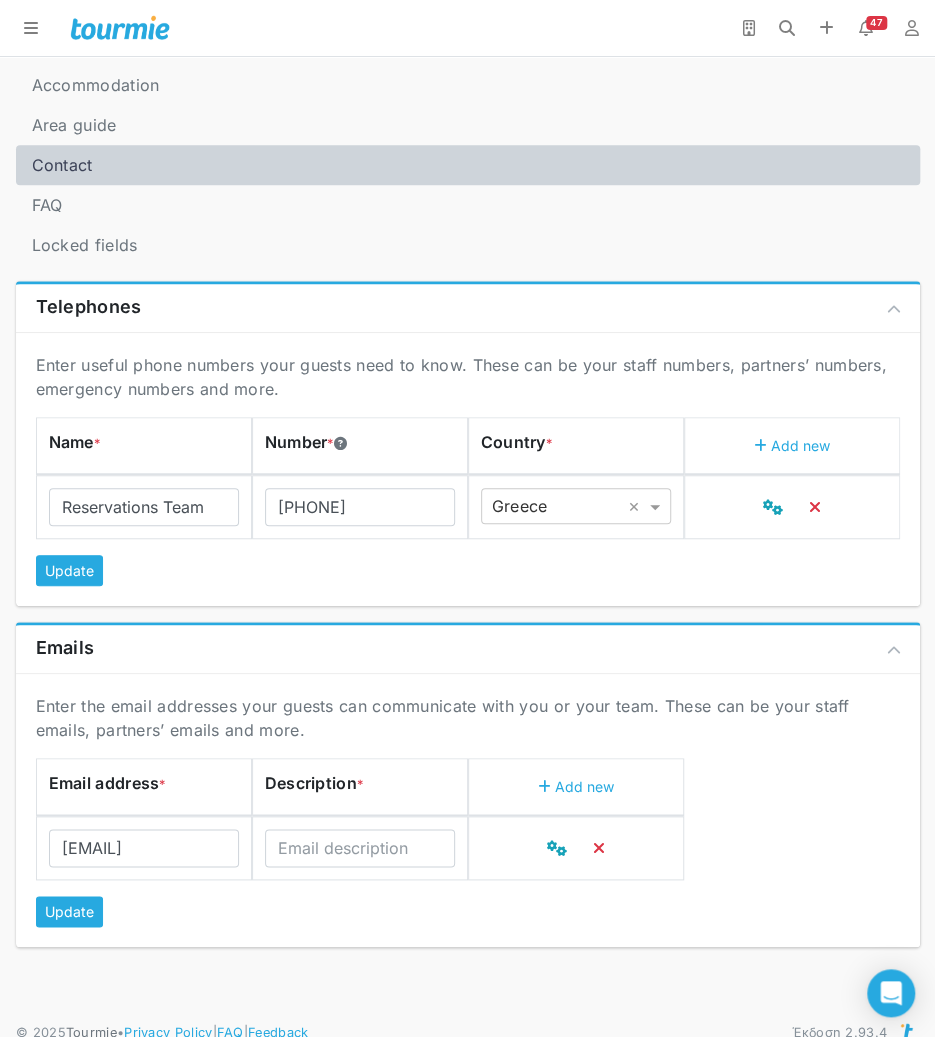 scroll, scrollTop: 0, scrollLeft: 0, axis: both 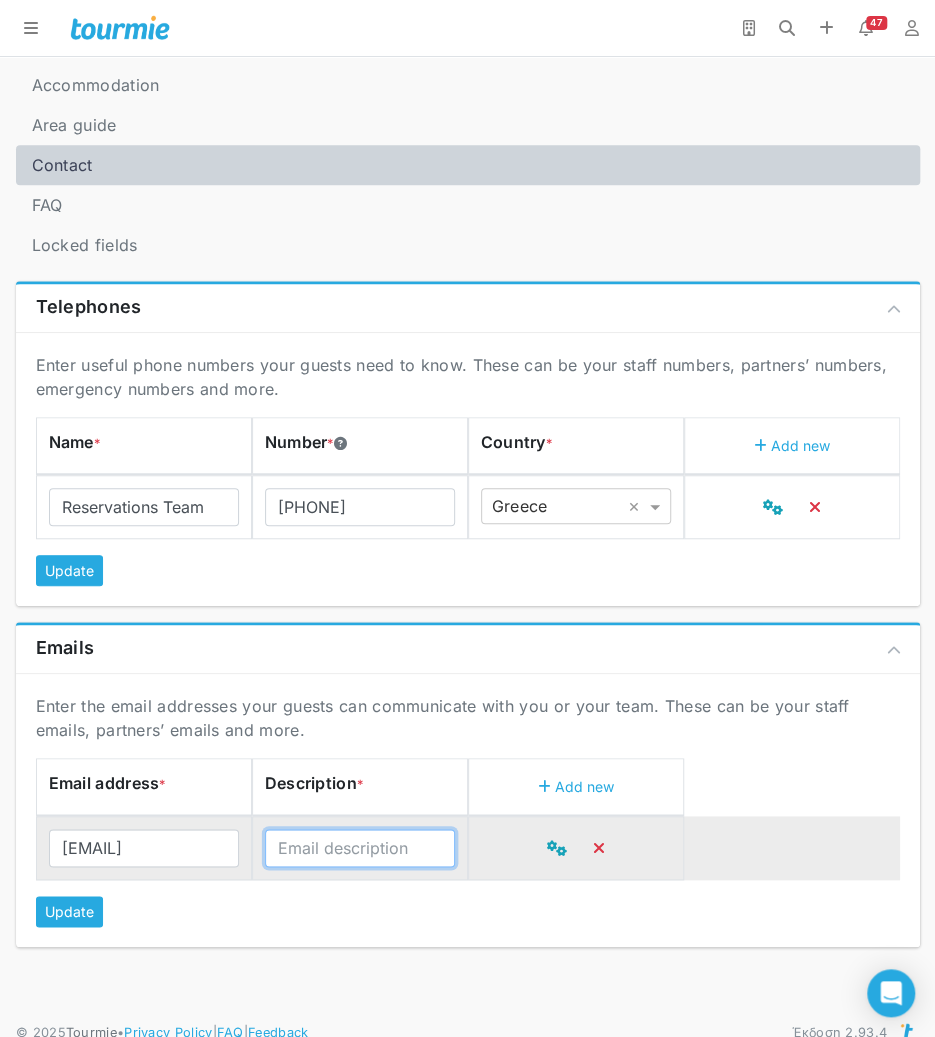 click at bounding box center (360, 848) 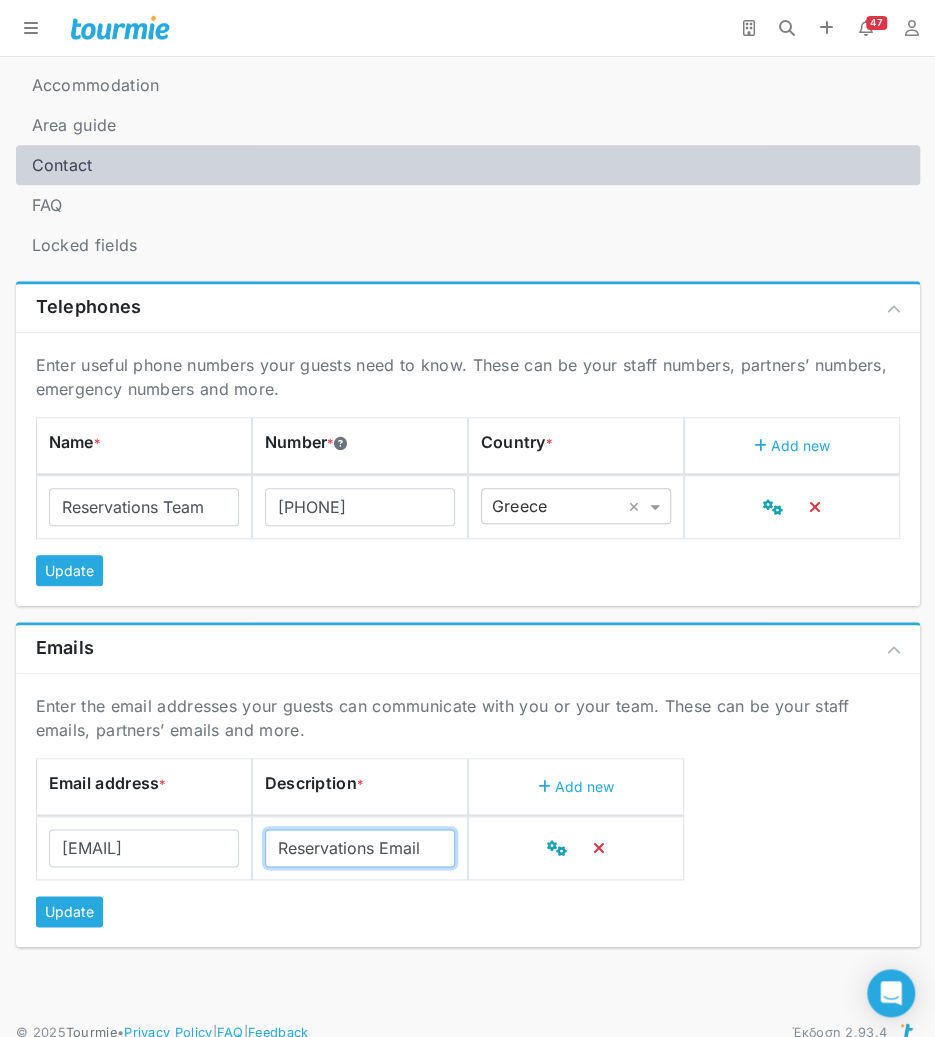 type on "Reservations Email" 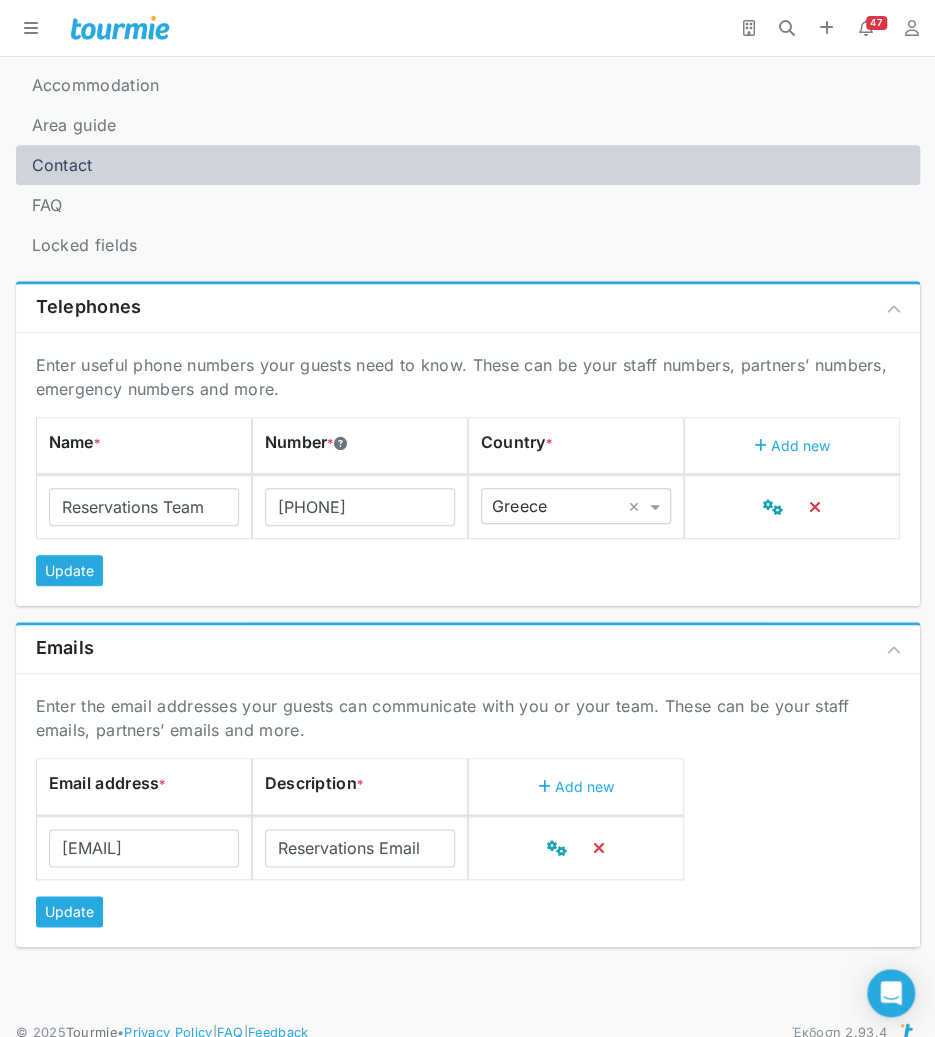 click on "Έκδοση 2.93.4 © 2025  Tourmie  •  Privacy Policy  |  FAQ  |  Feedback" at bounding box center (467, 1031) 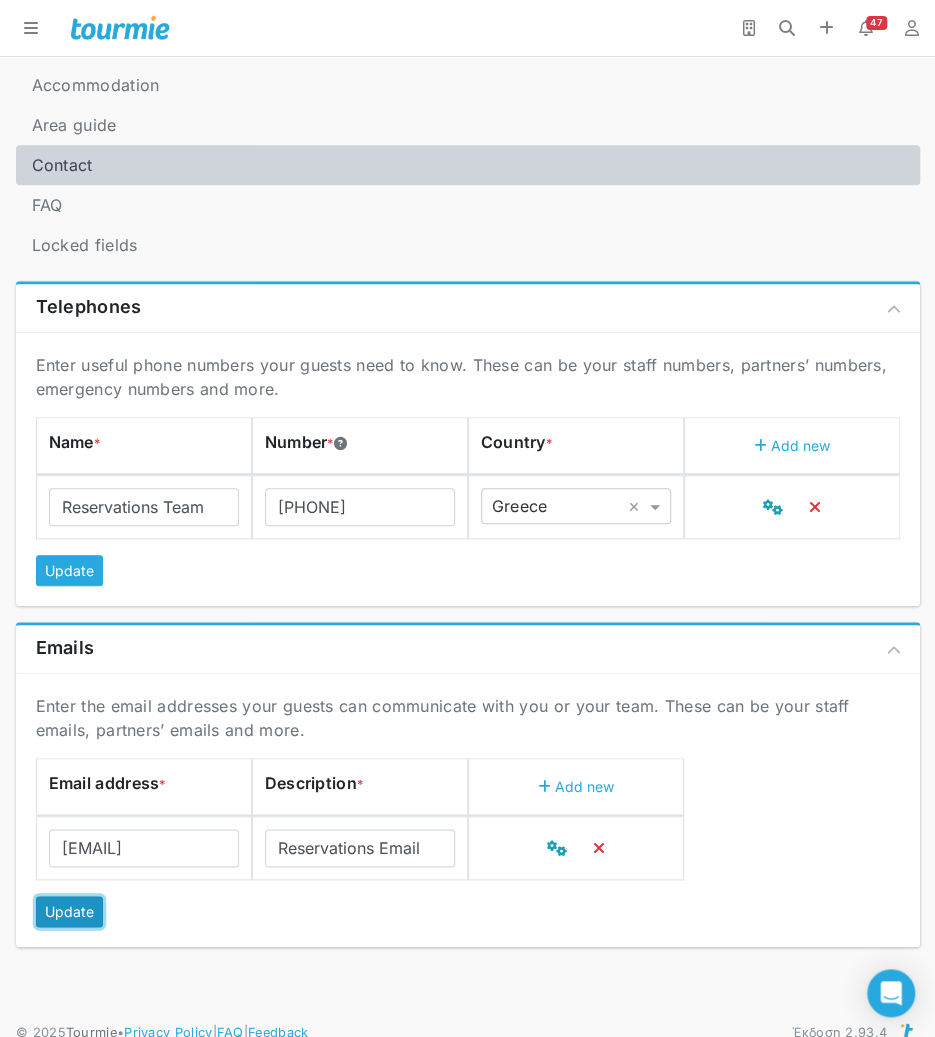 click on "Update" at bounding box center (69, 911) 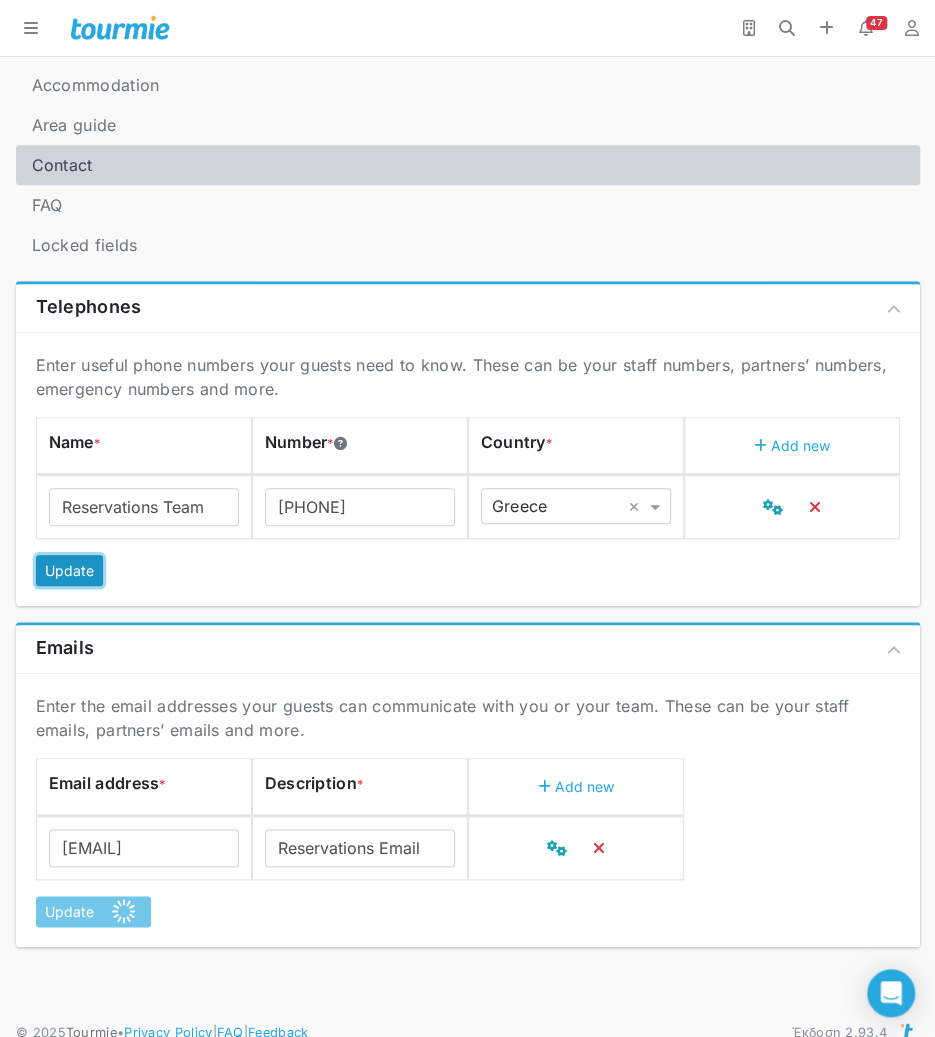 click on "Update" at bounding box center [69, 570] 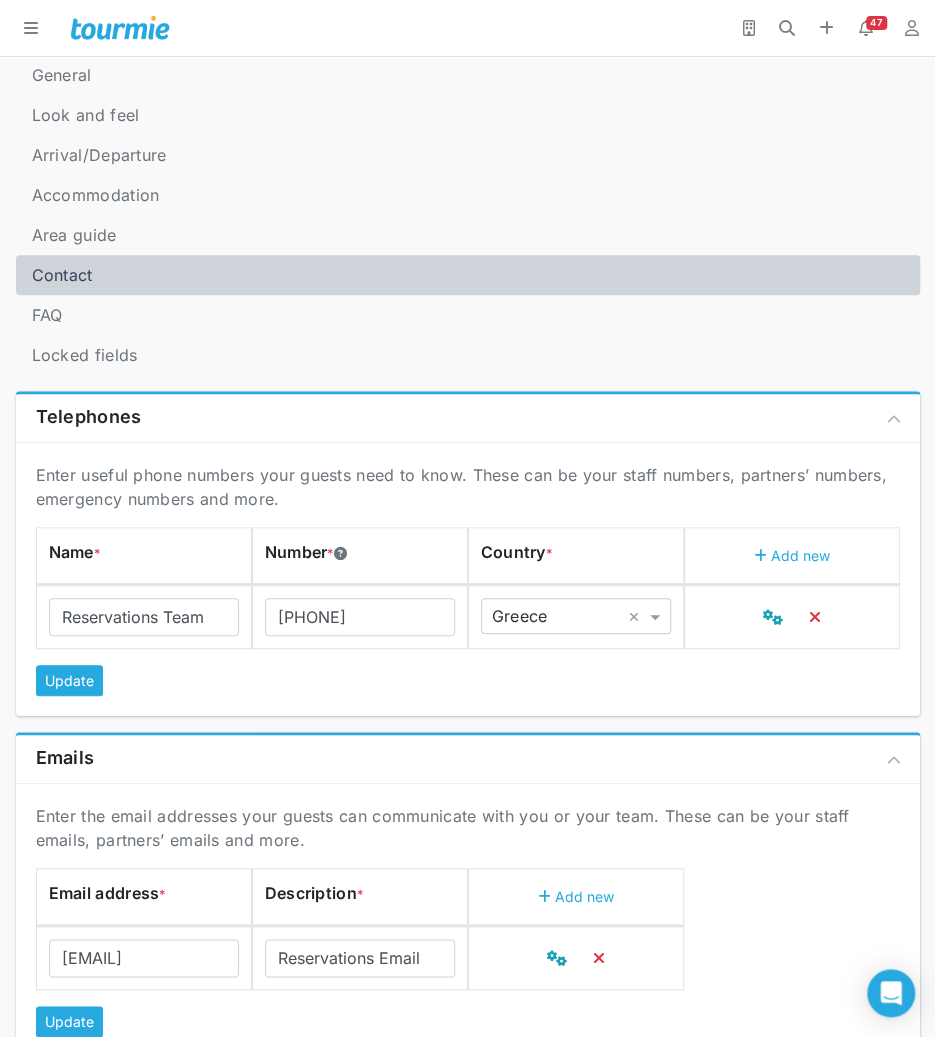 scroll, scrollTop: 297, scrollLeft: 0, axis: vertical 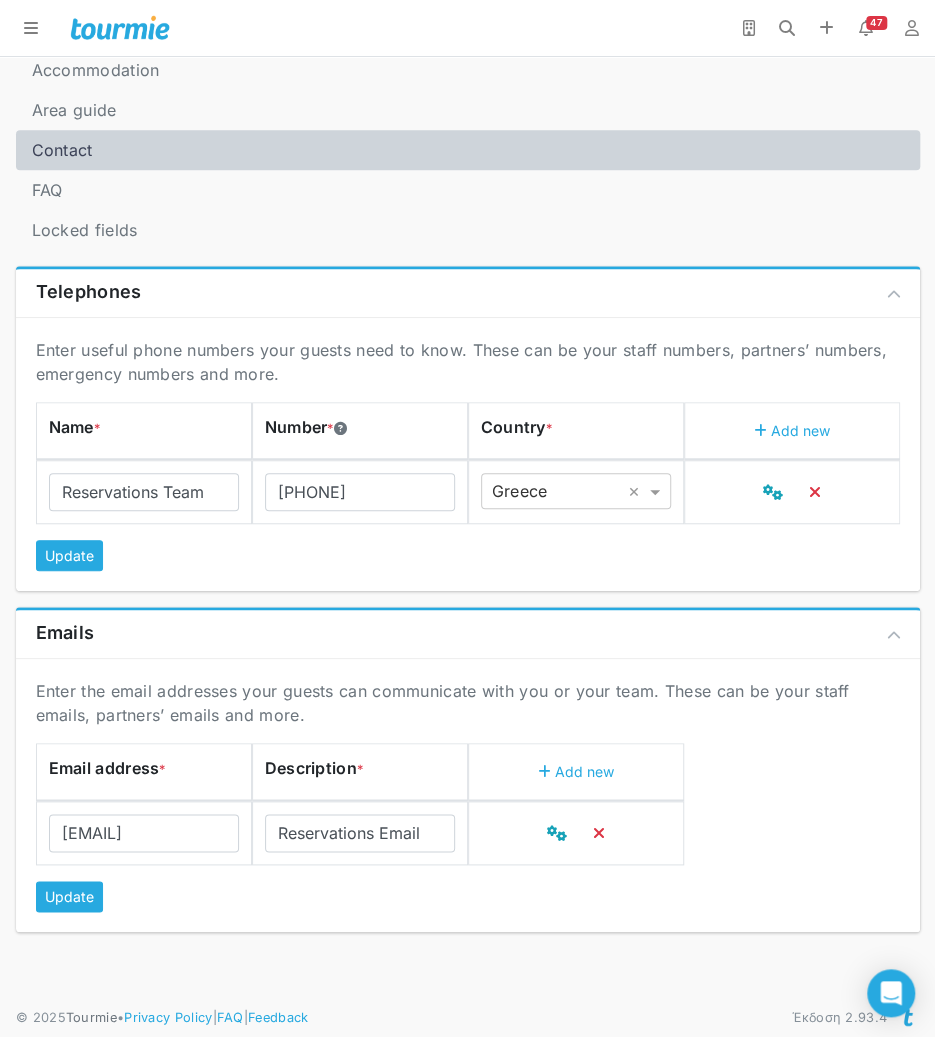 click on "Emails" at bounding box center [468, 634] 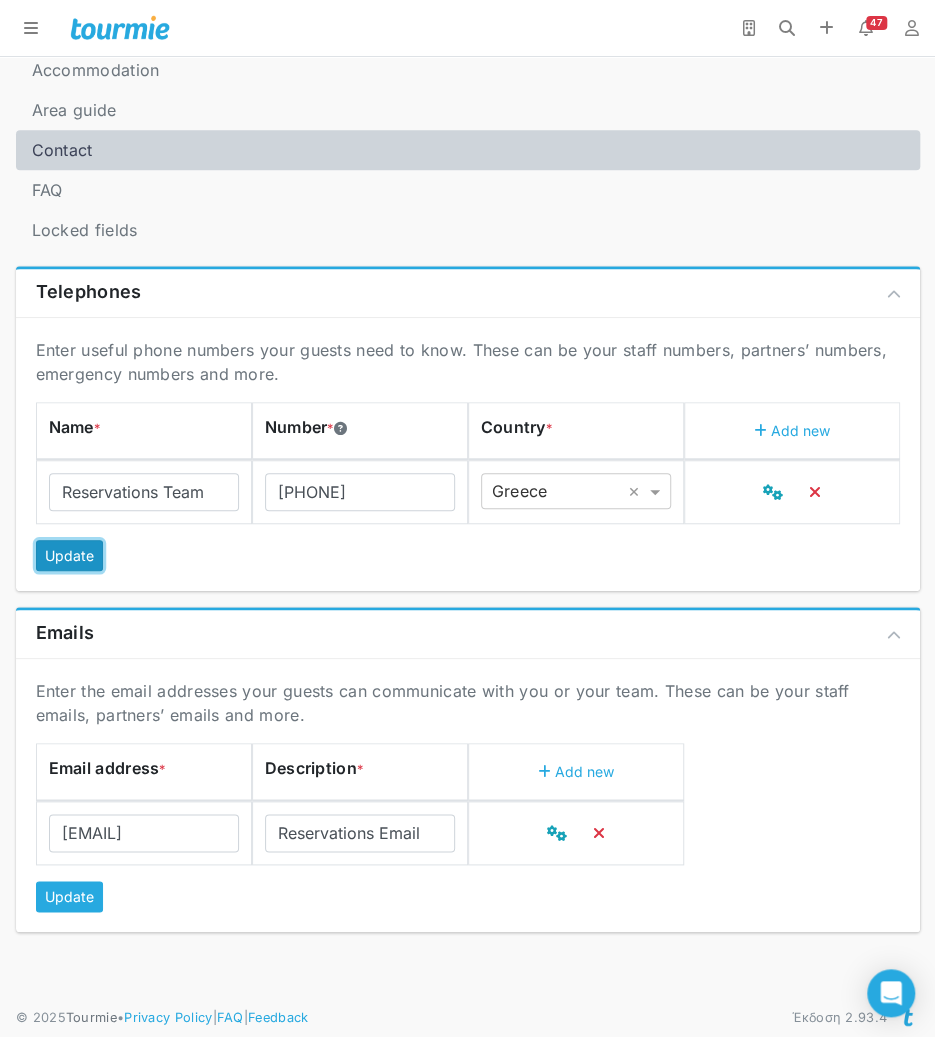 click on "Update" at bounding box center [69, 555] 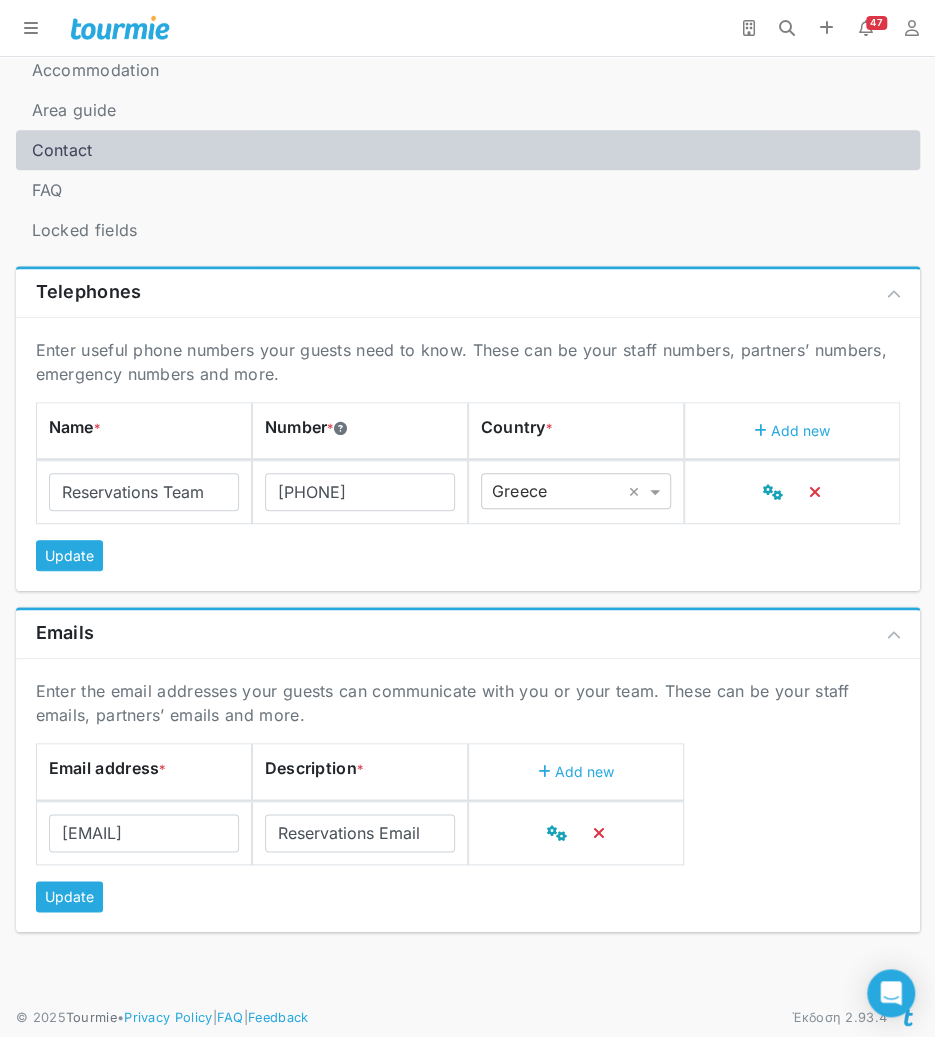 click on "Enter the email addresses your guests can communicate with you or your team. These can be your staff emails, partners’ emails and more.   Email address   *
Description   *
Add new  reservations@chalkidikipropertymanagement.com Reservations Email  Update" at bounding box center (468, 795) 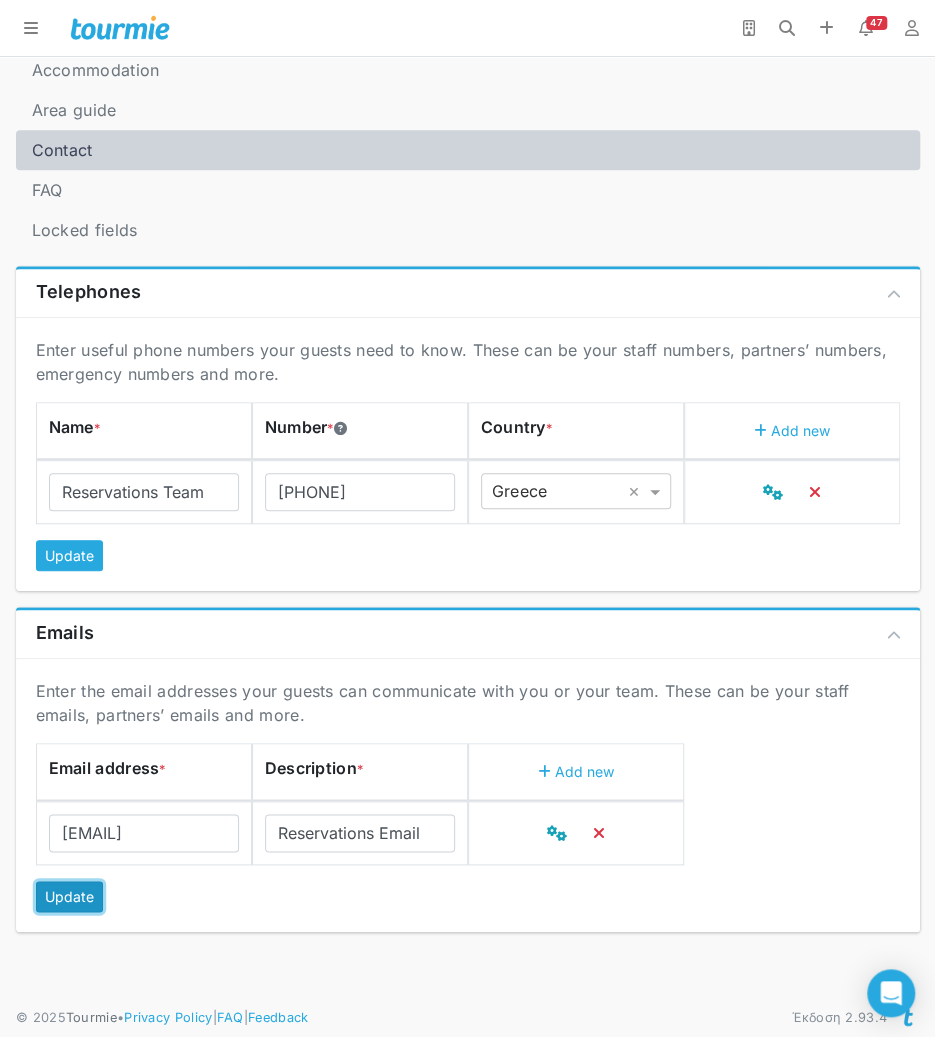 click on "Update" at bounding box center (69, 896) 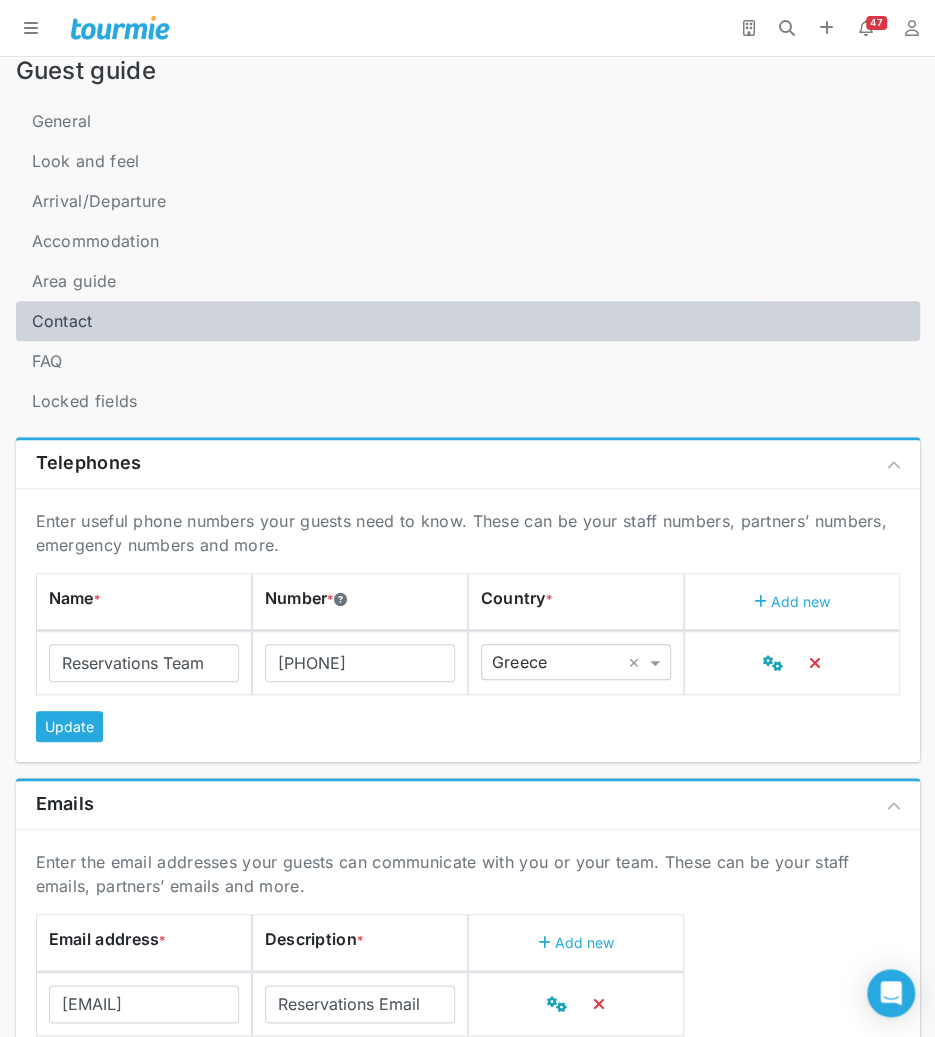 scroll, scrollTop: 0, scrollLeft: 0, axis: both 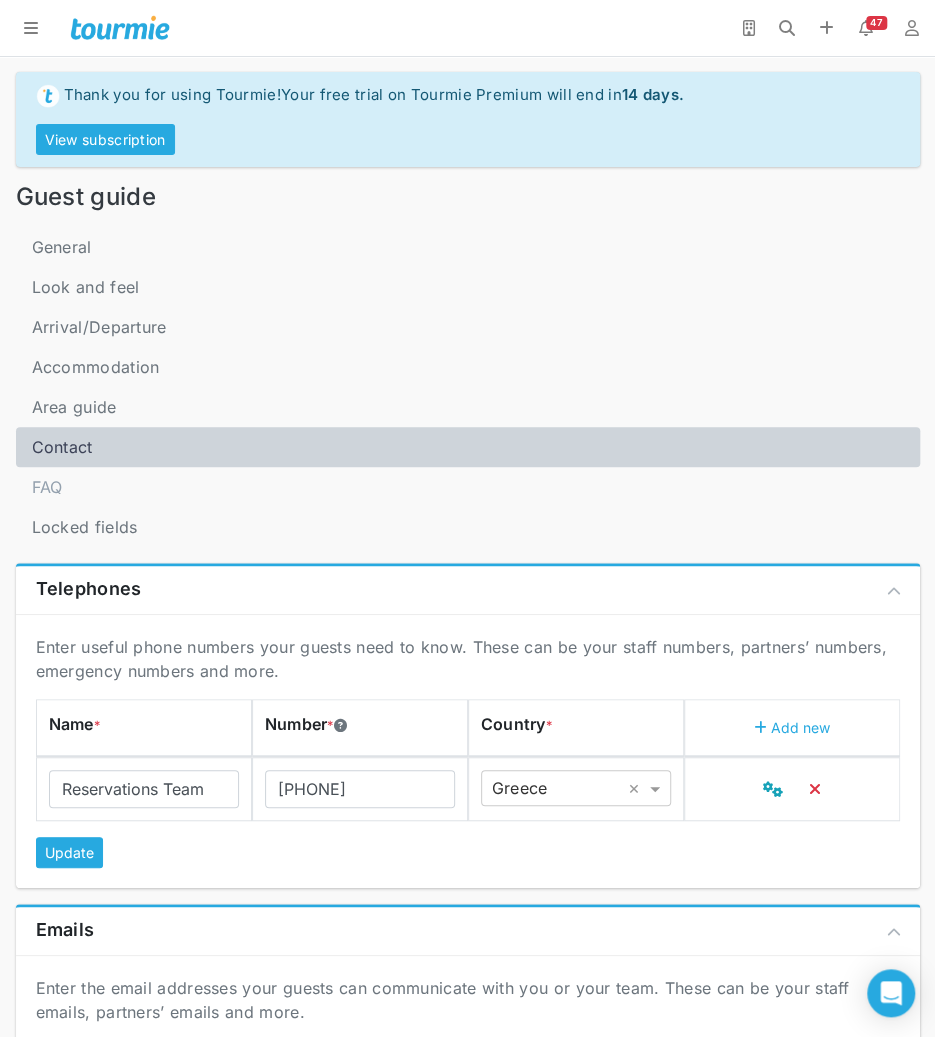 click on "FAQ" at bounding box center (47, 487) 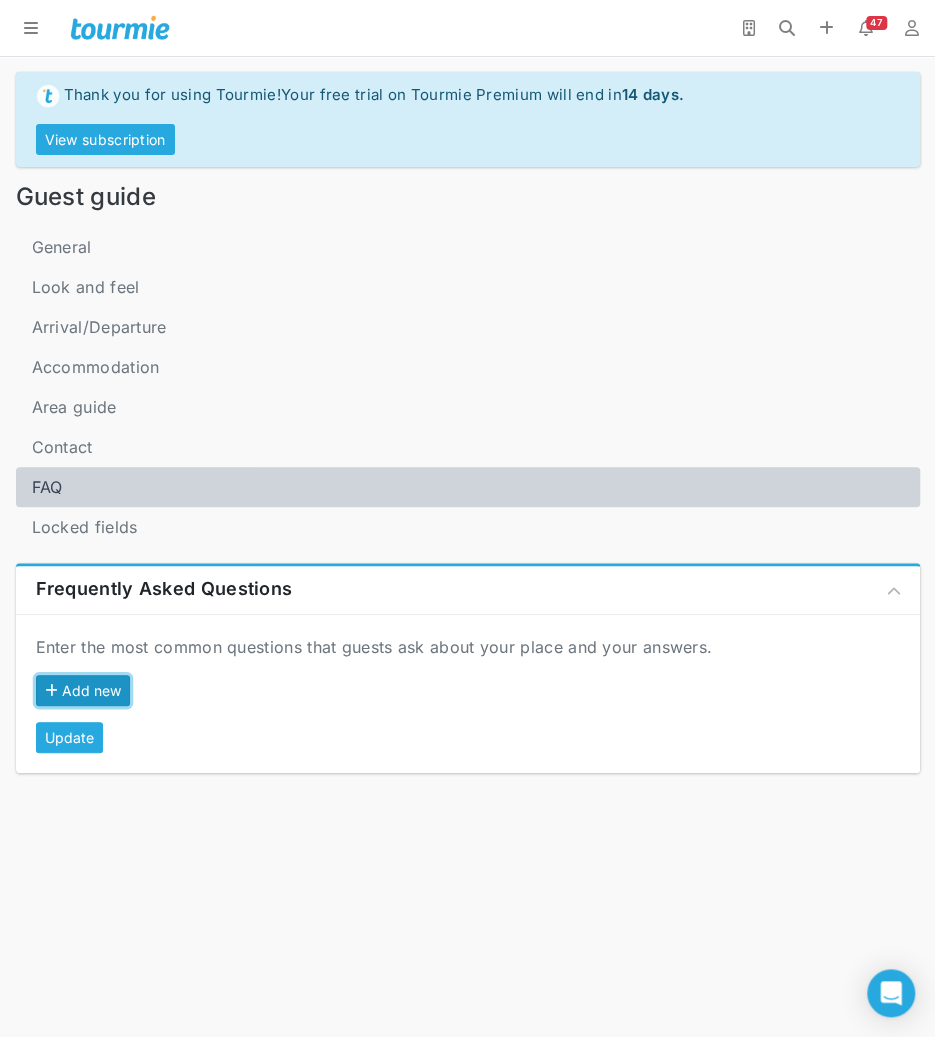 click on "Add new" at bounding box center [83, 690] 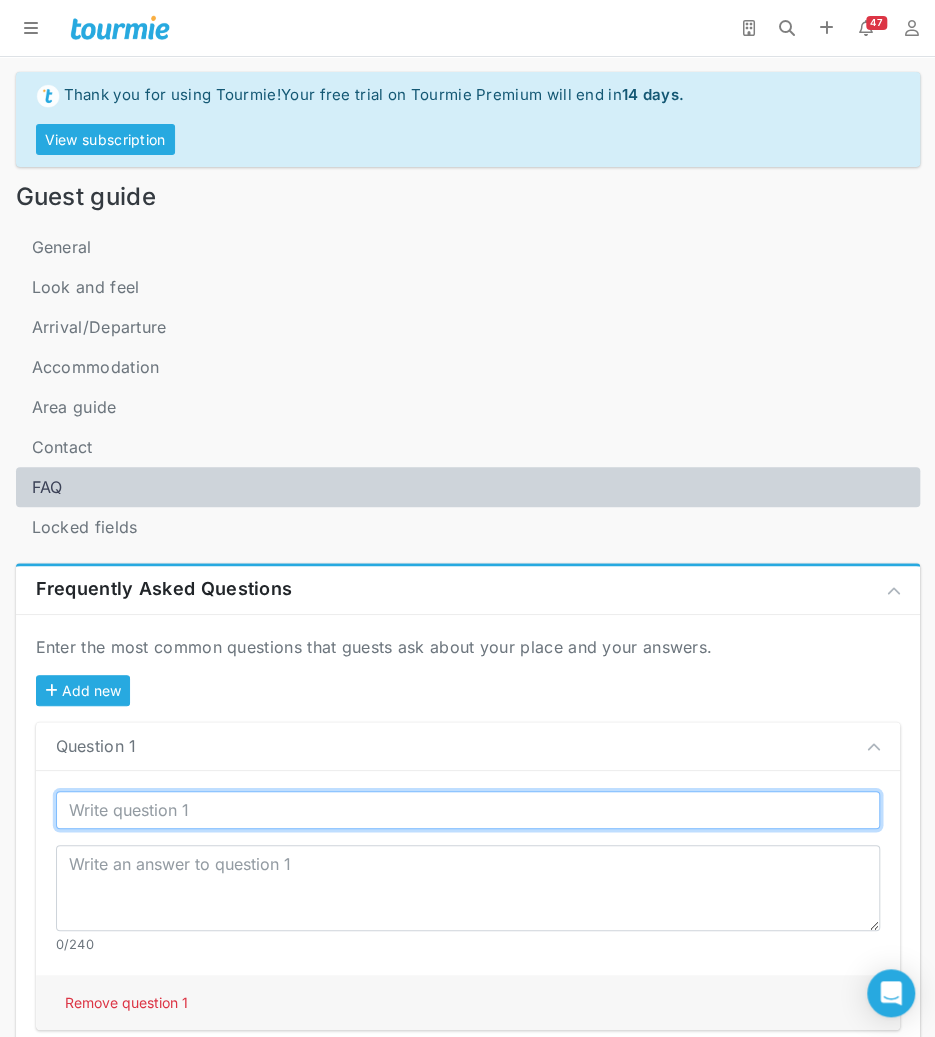 click at bounding box center (468, 810) 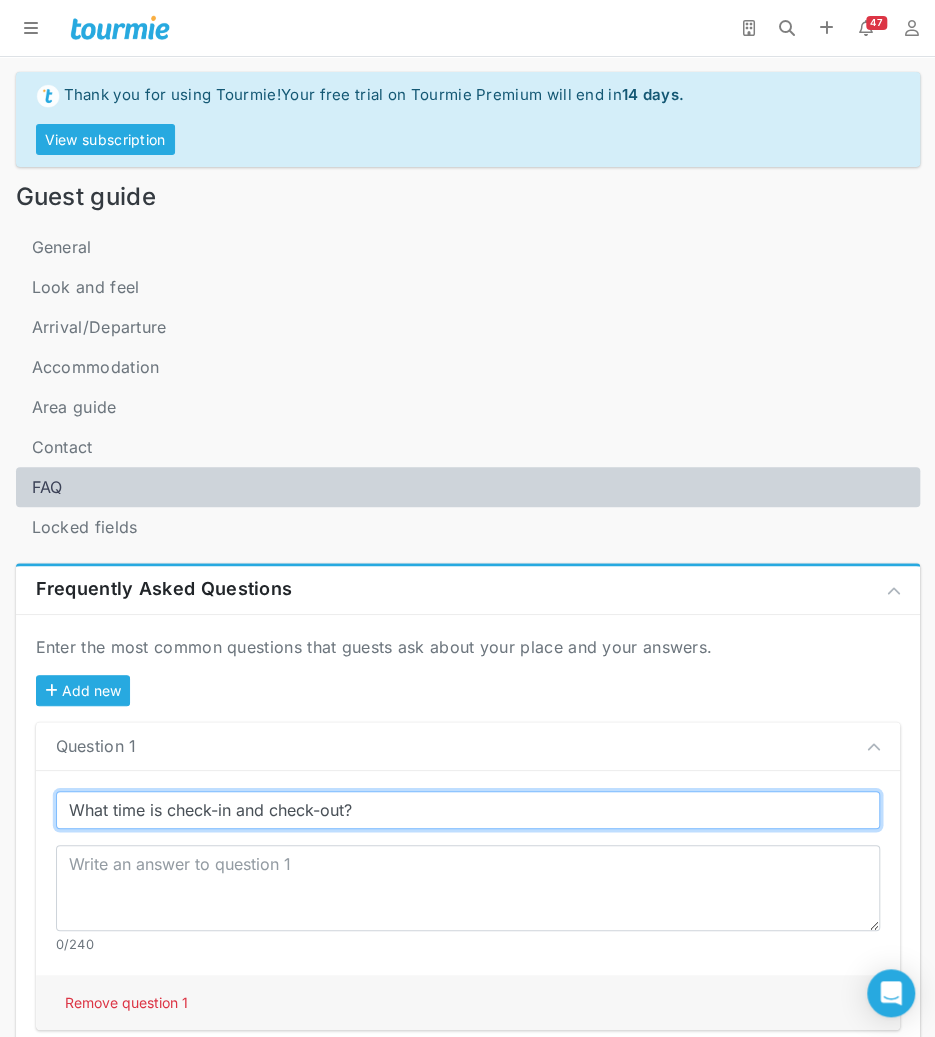 type on "What time is check-in and check-out?" 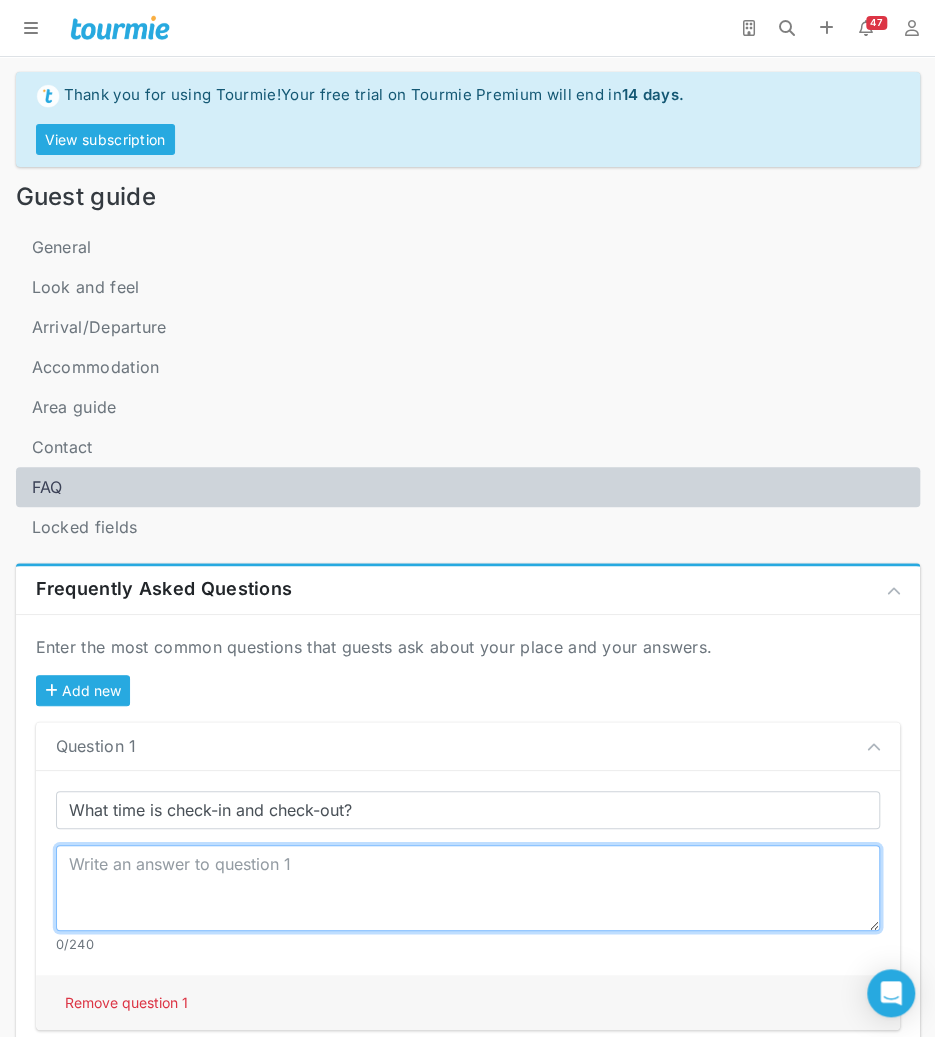 click at bounding box center [468, 888] 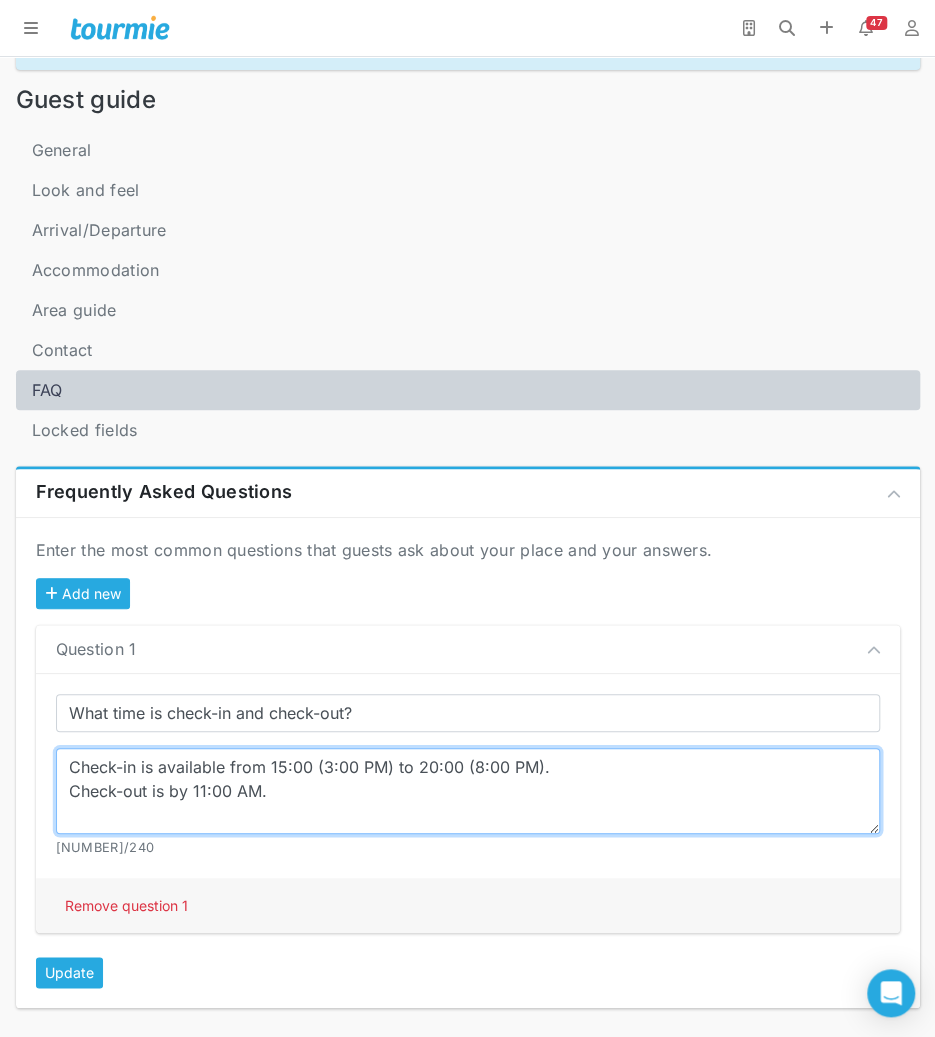 scroll, scrollTop: 176, scrollLeft: 0, axis: vertical 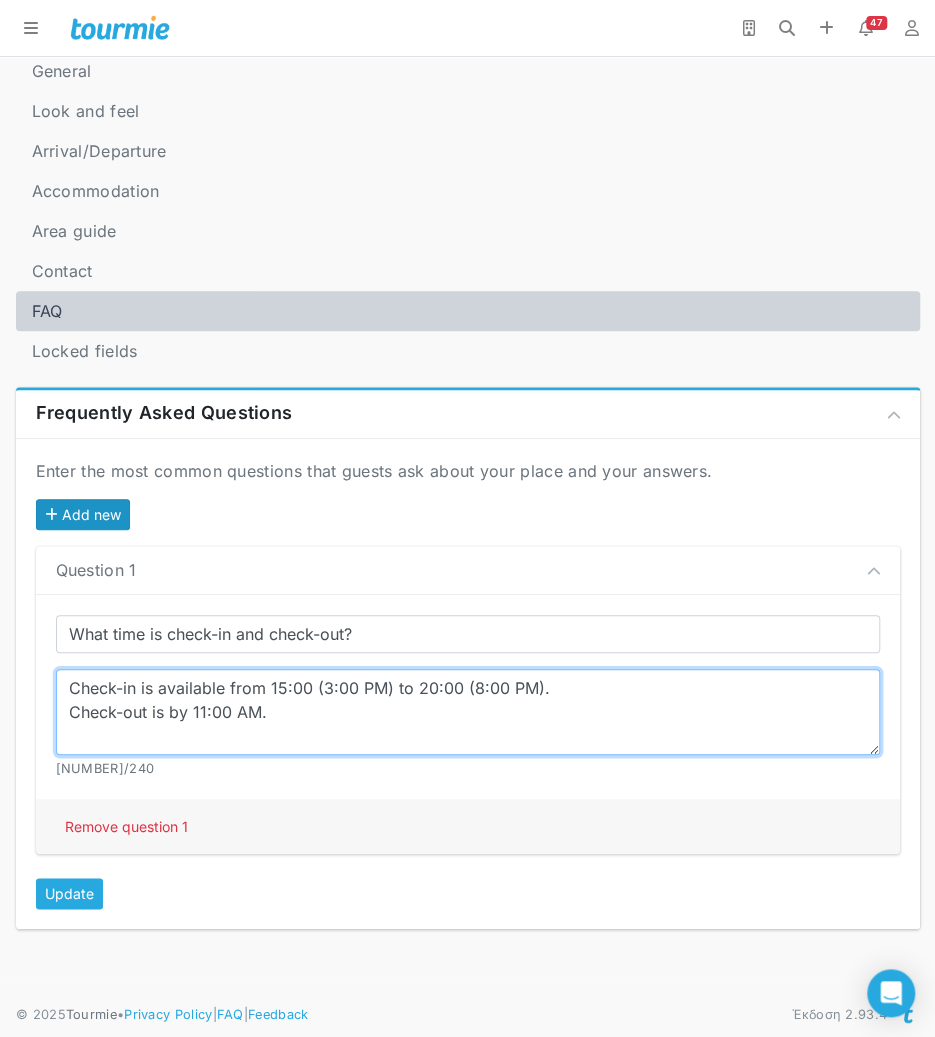 type on "Check-in is available from 15:00 (3:00 PM) to 20:00 (8:00 PM).
Check-out is by 11:00 AM." 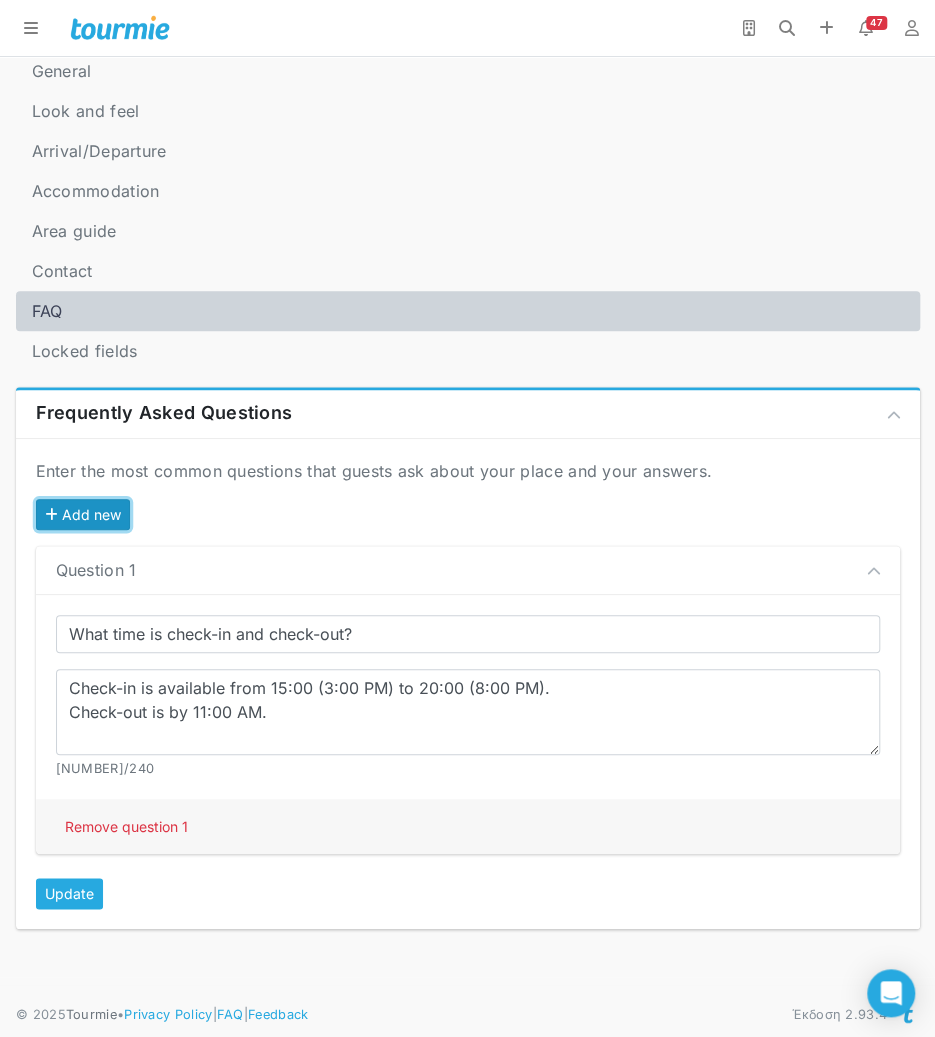 click on "Add new" at bounding box center (83, 514) 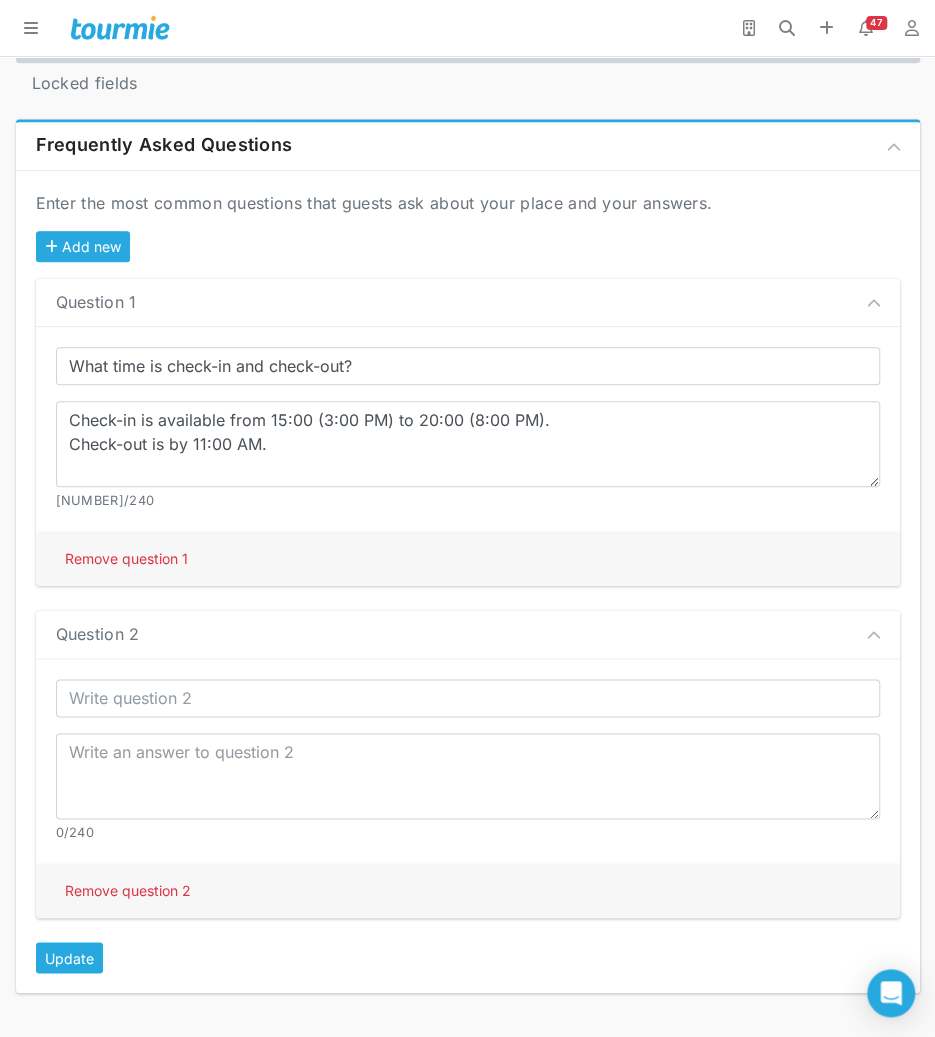 scroll, scrollTop: 489, scrollLeft: 0, axis: vertical 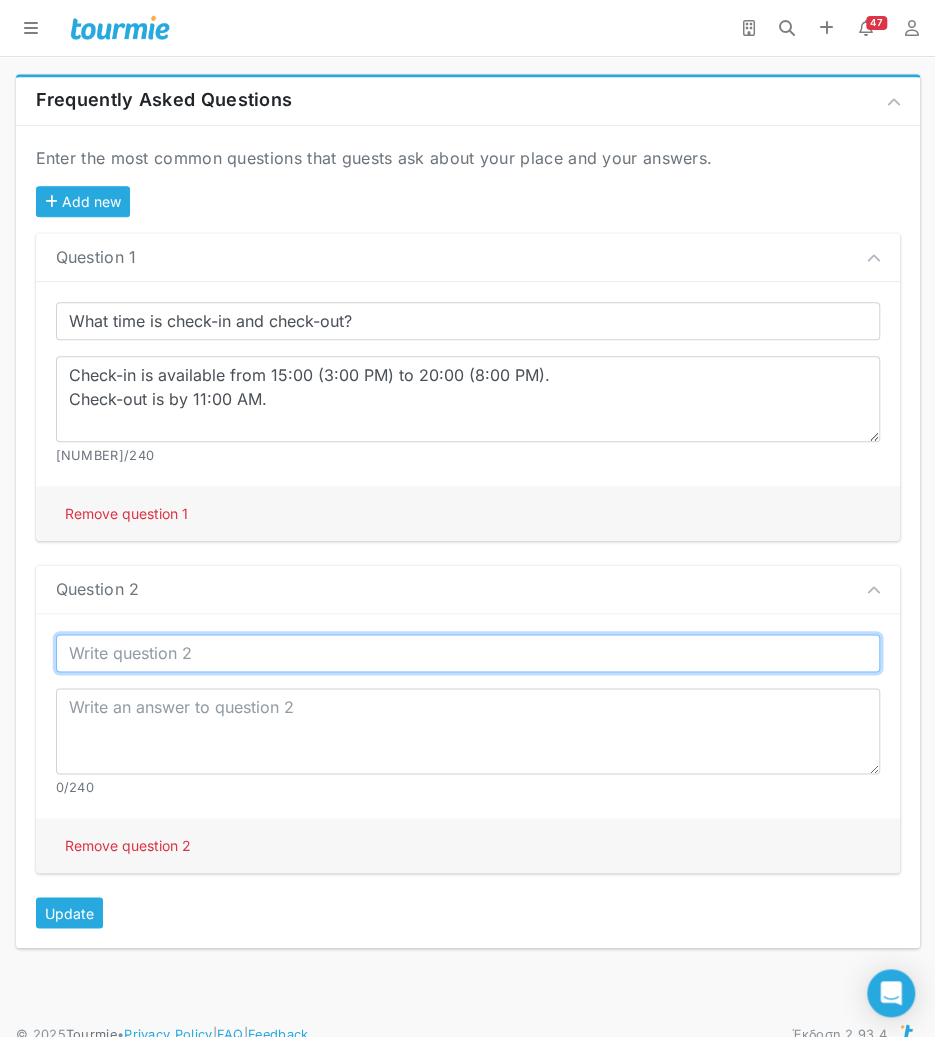 click at bounding box center [468, 653] 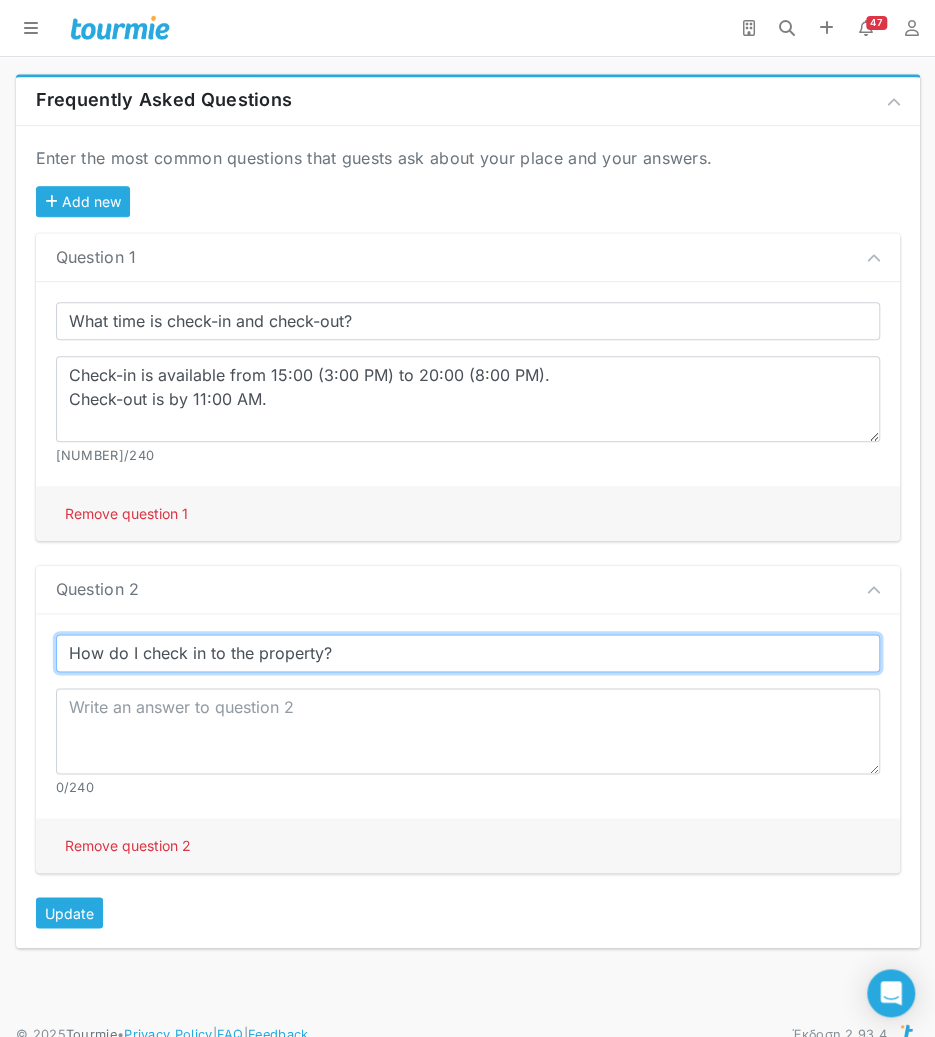 type on "How do I check in to the property?" 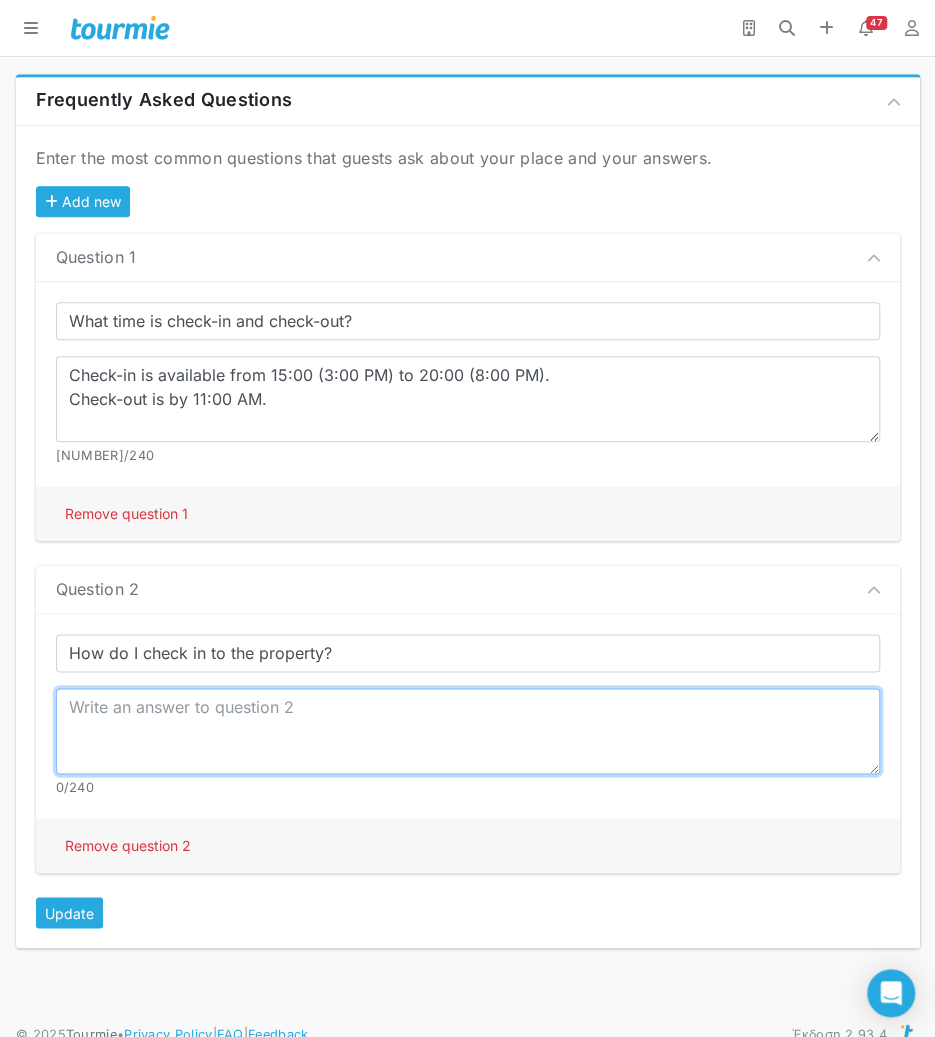 click at bounding box center [468, 731] 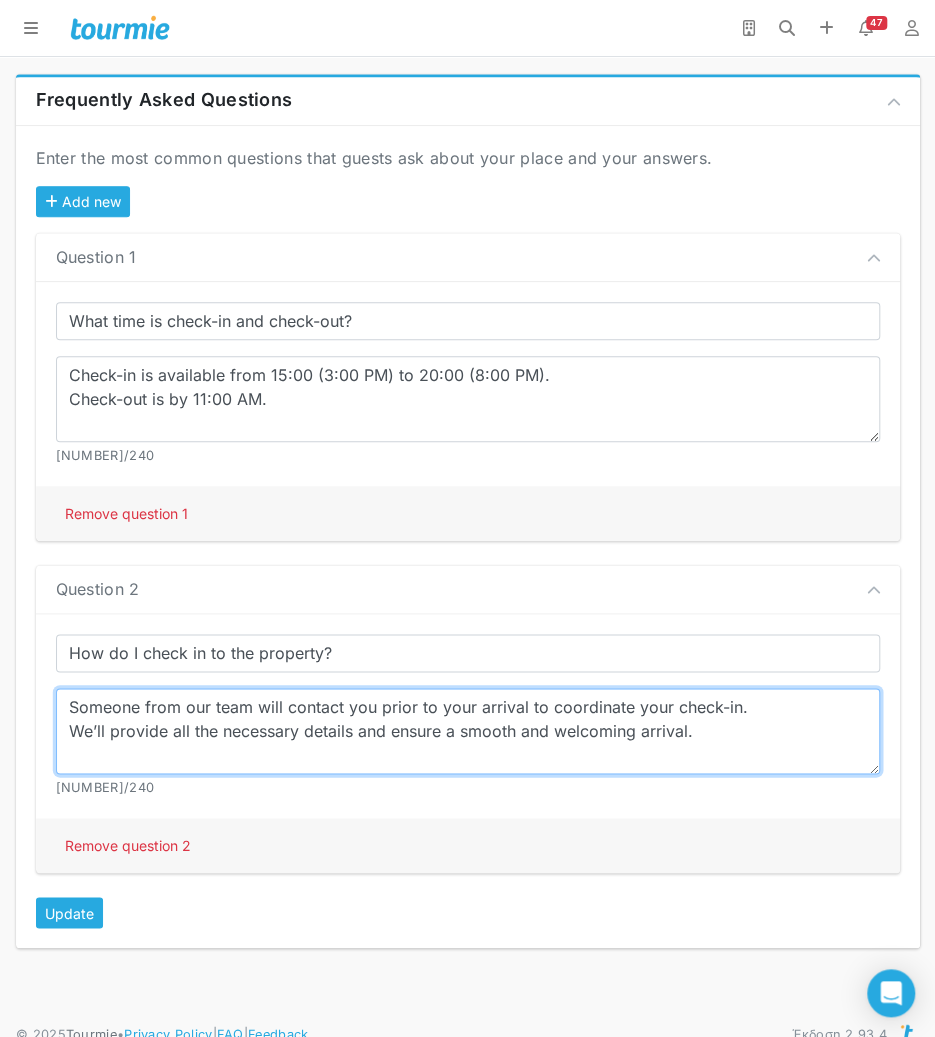 click on "Someone from our team will contact you prior to your arrival to coordinate your check-in.
We’ll provide all the necessary details and ensure a smooth and welcoming arrival." at bounding box center (468, 731) 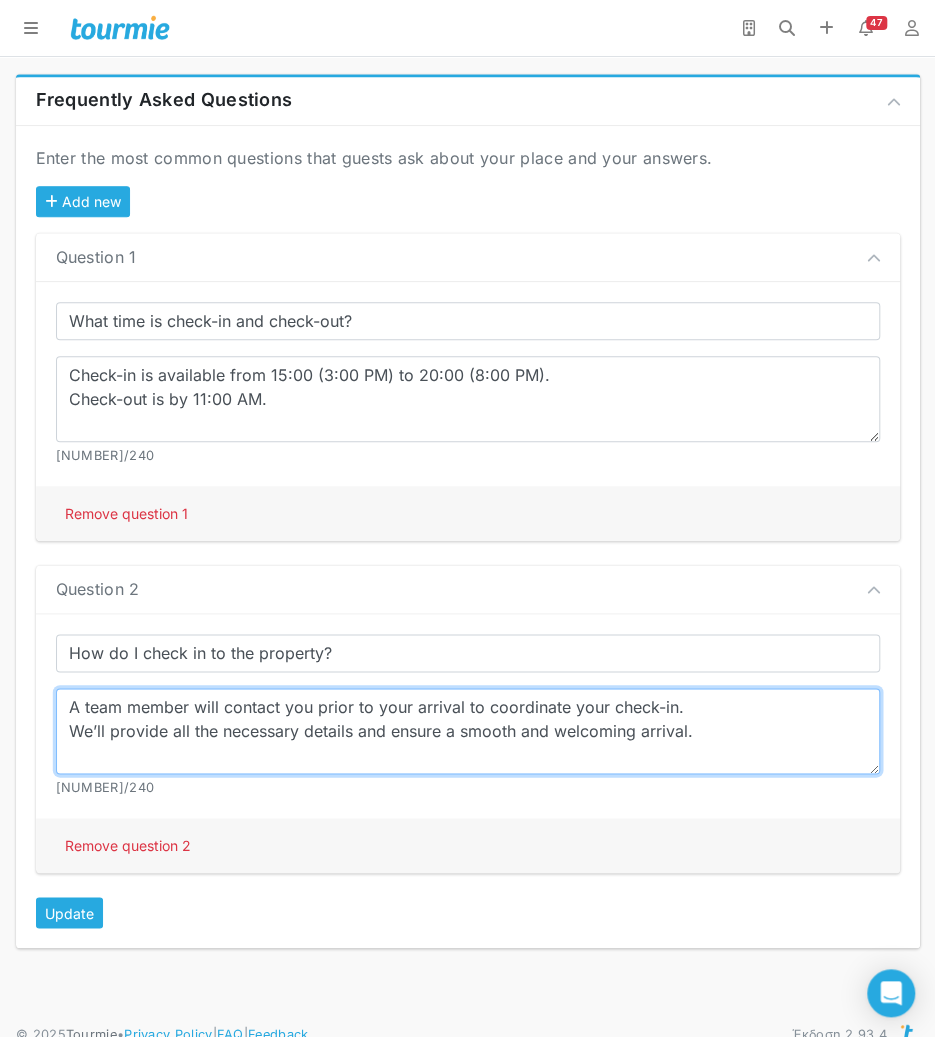 type on "A team member will contact you prior to your arrival to coordinate your check-in.
We’ll provide all the necessary details and ensure a smooth and welcoming arrival." 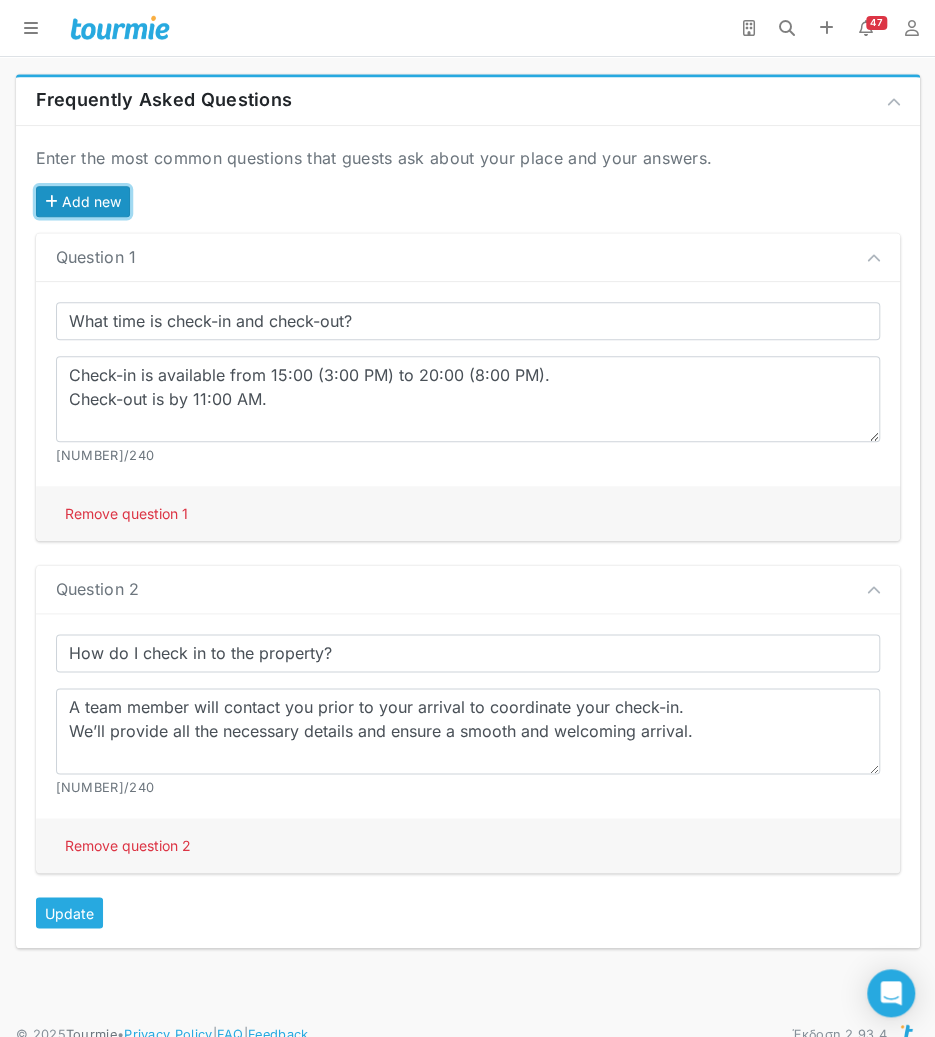 click on "Add new" at bounding box center [83, 201] 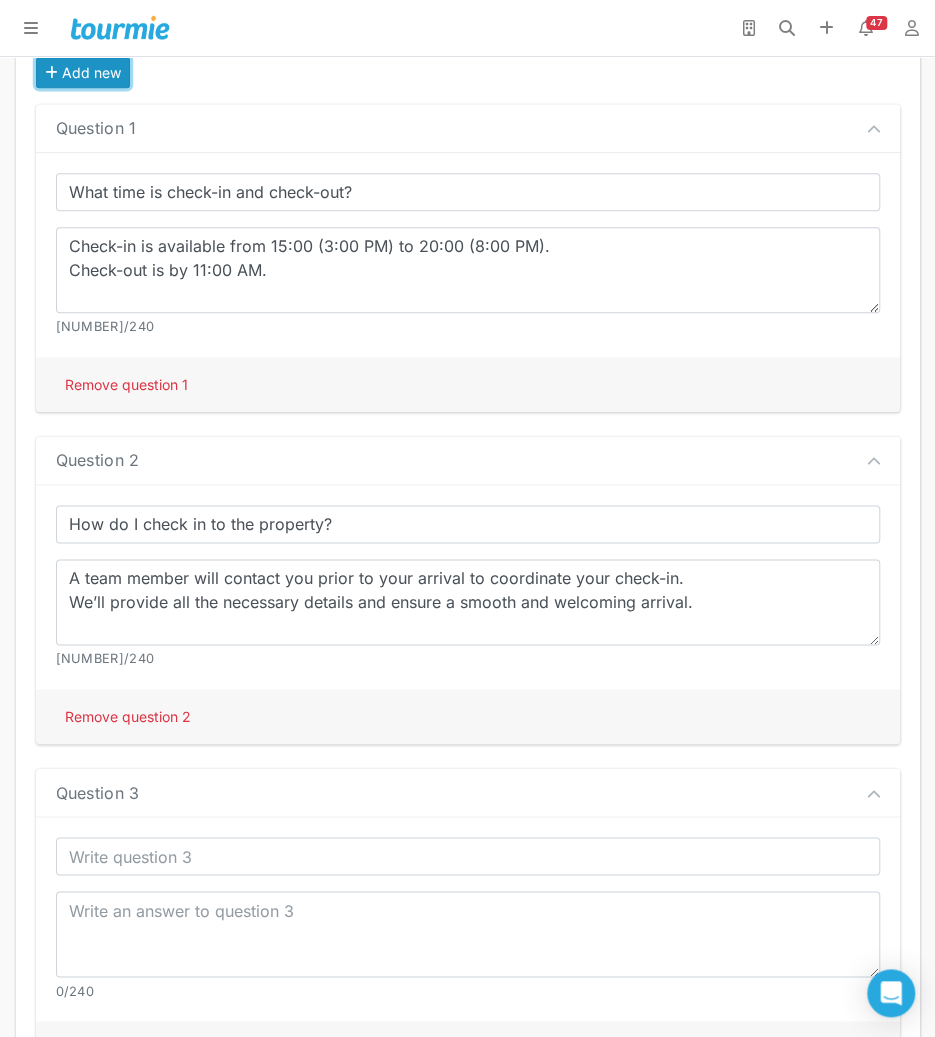 scroll, scrollTop: 810, scrollLeft: 0, axis: vertical 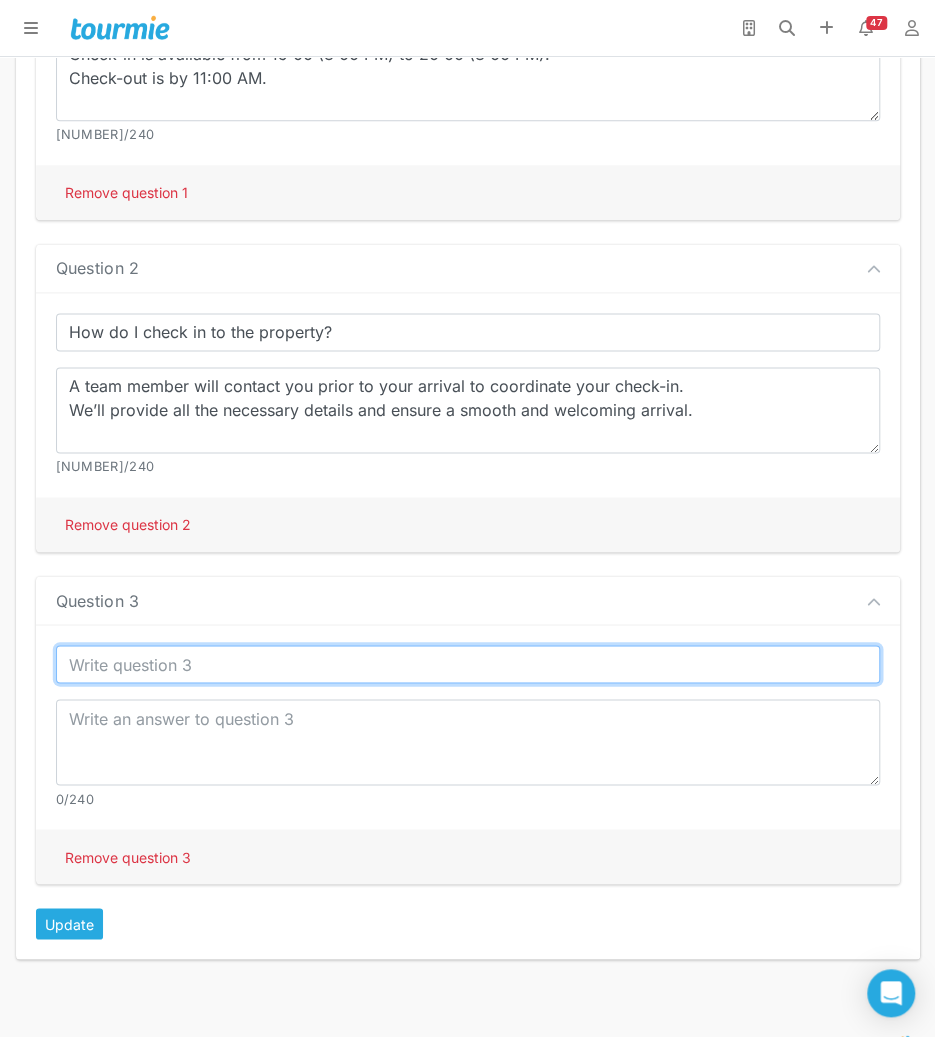 click at bounding box center (468, 664) 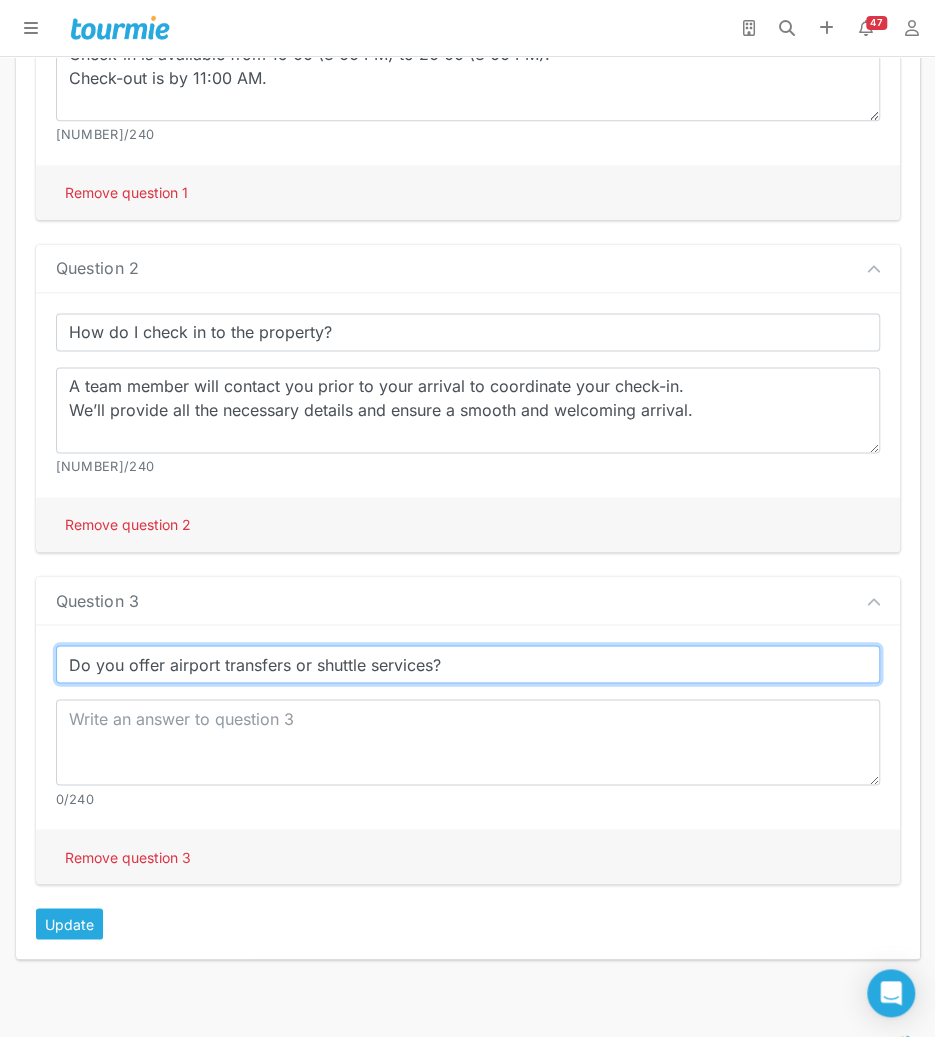 type on "Do you offer airport transfers or shuttle services?" 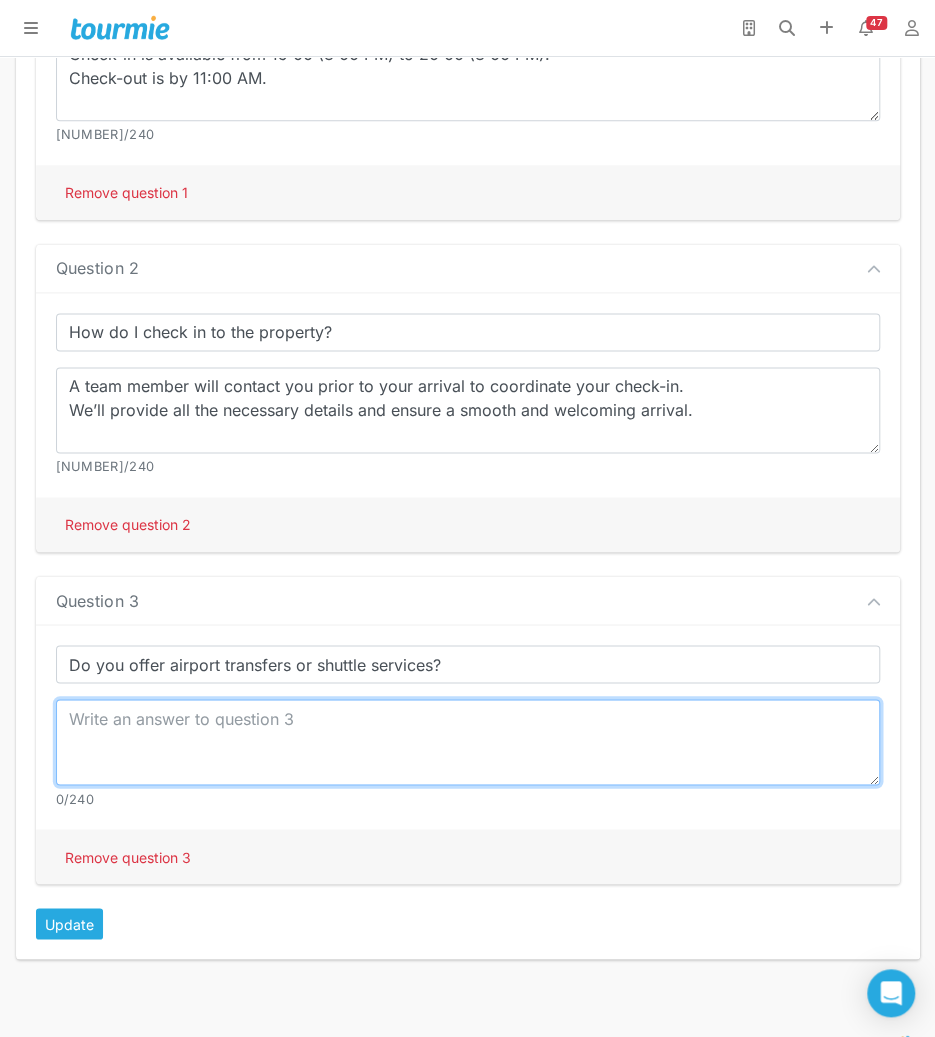 click at bounding box center (468, 742) 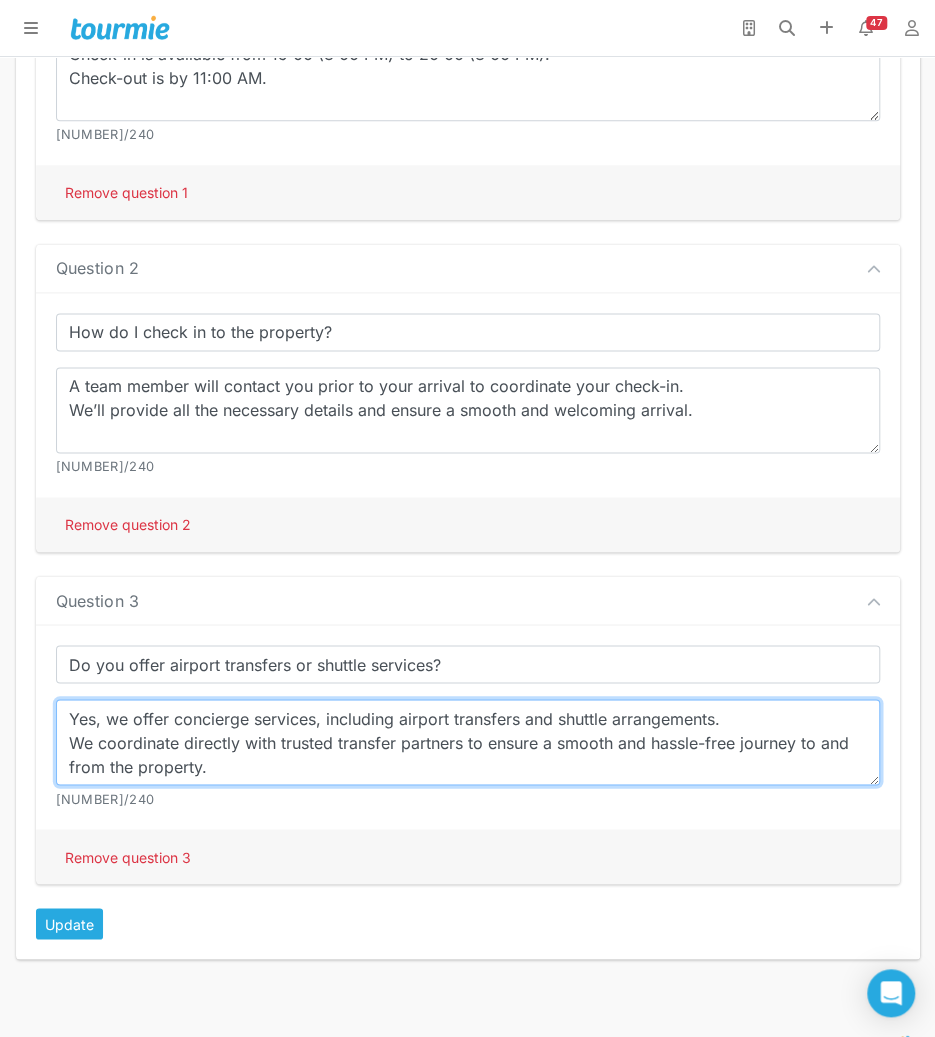 scroll, scrollTop: 0, scrollLeft: 0, axis: both 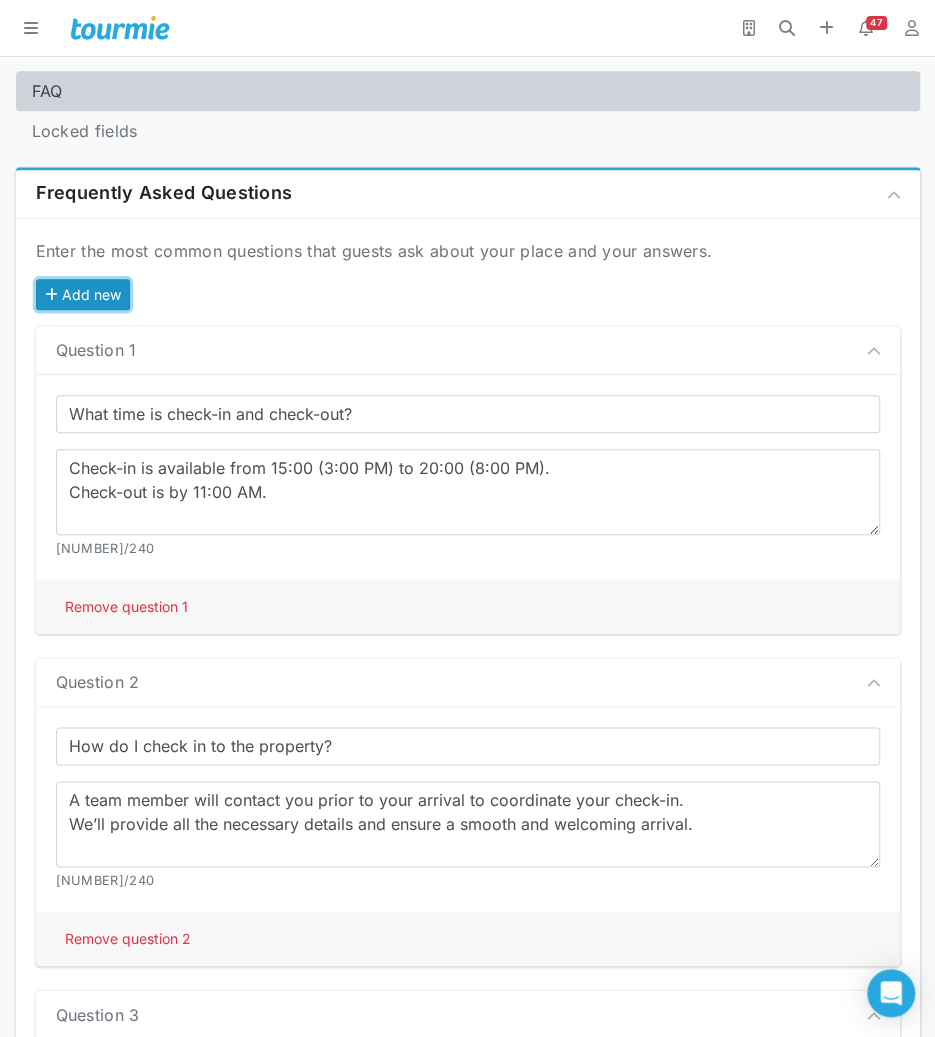 click on "Add new" at bounding box center [83, 294] 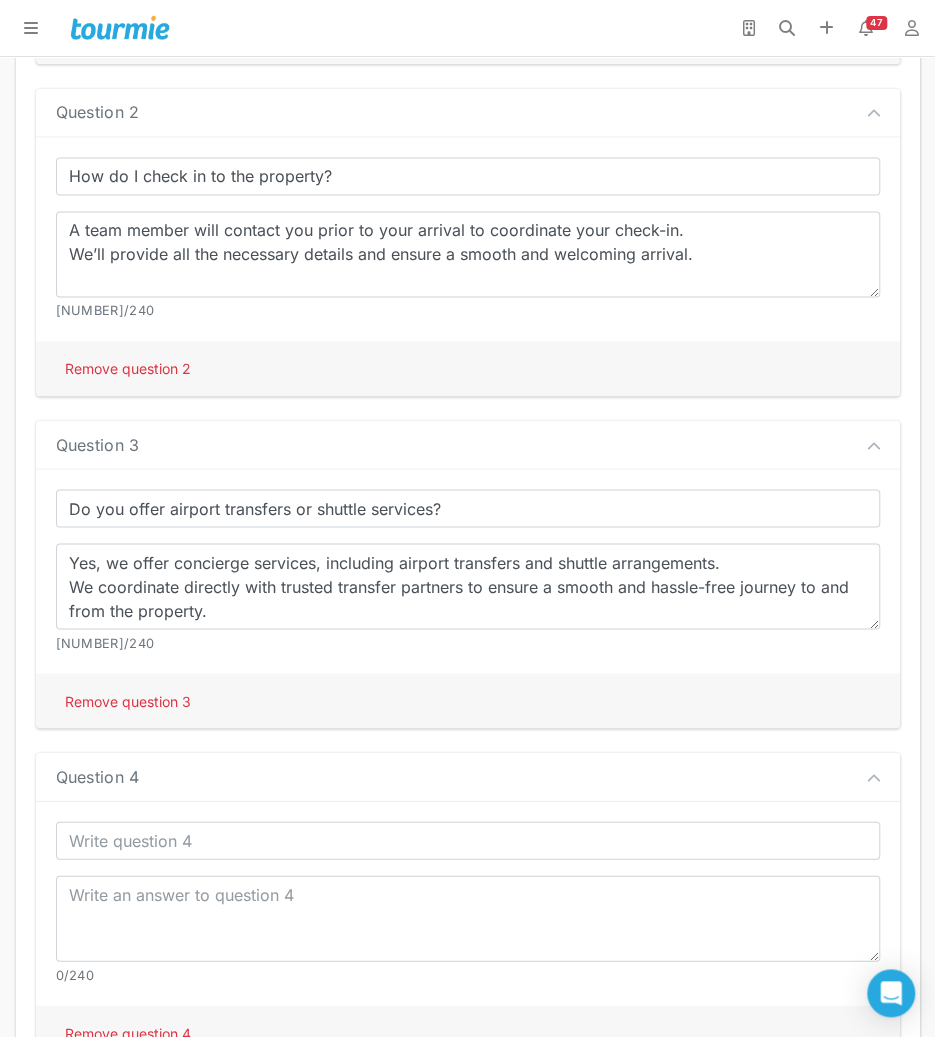 scroll, scrollTop: 1078, scrollLeft: 0, axis: vertical 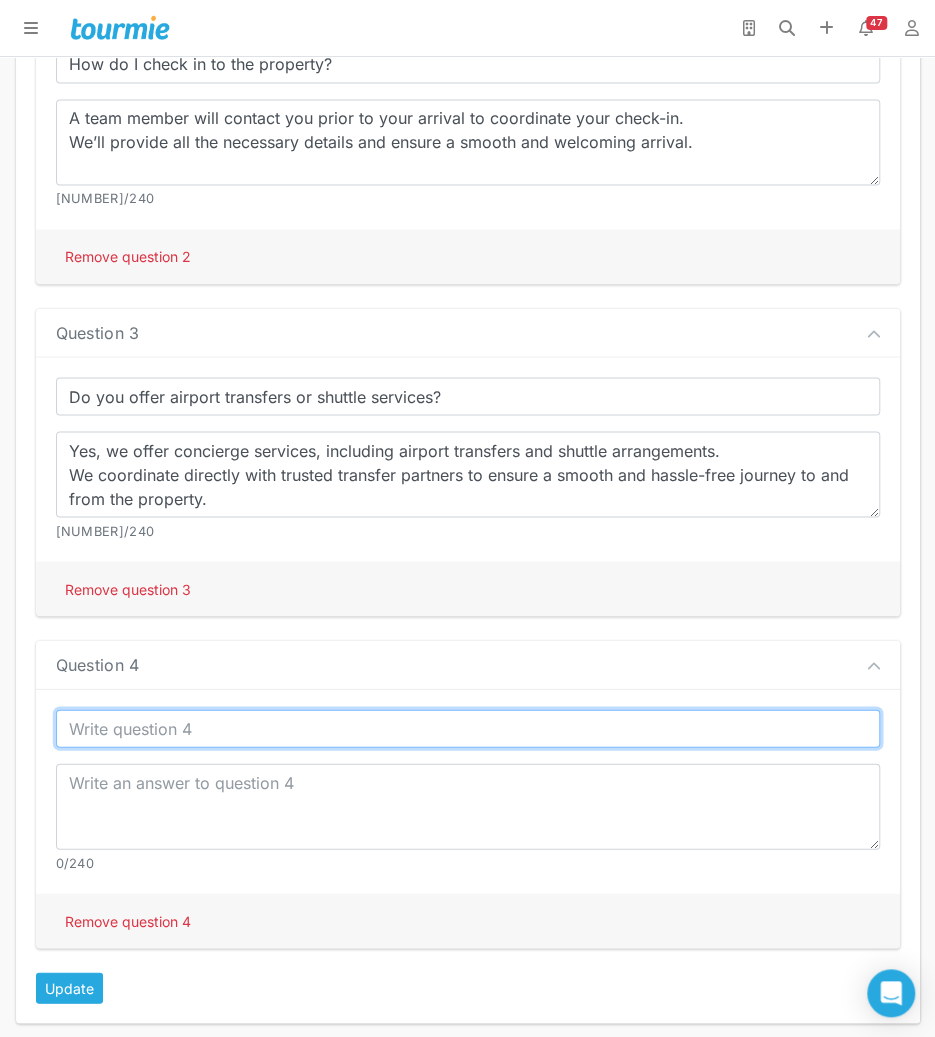 click at bounding box center [468, 728] 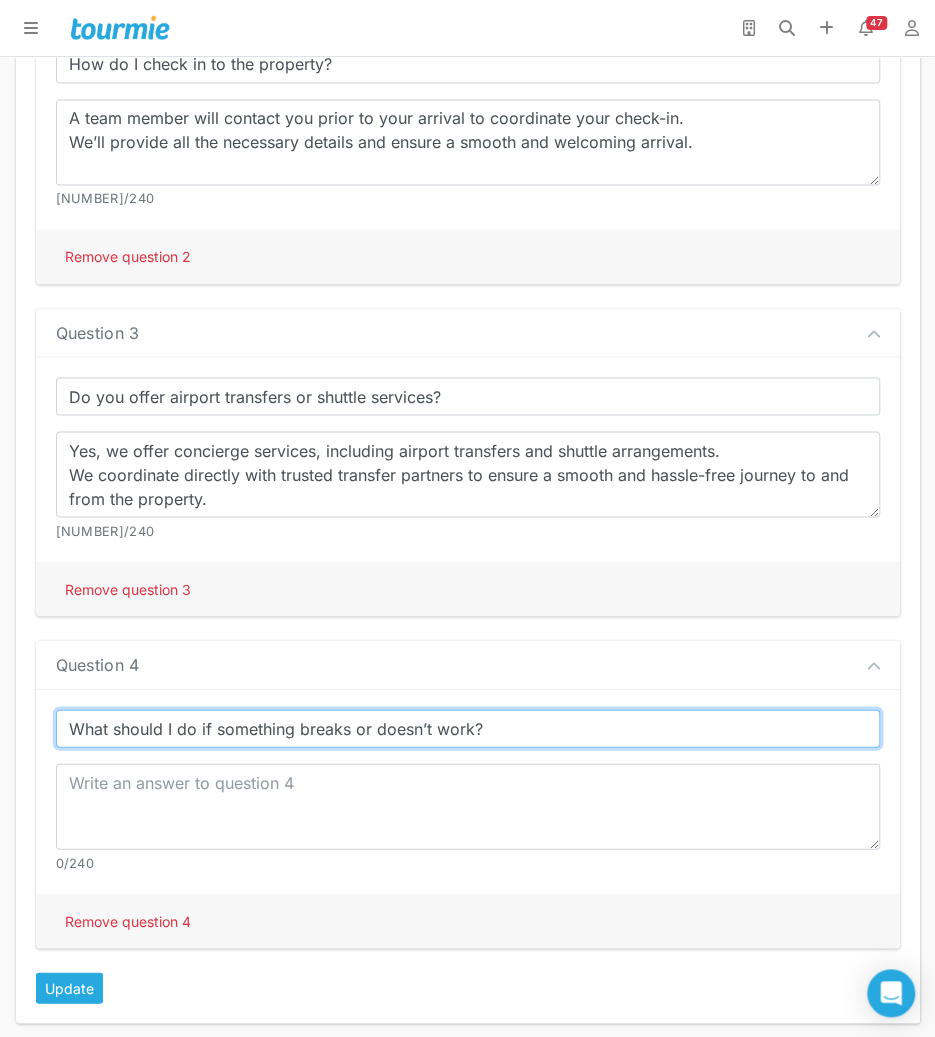 type on "What should I do if something breaks or doesn’t work?" 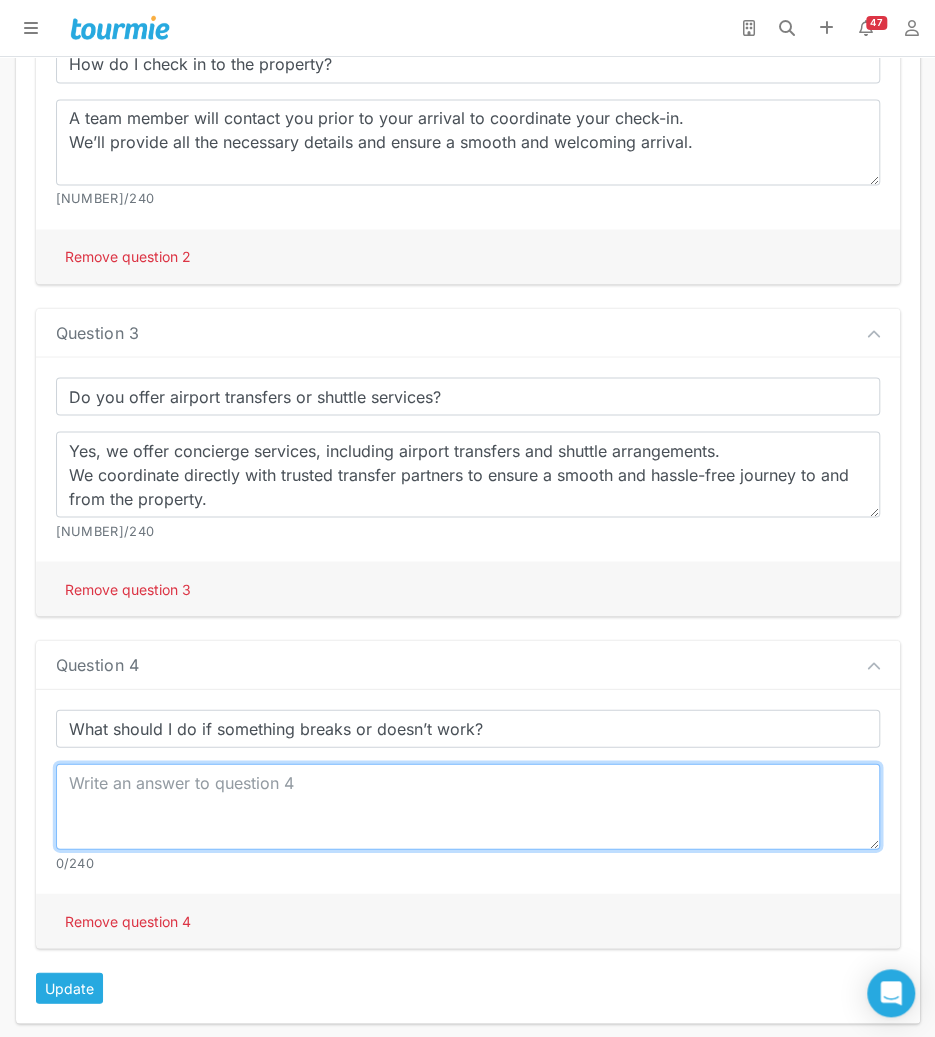 click at bounding box center [468, 806] 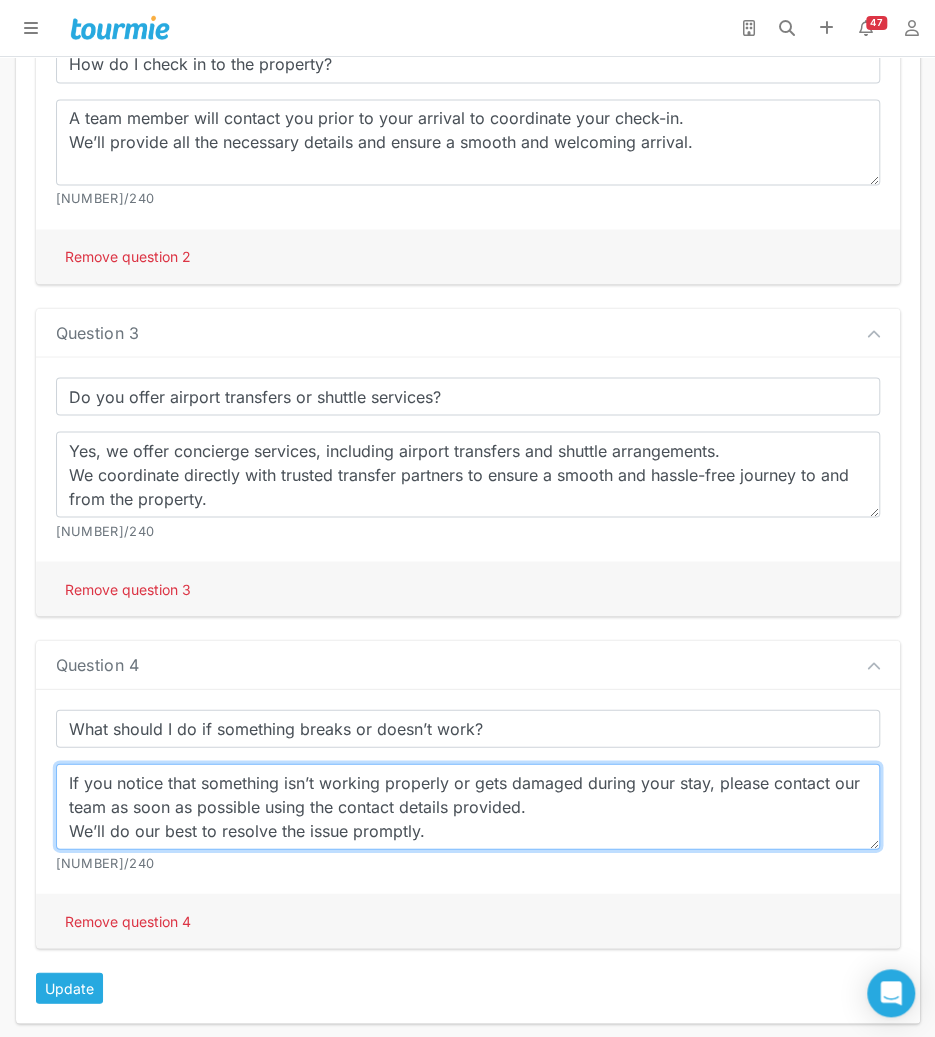scroll, scrollTop: 1166, scrollLeft: 0, axis: vertical 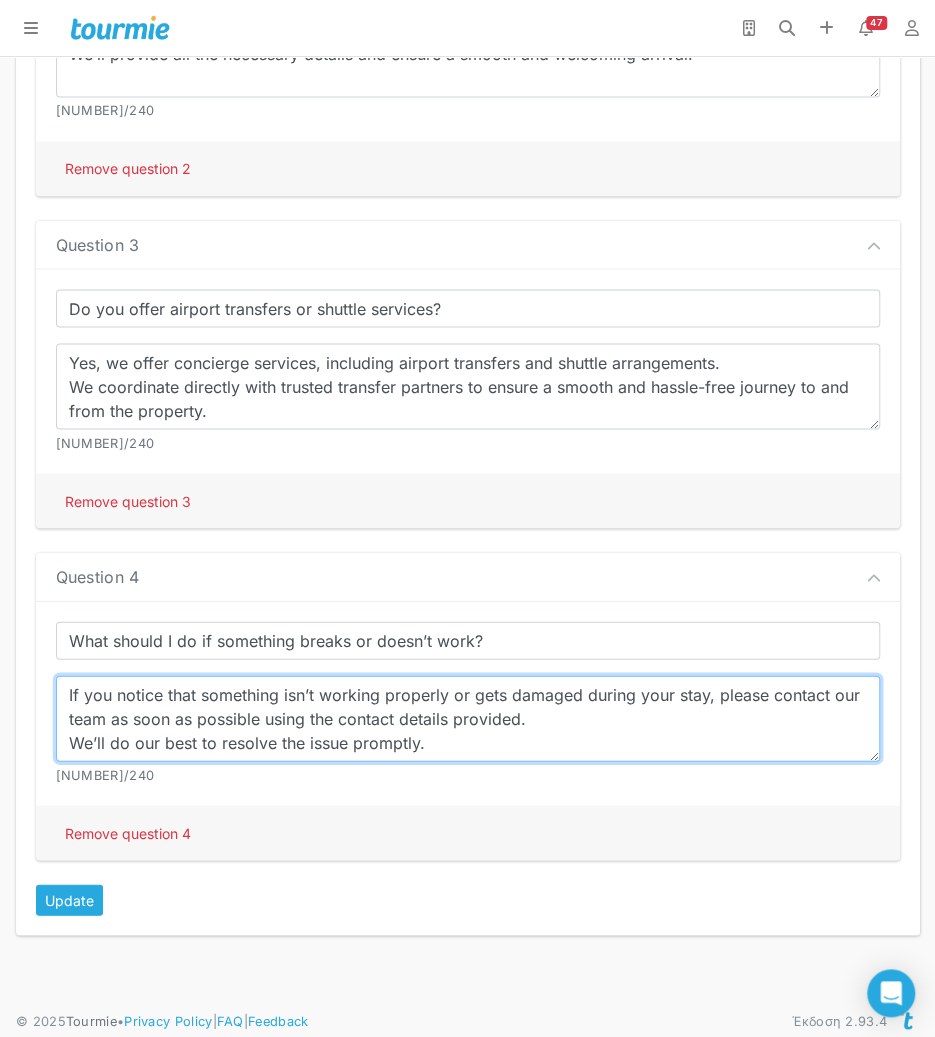 type on "If you notice that something isn’t working properly or gets damaged during your stay, please contact our team as soon as possible using the contact details provided.
We’ll do our best to resolve the issue promptly." 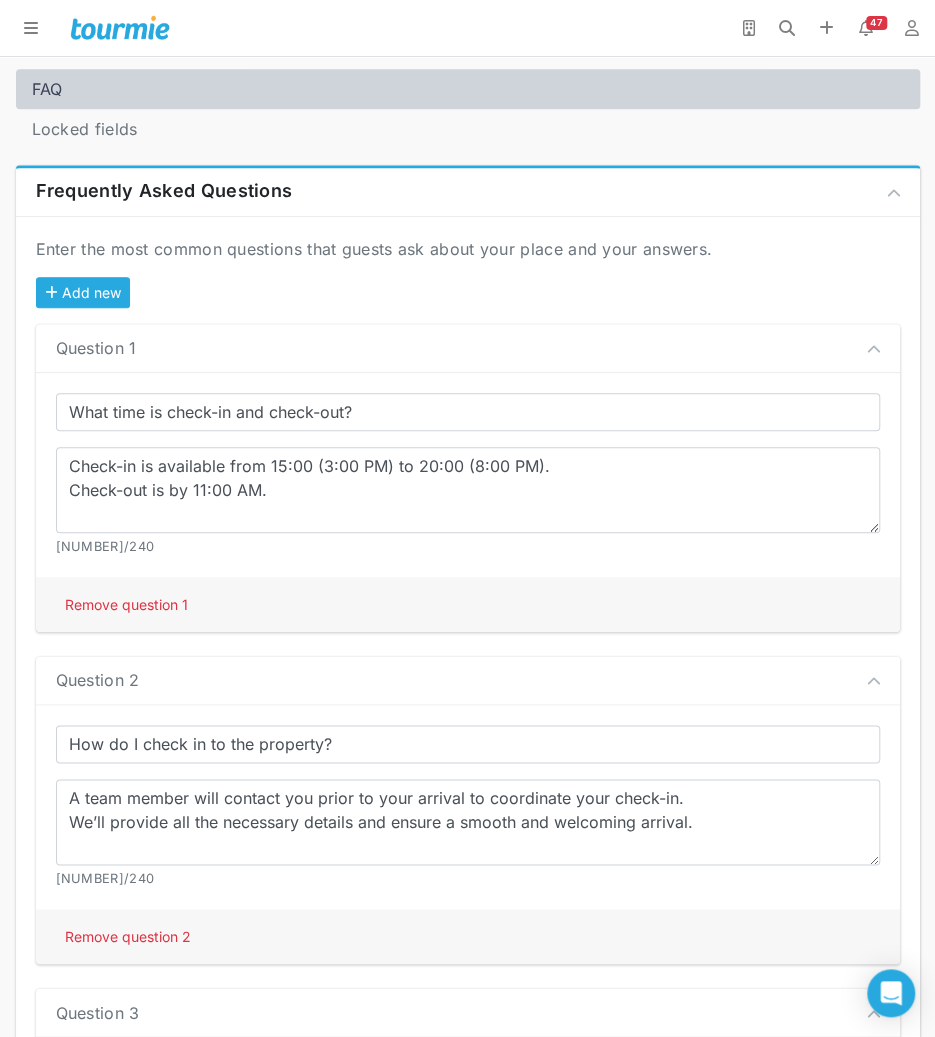 scroll, scrollTop: 241, scrollLeft: 0, axis: vertical 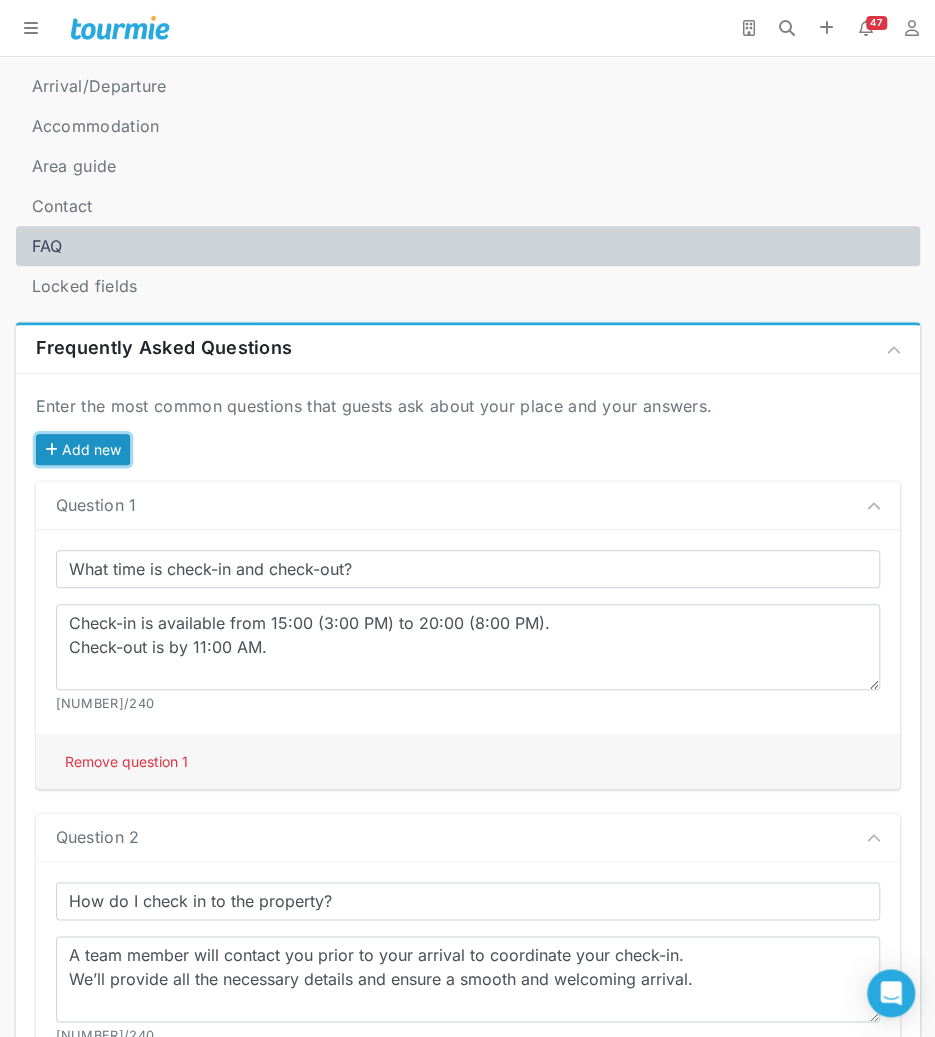 click on "Add new" at bounding box center [83, 449] 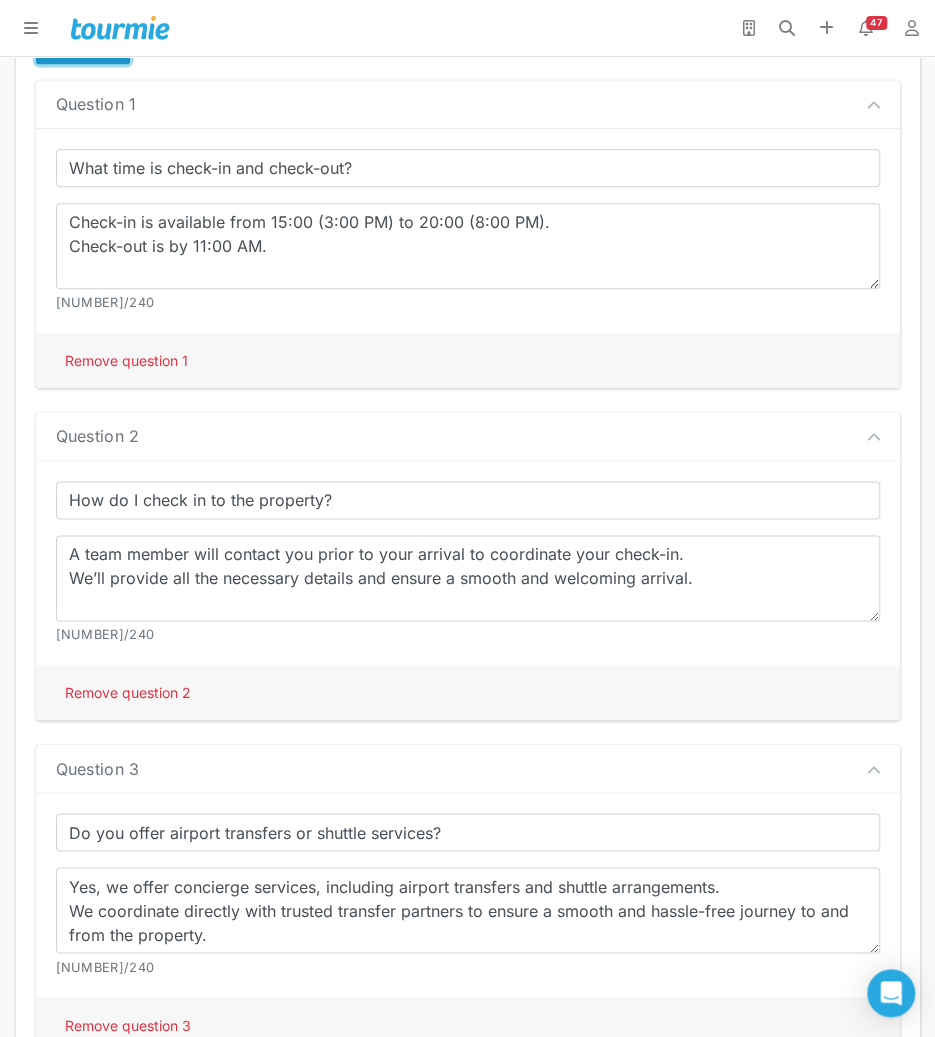 scroll, scrollTop: 1497, scrollLeft: 0, axis: vertical 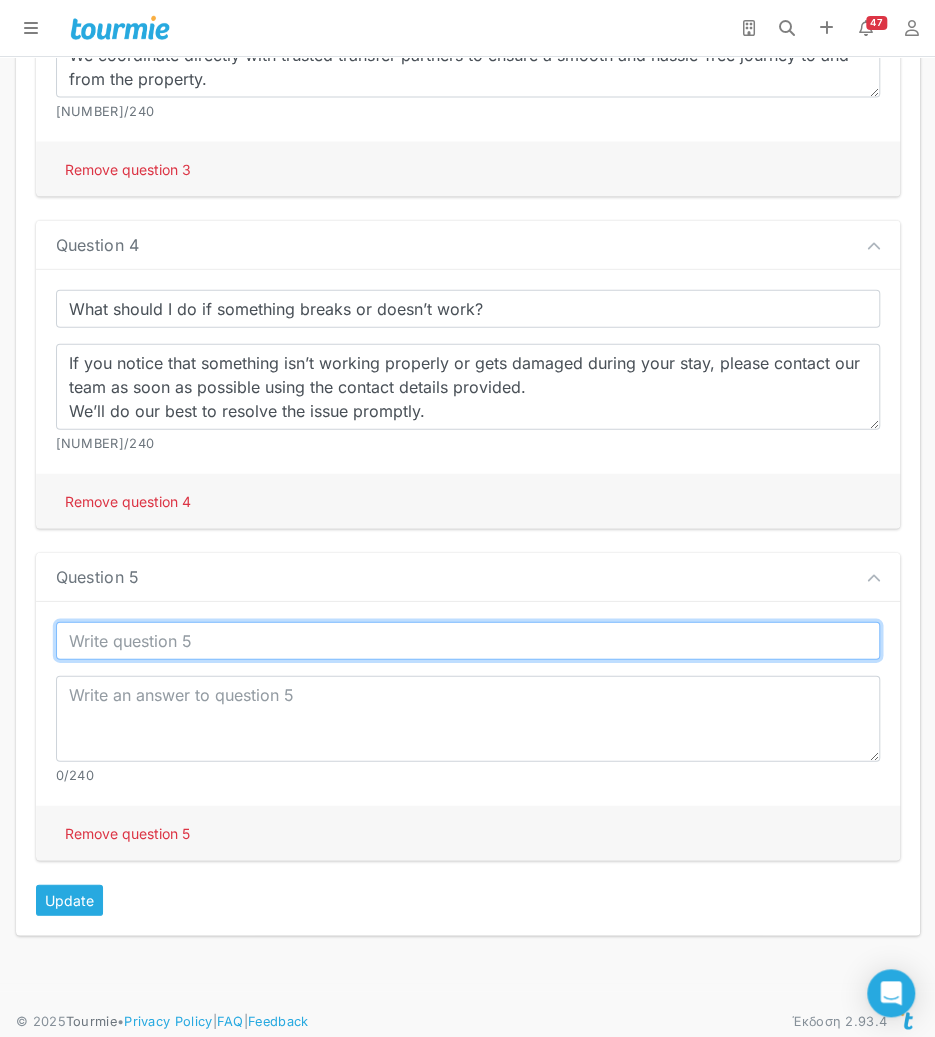 click at bounding box center [468, 641] 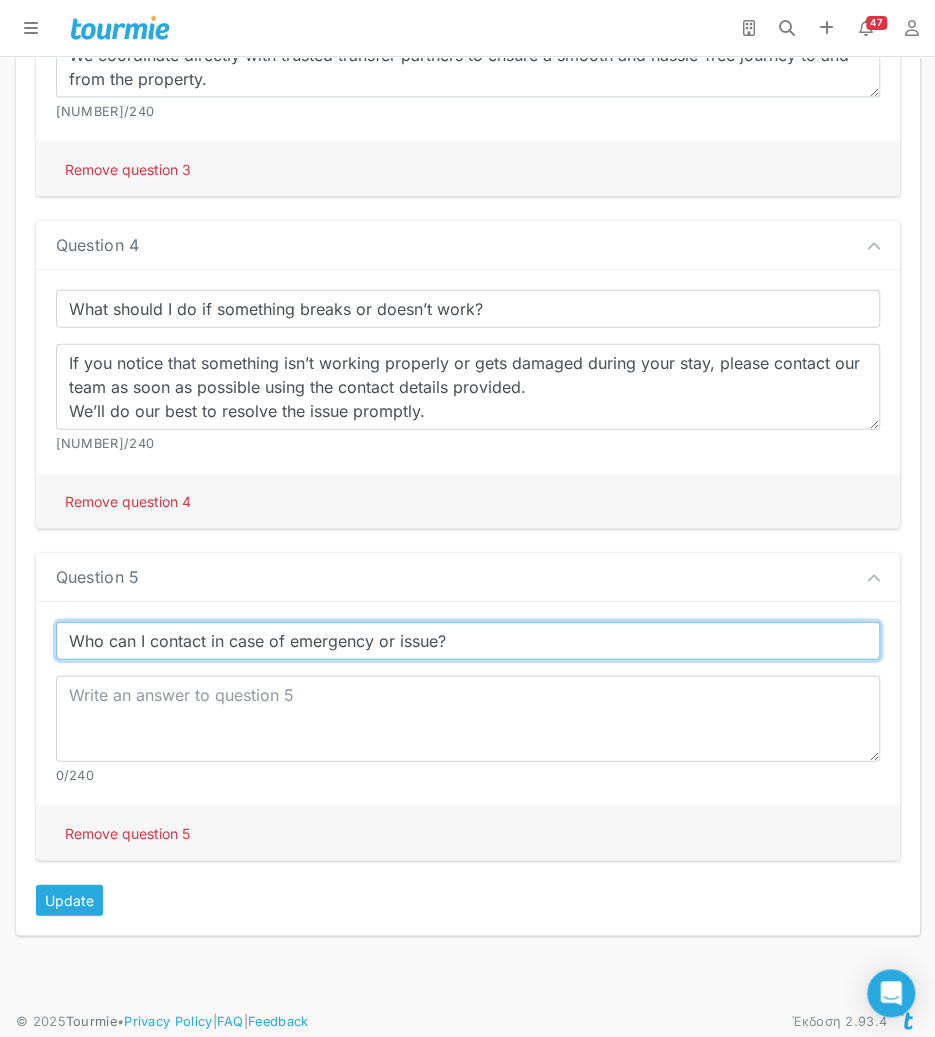 type on "Who can I contact in case of emergency or issue?" 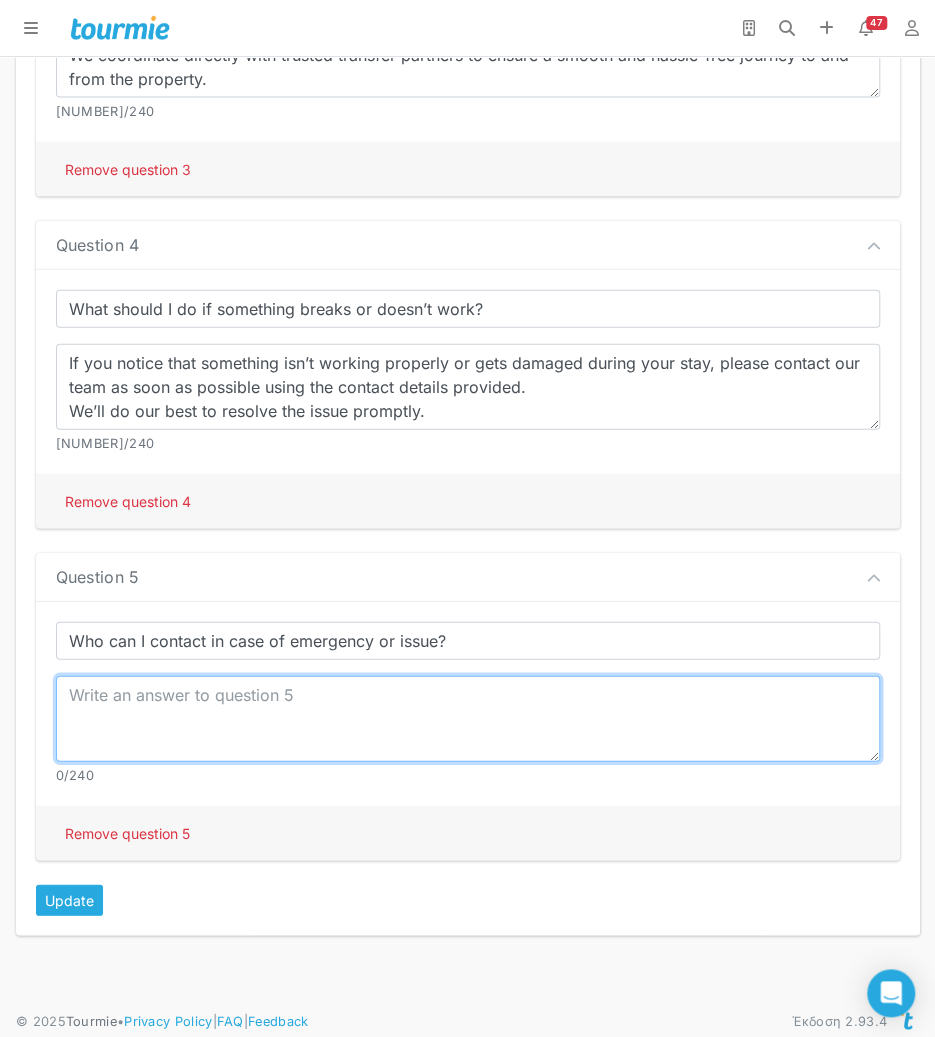 click at bounding box center [468, 719] 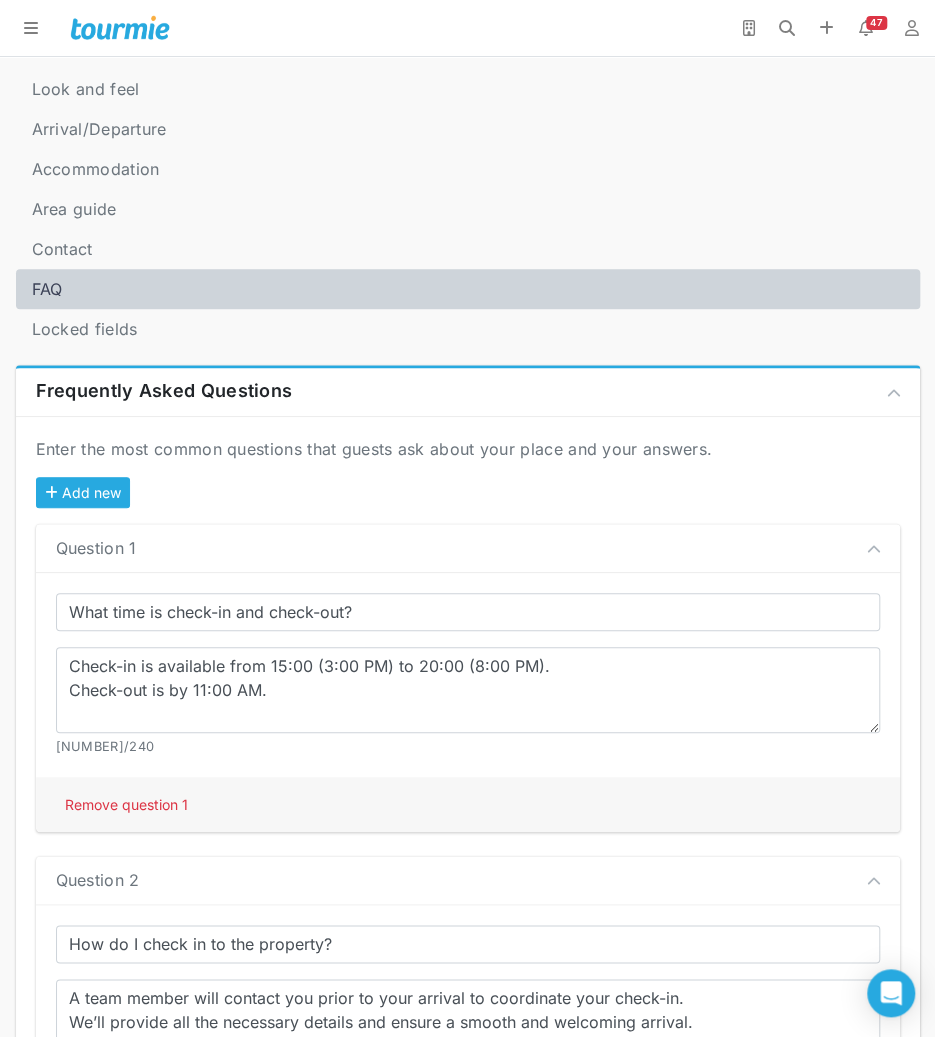 scroll, scrollTop: 0, scrollLeft: 0, axis: both 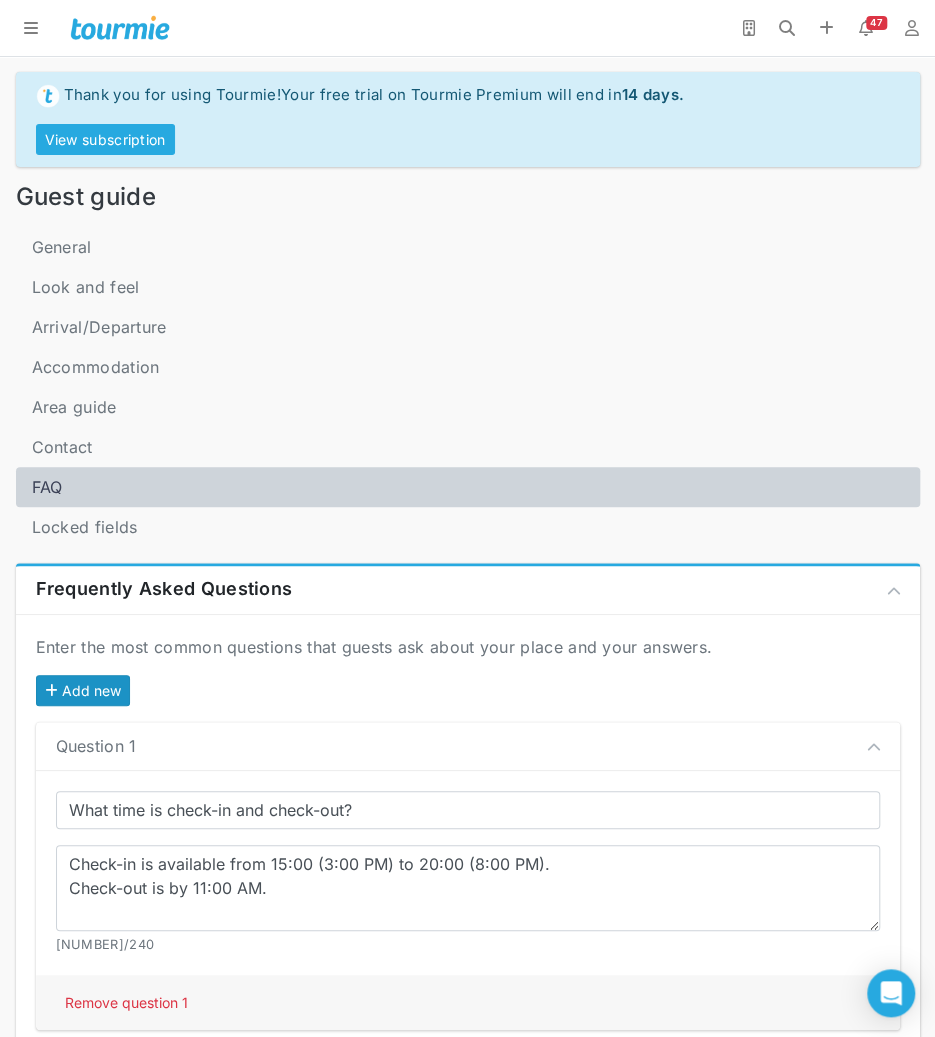 type on "For any urgent matters or general issues during your stay, please reach out to our team immediately using the contact information shared with you prior to arrival.
We’re here to help and ensure you have a comfortable stay." 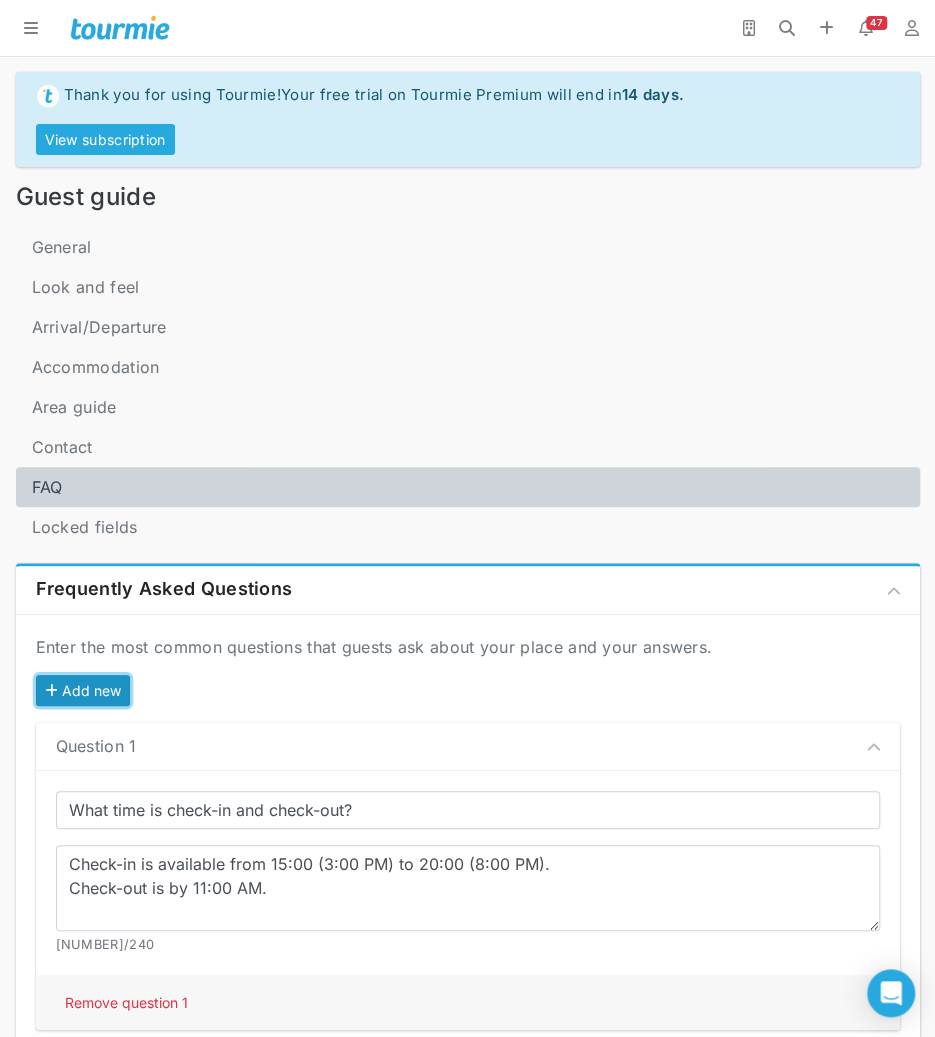 click on "Add new" at bounding box center [83, 690] 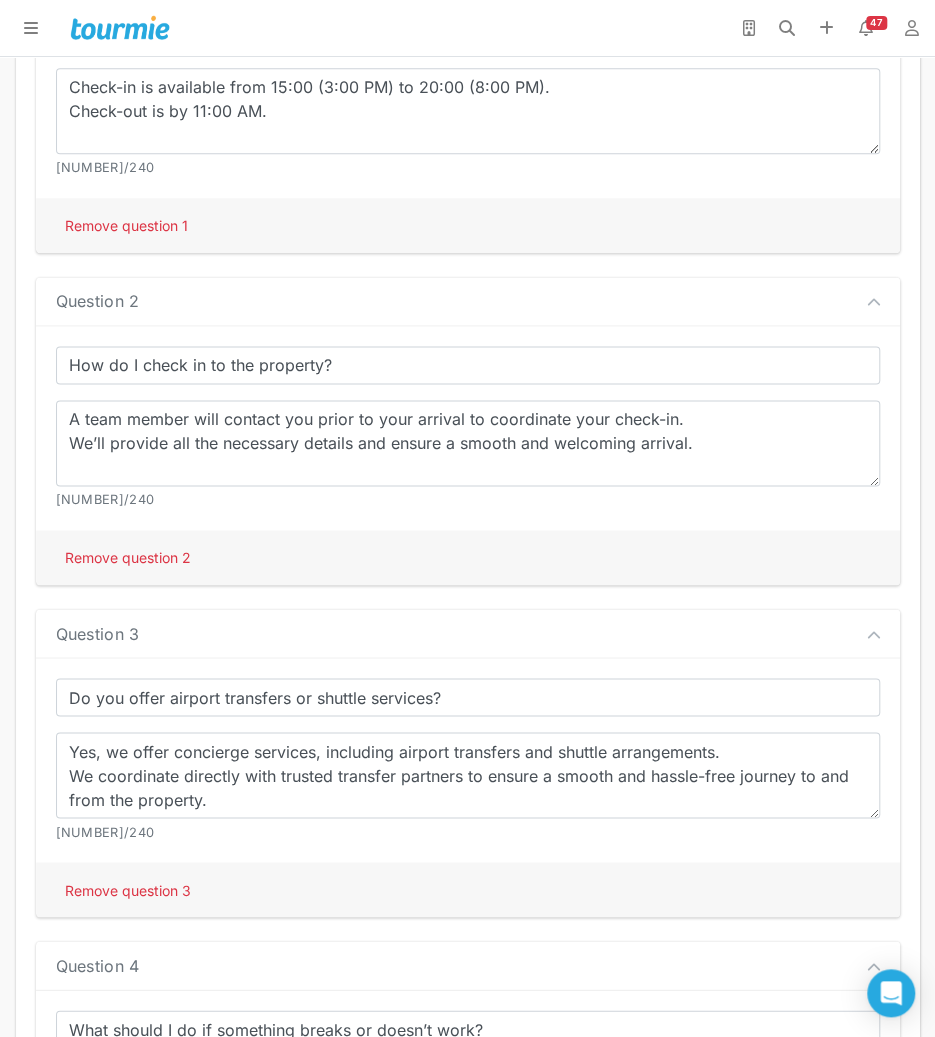 scroll, scrollTop: 1827, scrollLeft: 0, axis: vertical 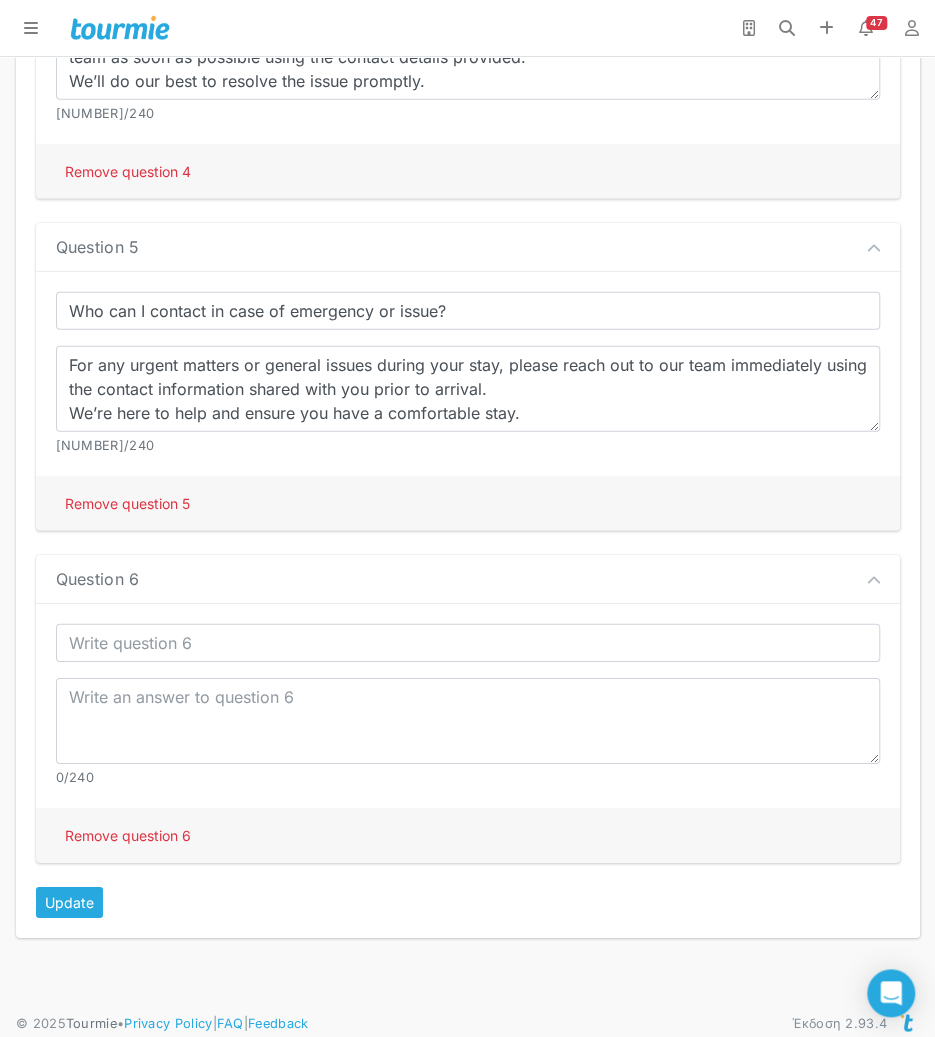 type 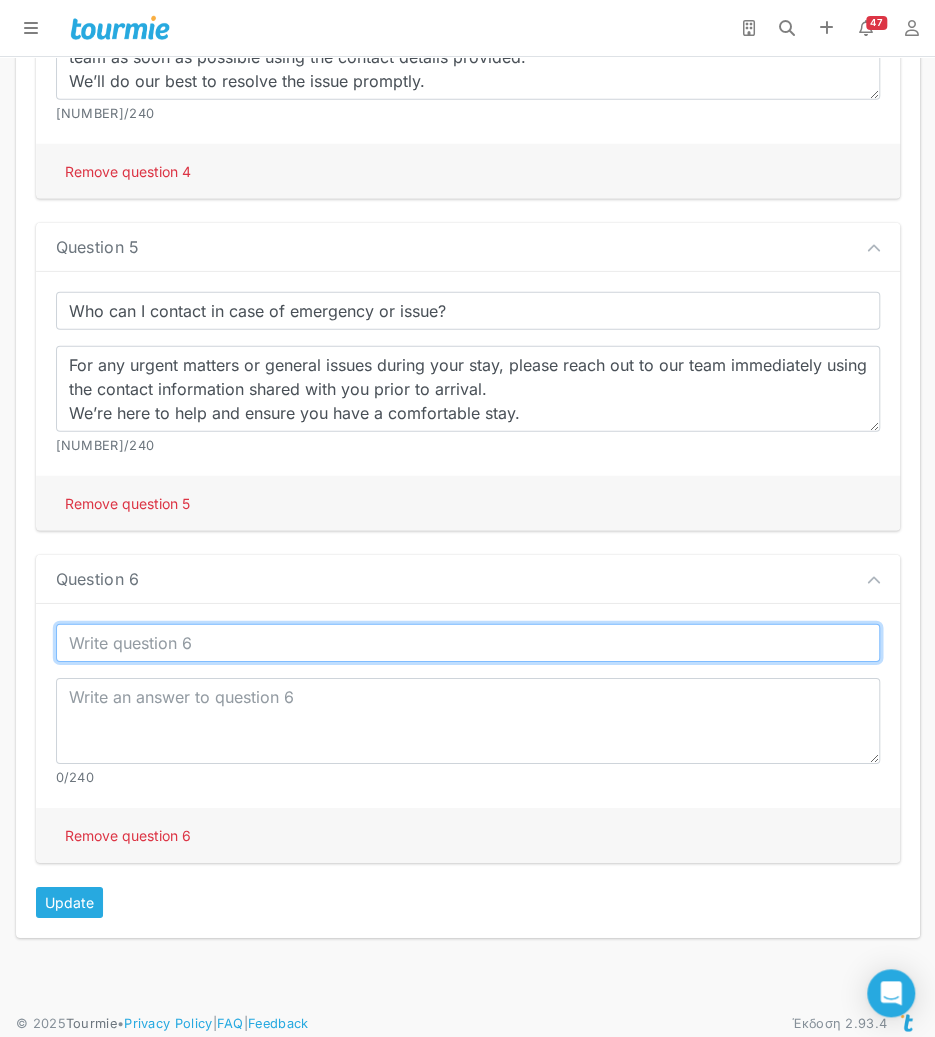 click at bounding box center [468, 643] 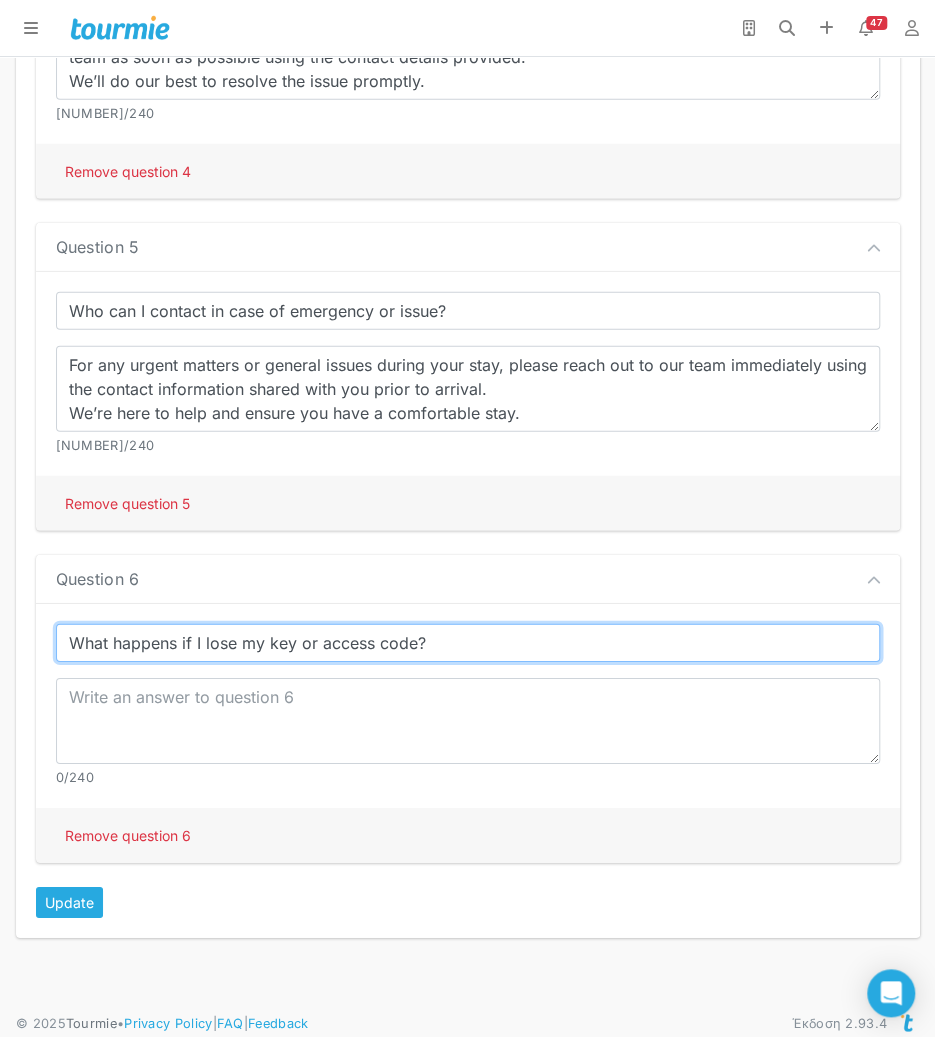type on "What happens if I lose my key or access code?" 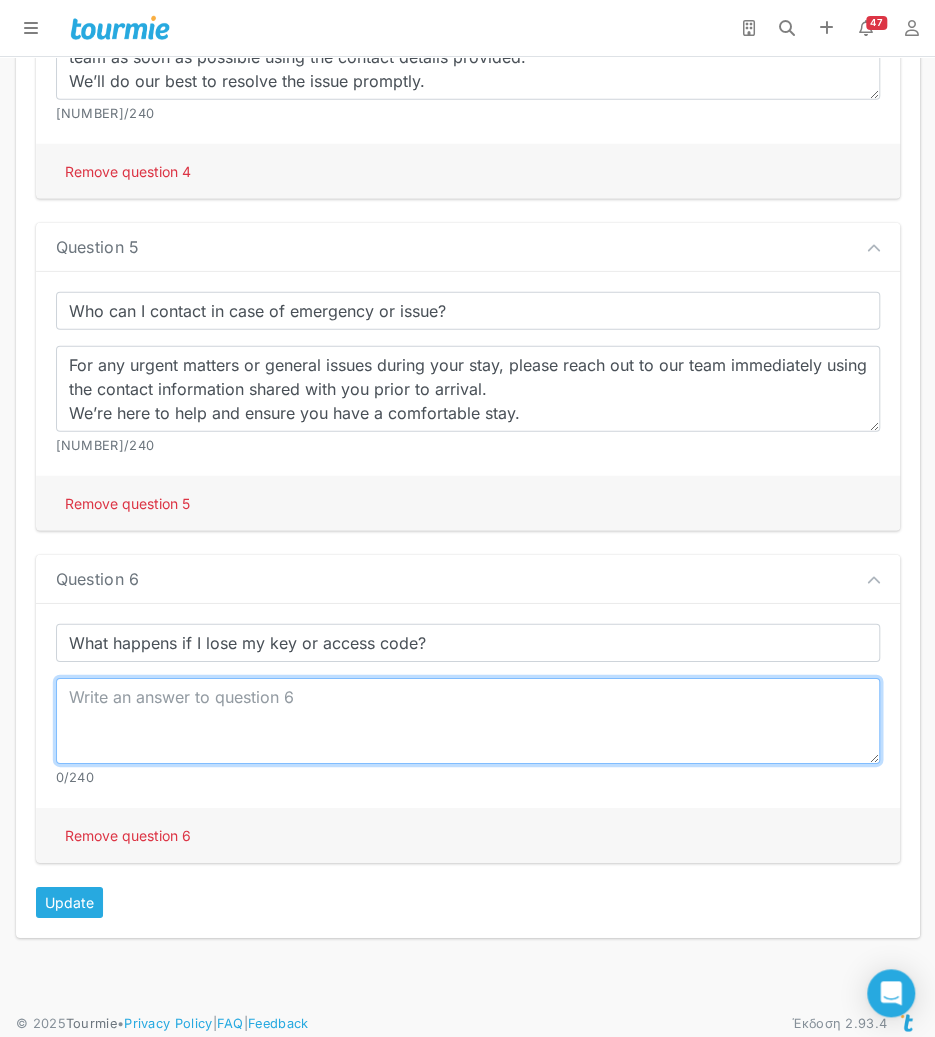 click at bounding box center [468, 721] 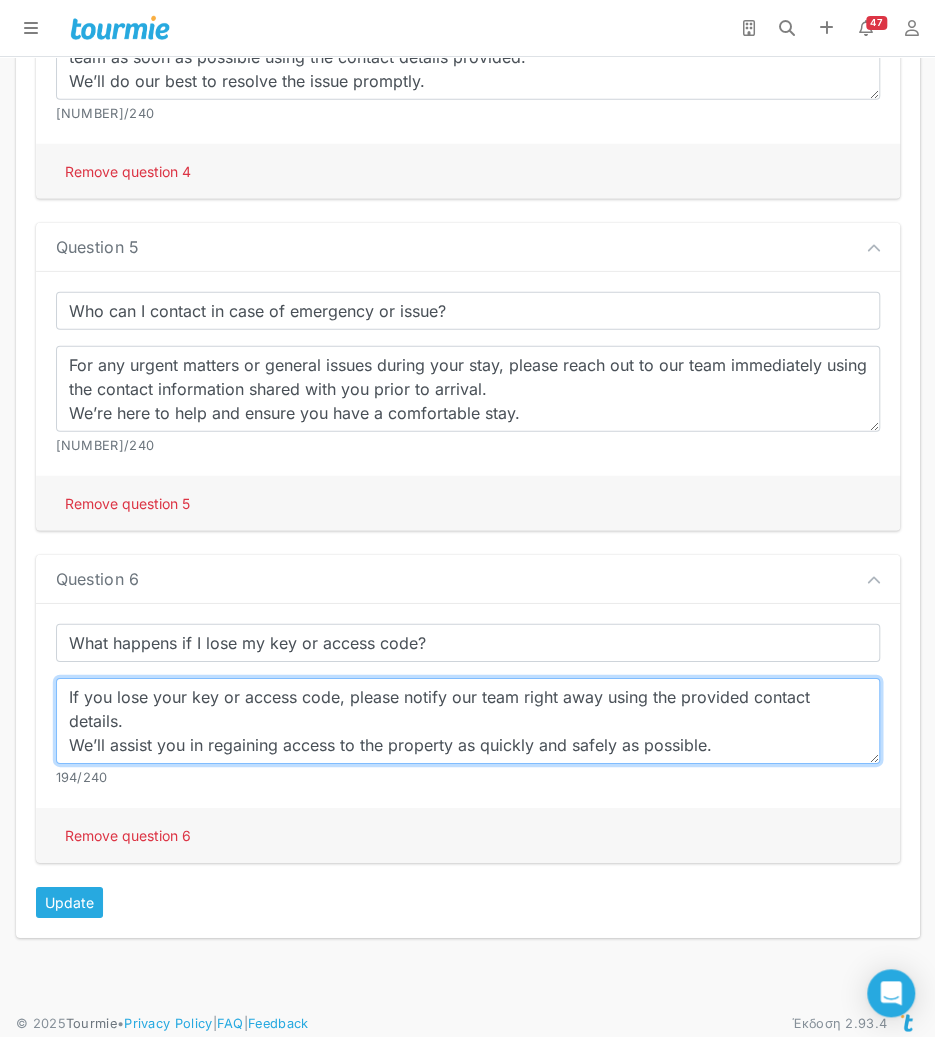 type on "If you lose your key or access code, please notify our team right away using the provided contact details.
We’ll assist you in regaining access to the property as quickly and safely as possible." 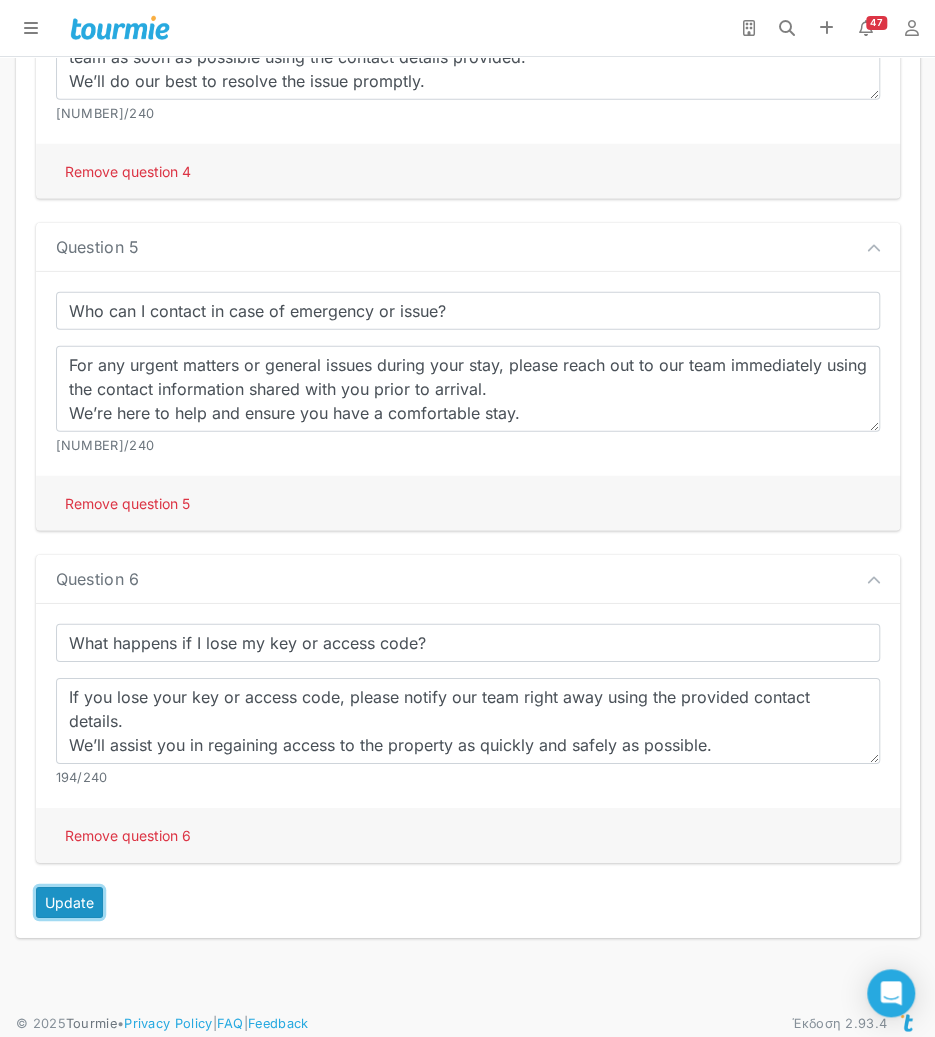 click on "Update" at bounding box center (69, 902) 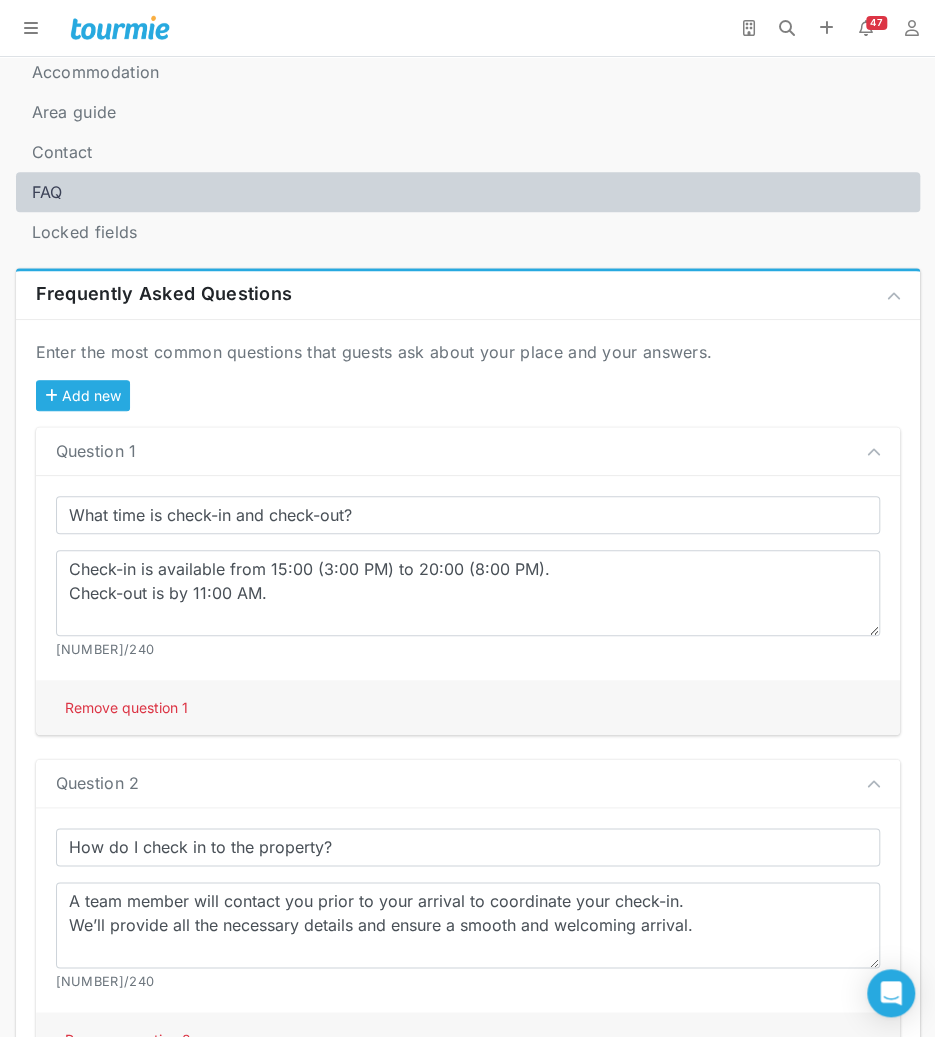 scroll, scrollTop: 0, scrollLeft: 0, axis: both 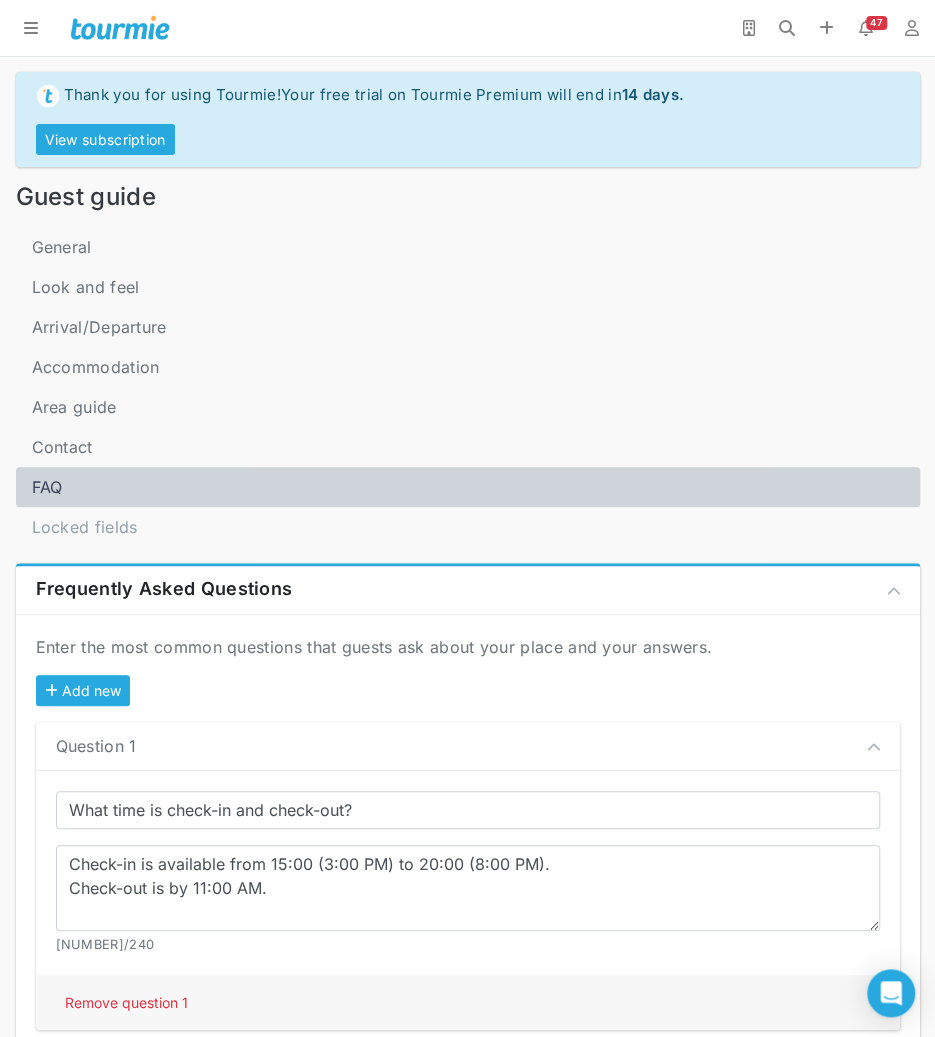 click on "Locked fields" at bounding box center [85, 527] 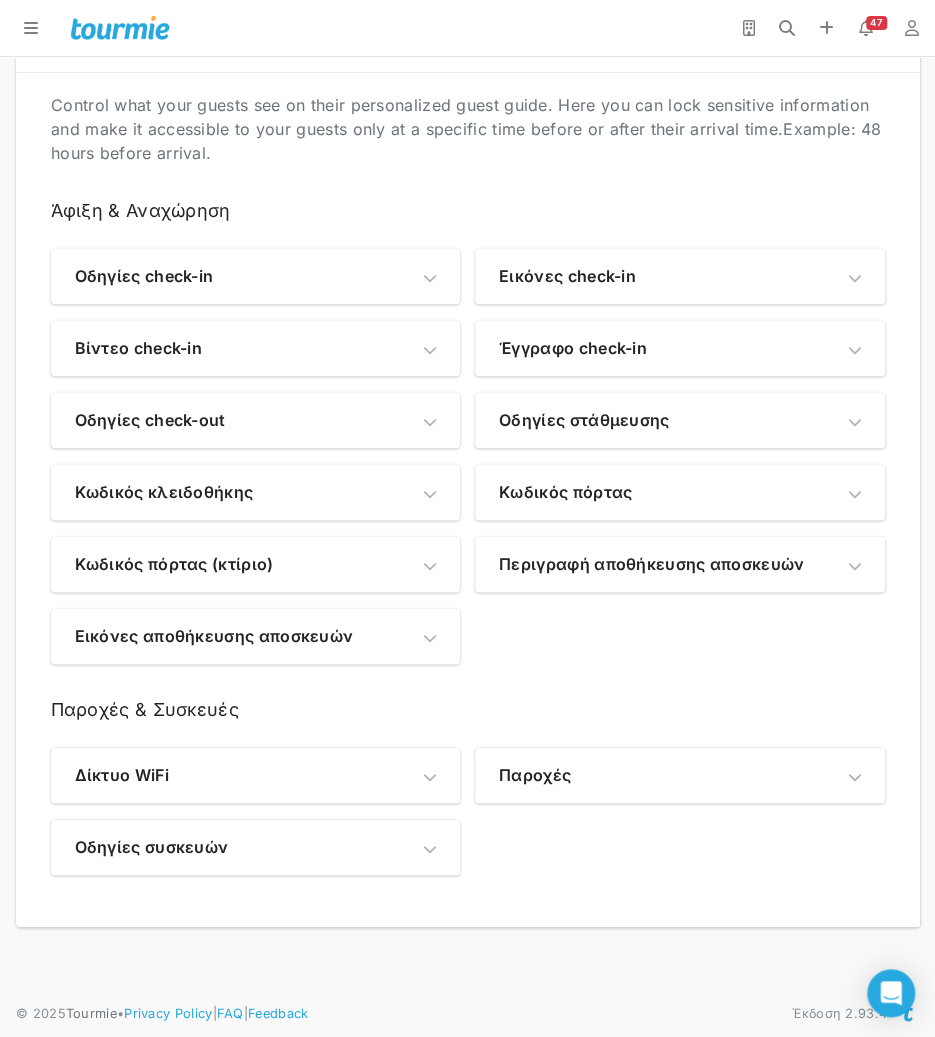 scroll, scrollTop: 0, scrollLeft: 0, axis: both 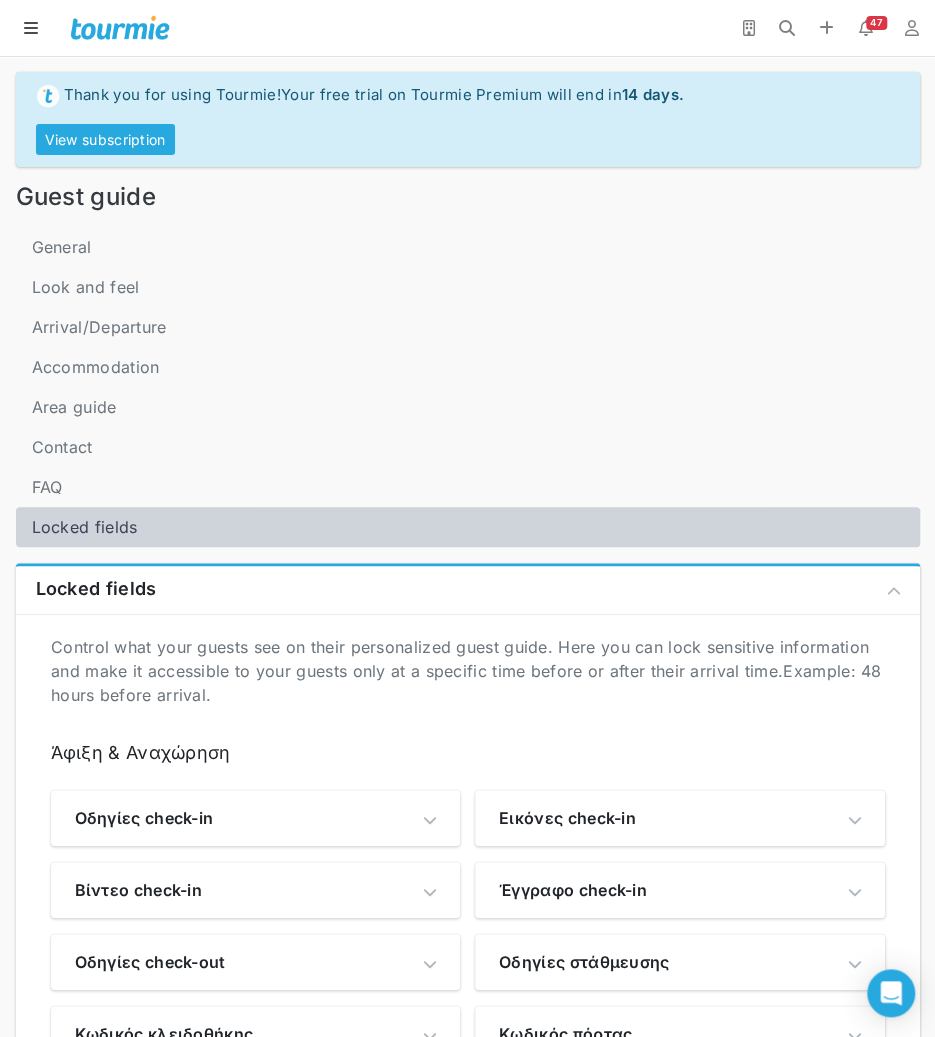 click at bounding box center (31, 28) 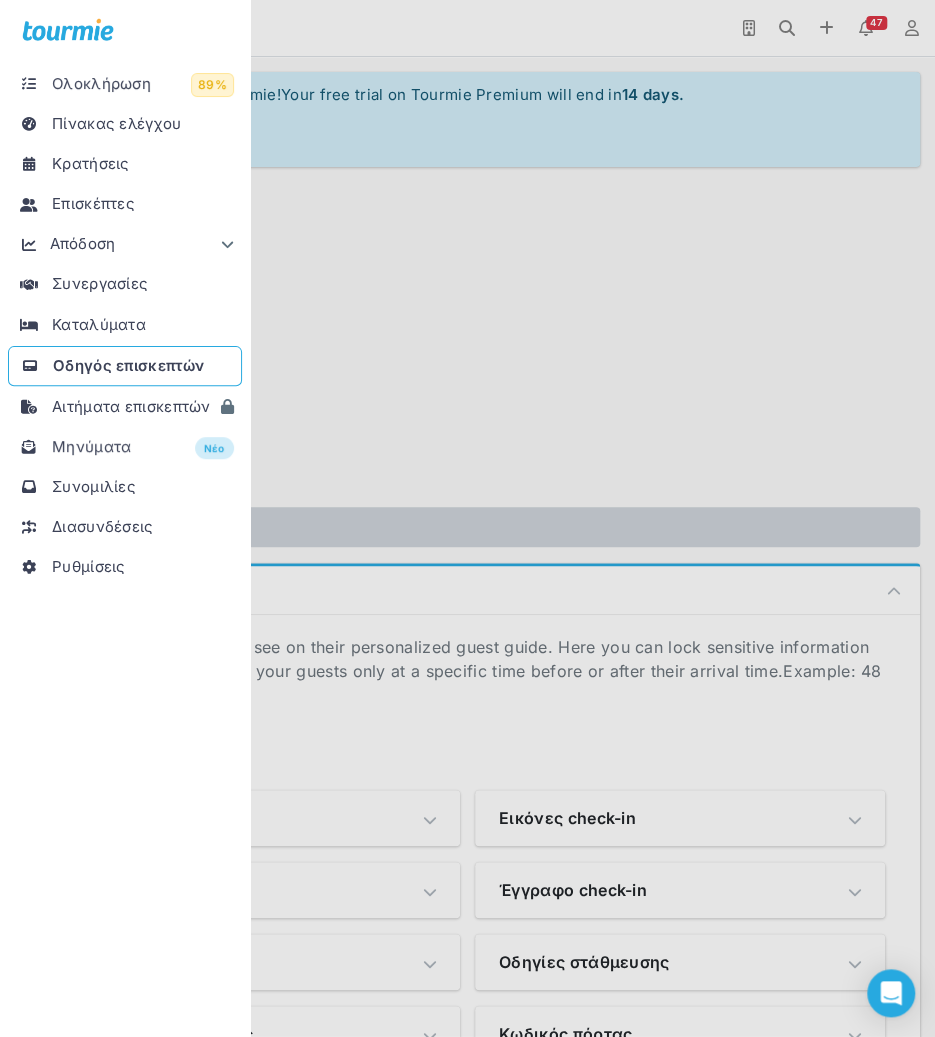 click on "Καταλύματα" at bounding box center [99, 324] 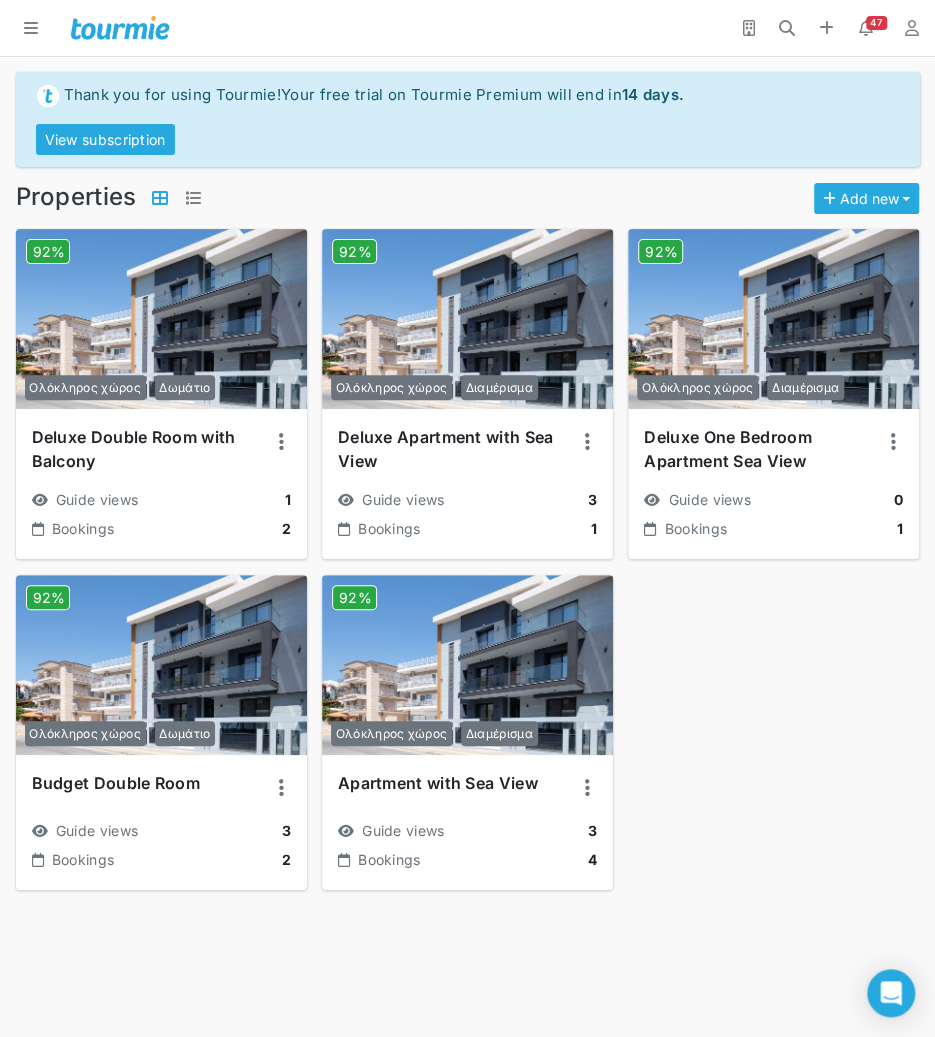 click at bounding box center [161, 319] 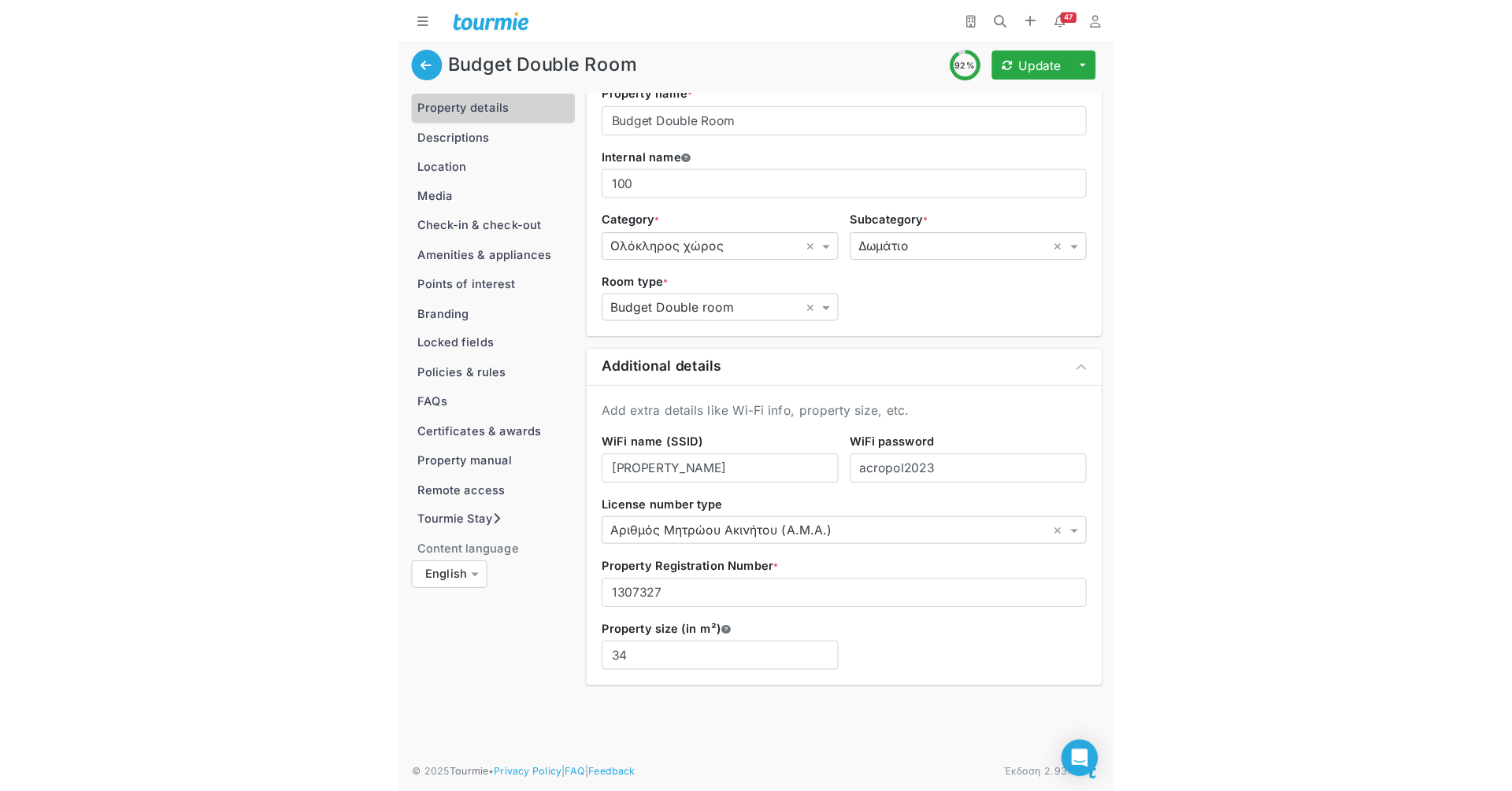 scroll, scrollTop: 0, scrollLeft: 0, axis: both 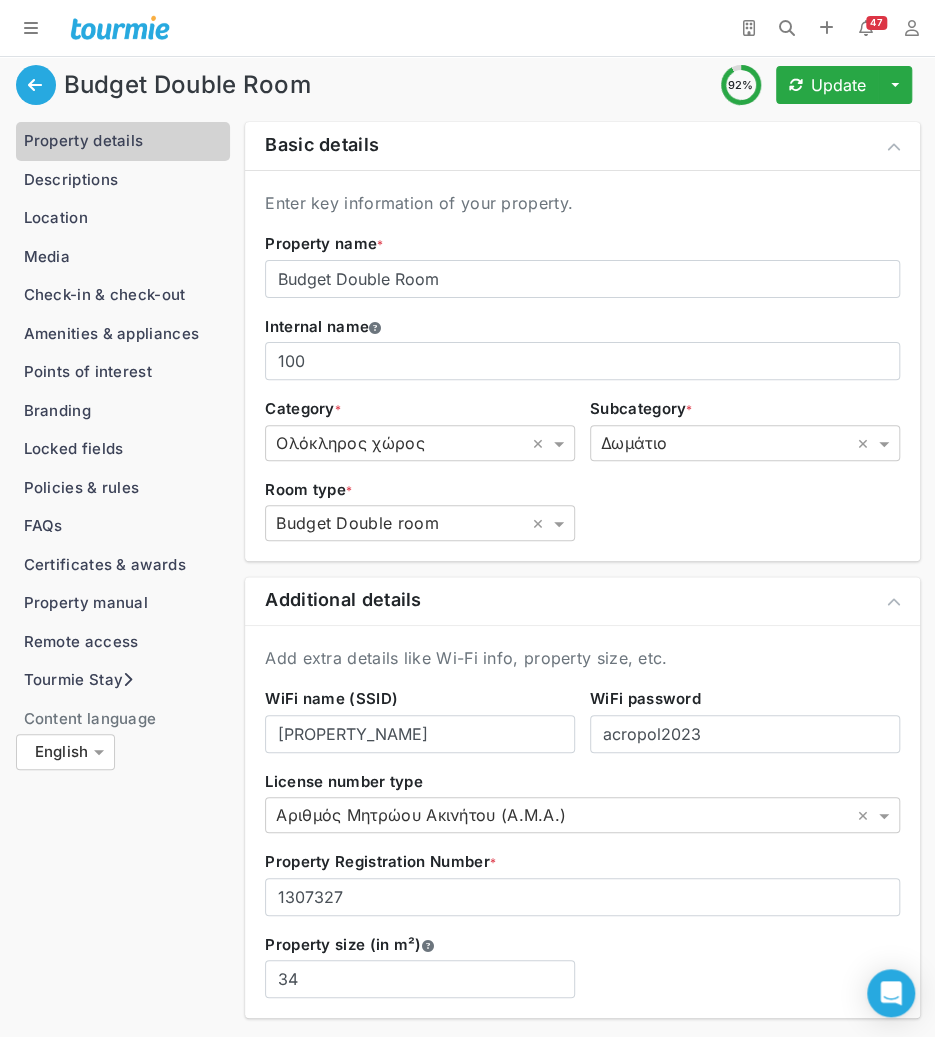 click on "Check-in & check-out" at bounding box center (123, 295) 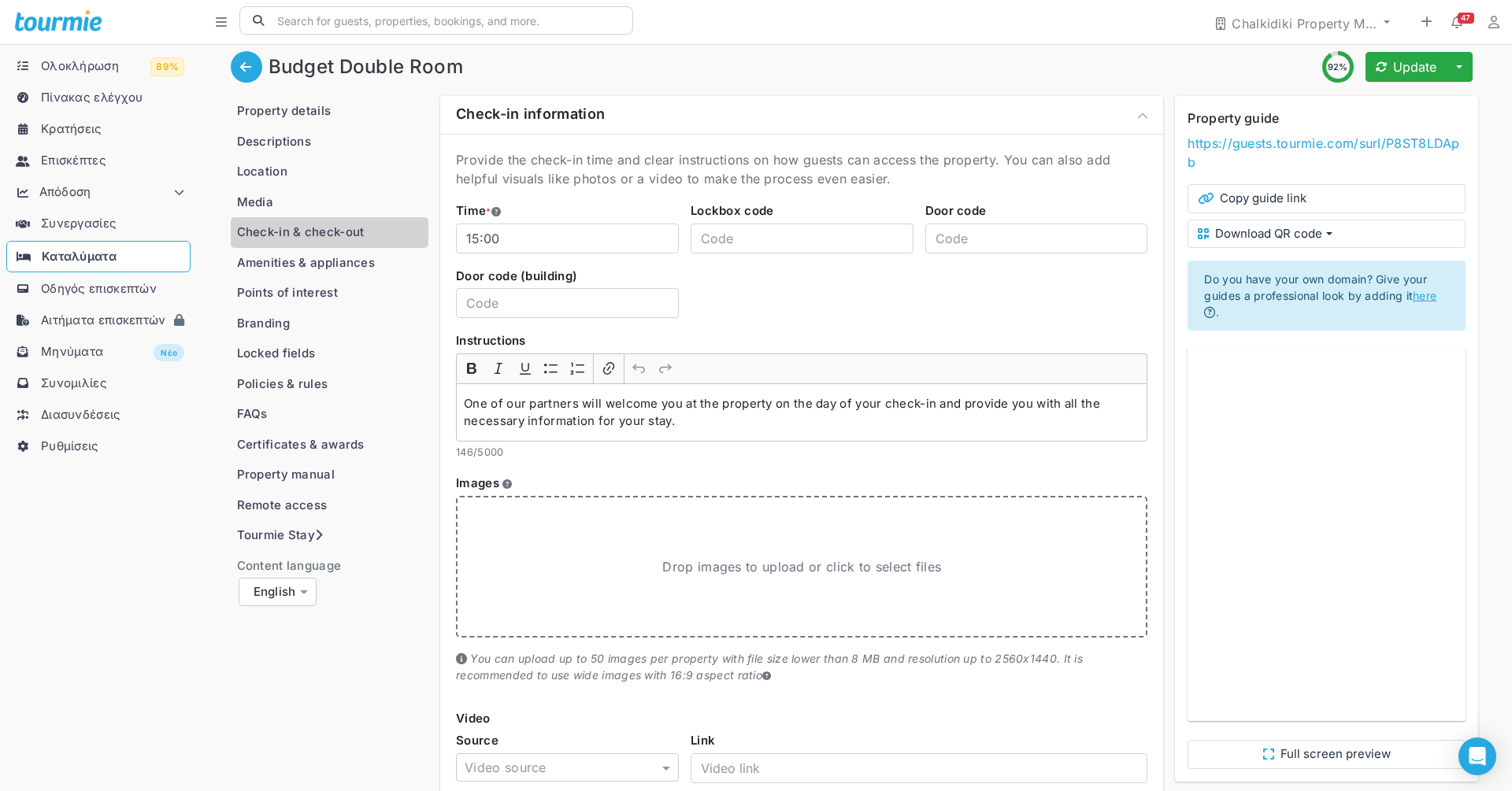scroll, scrollTop: 746, scrollLeft: 184, axis: both 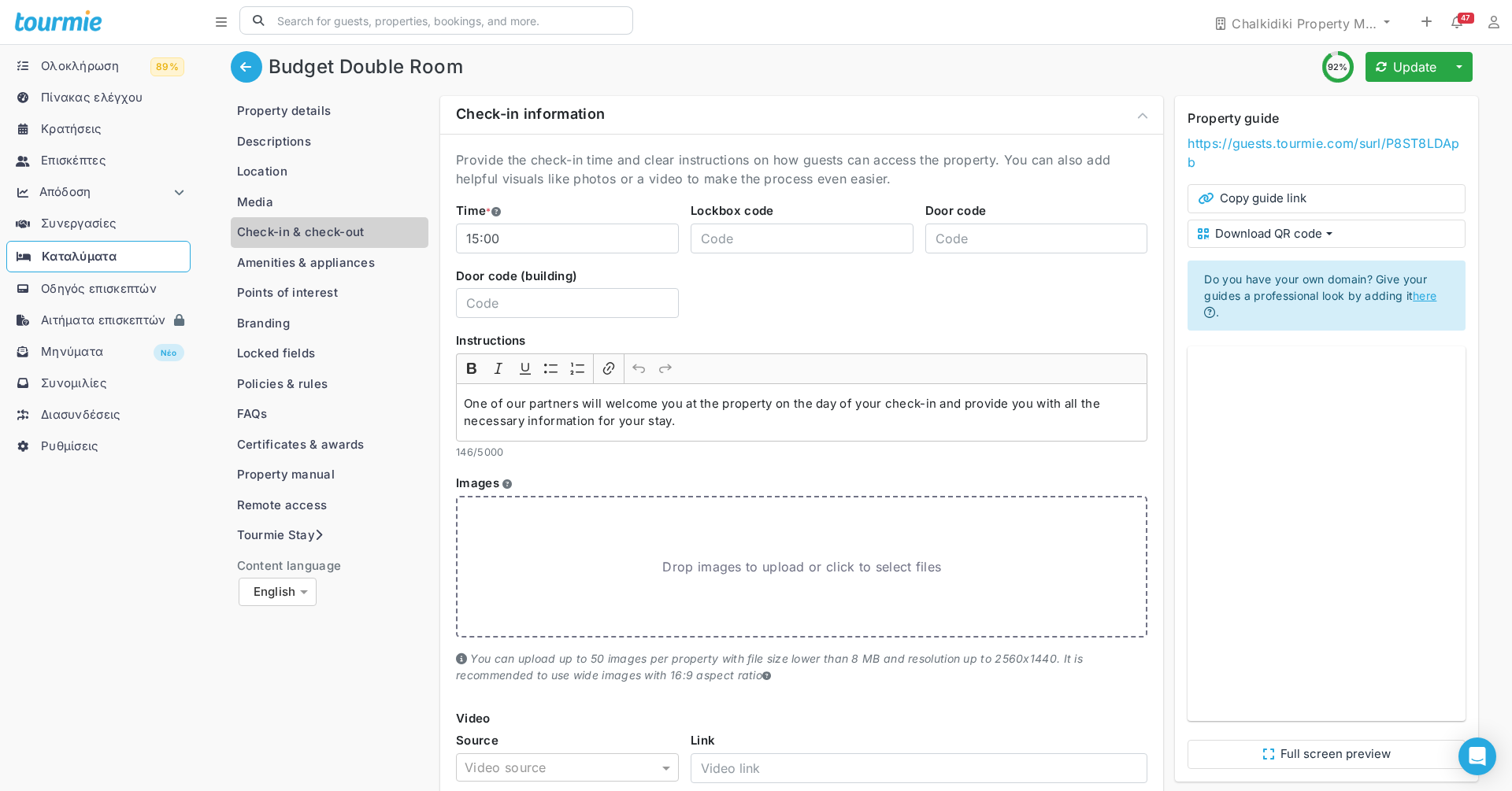 click on "Οδηγός επισκεπτών" at bounding box center (98, 288) 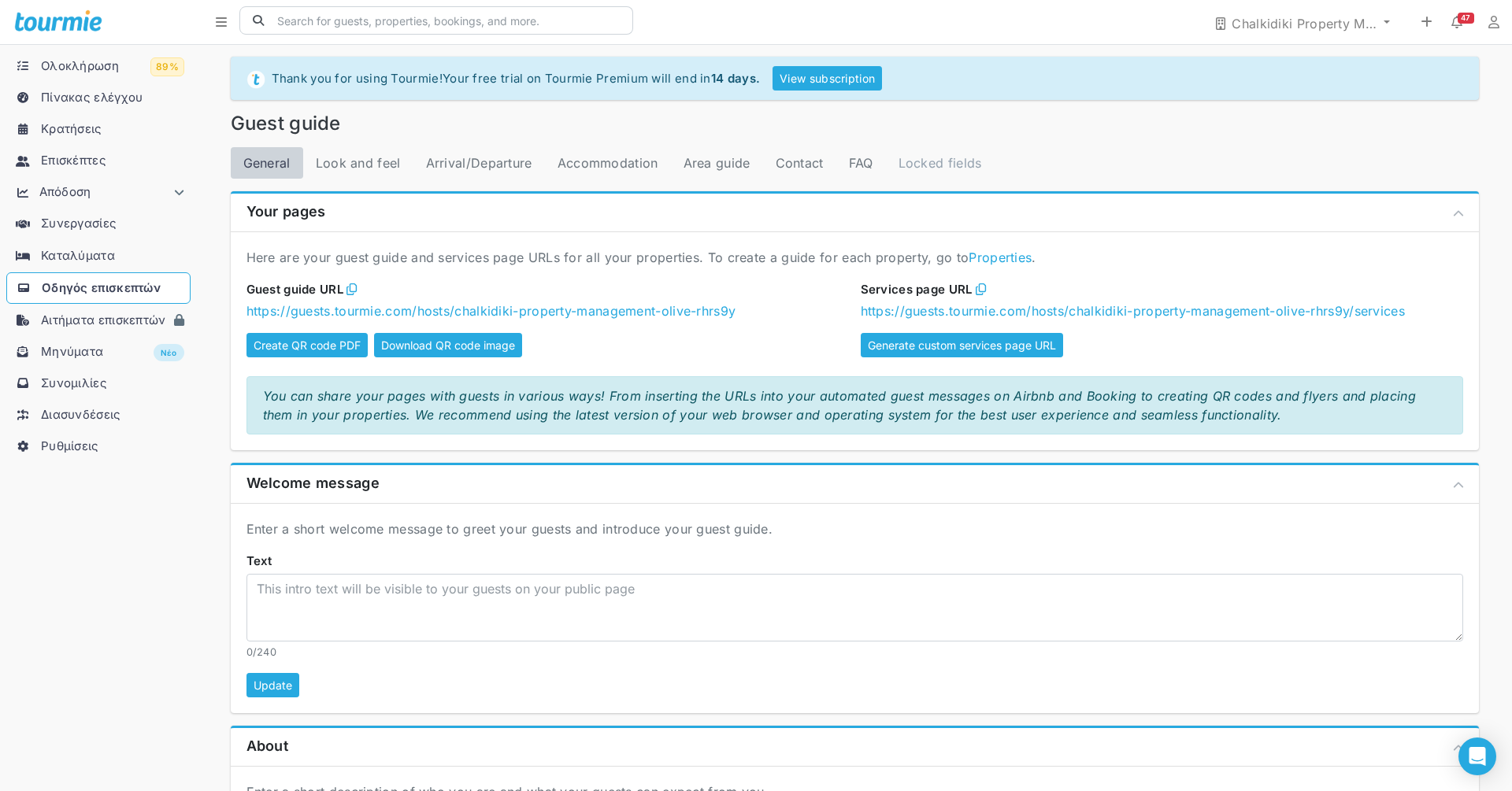 click on "Locked fields" at bounding box center (940, 163) 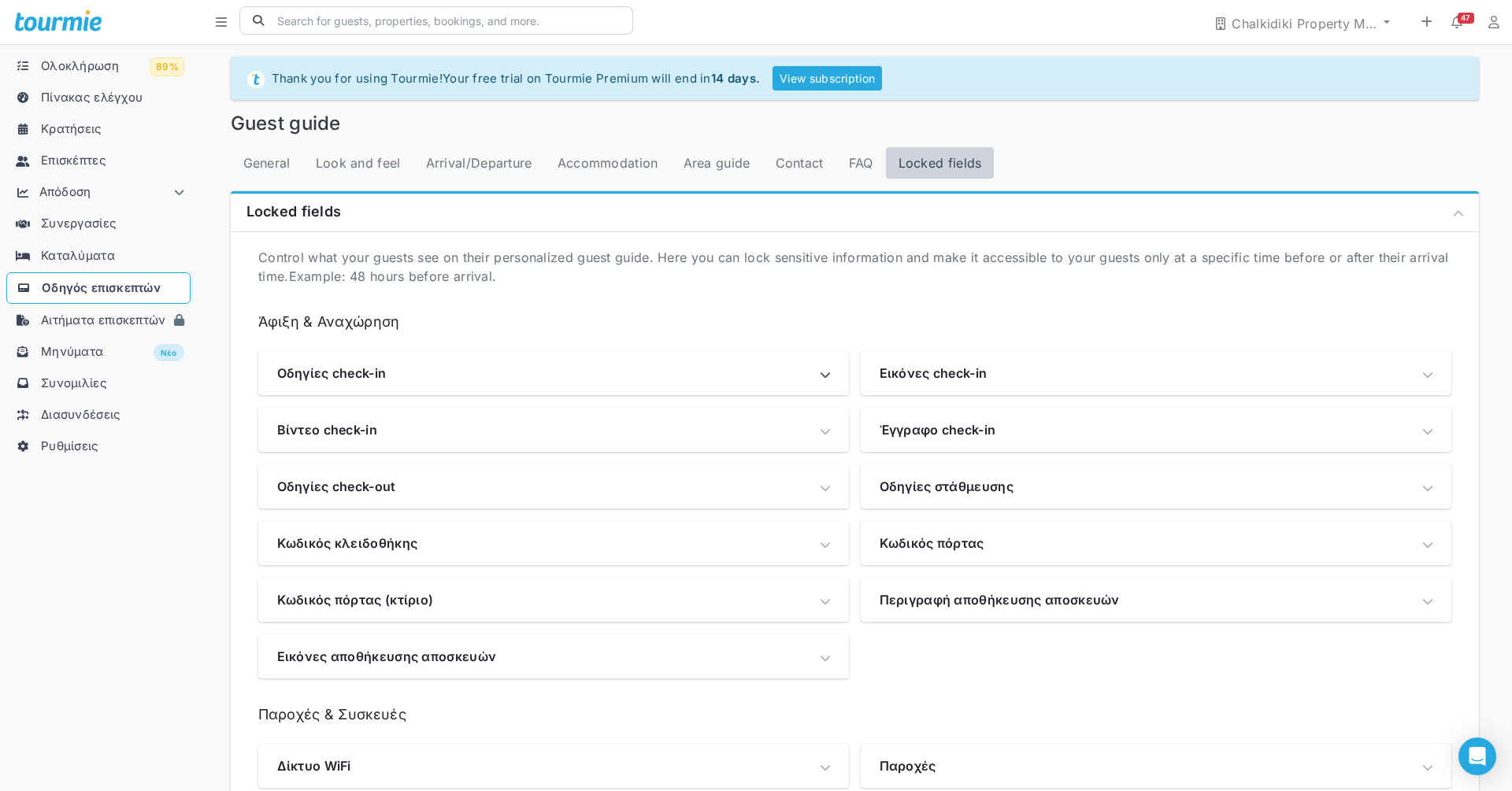 click at bounding box center (825, 374) 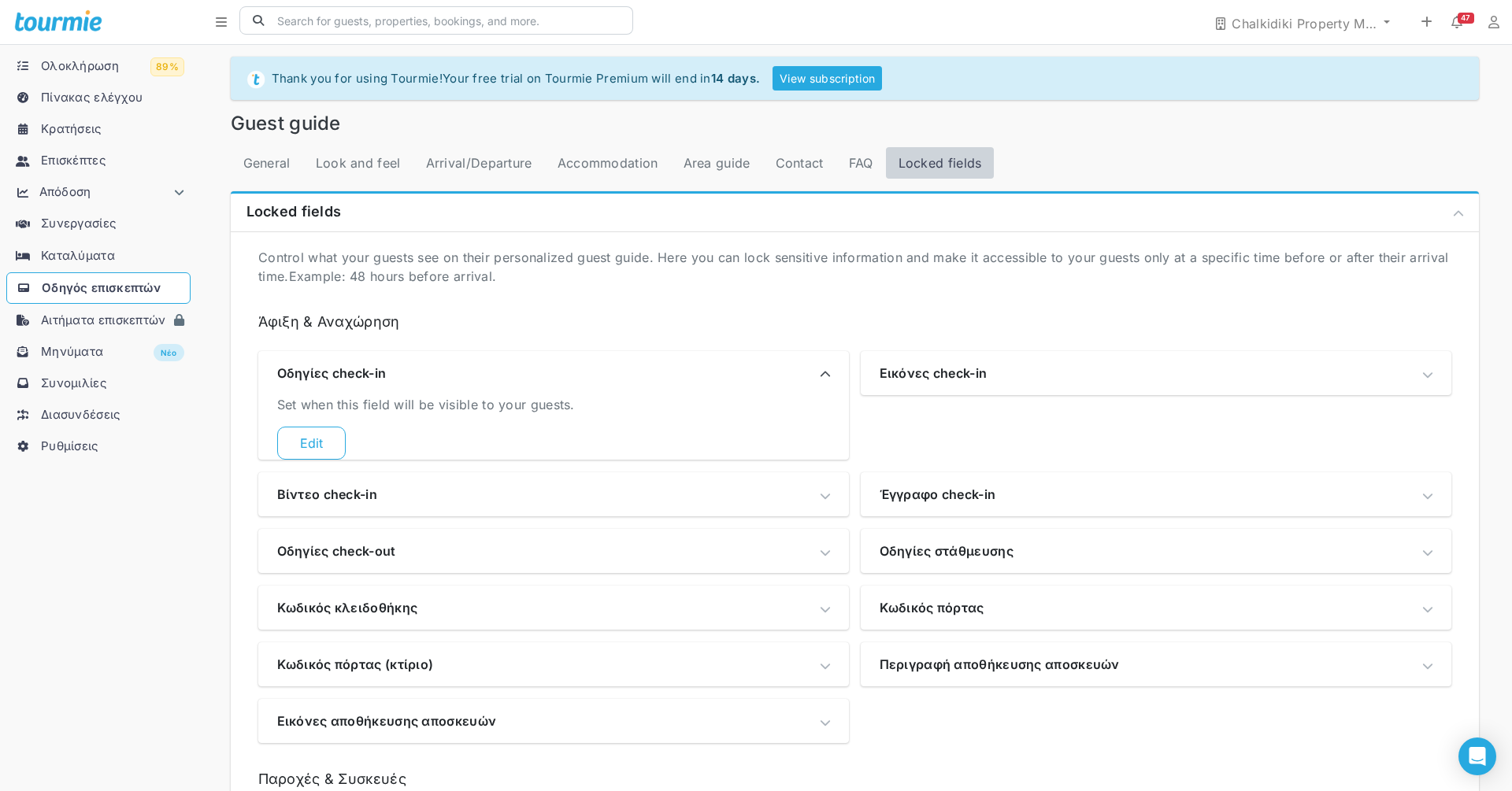 click at bounding box center [825, 375] 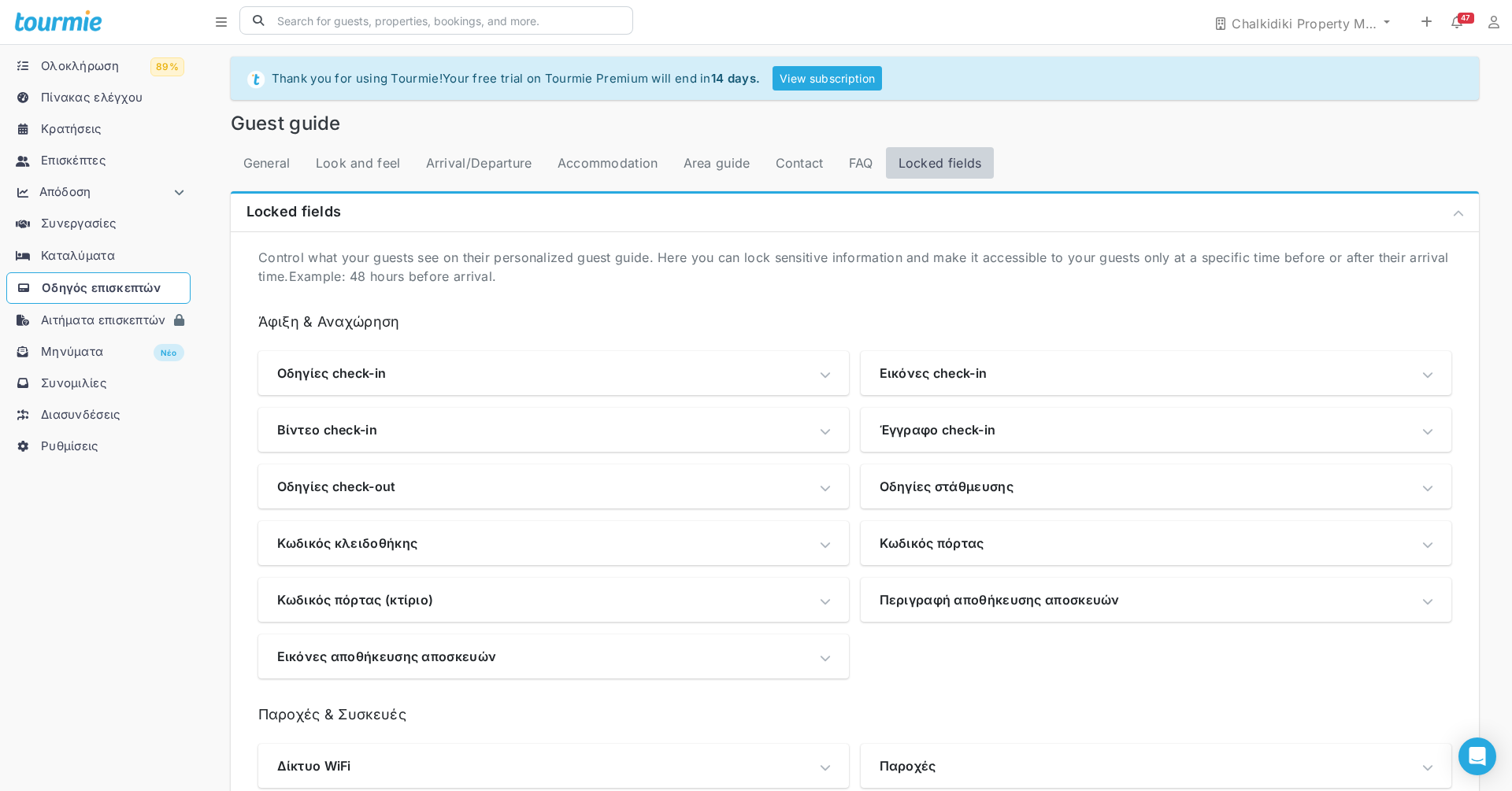 click on "Έγγραφο check-in" at bounding box center [332, 373] 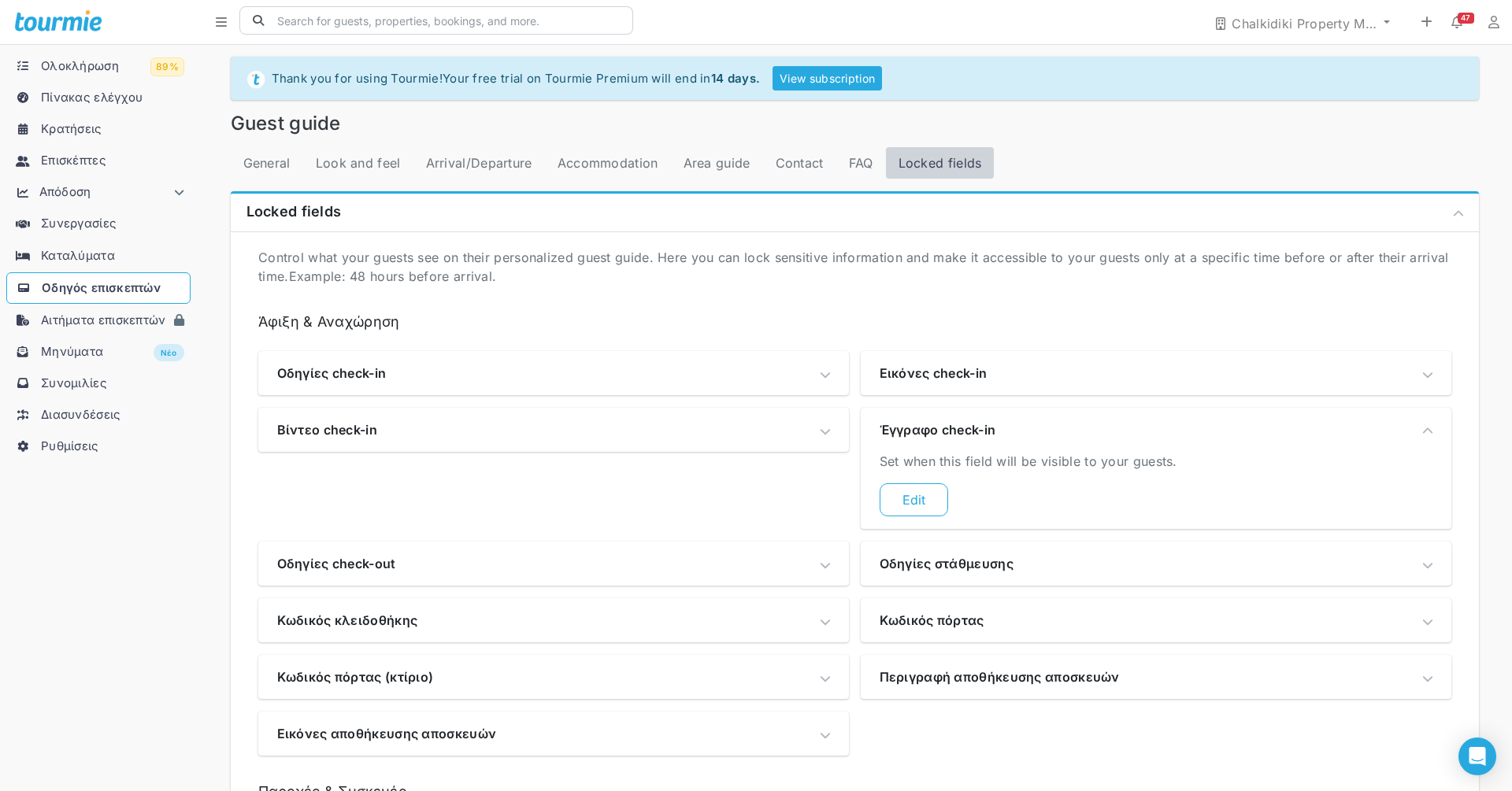 click on "Set when this field will be visible to your guests.  Edit" at bounding box center (0, 0) 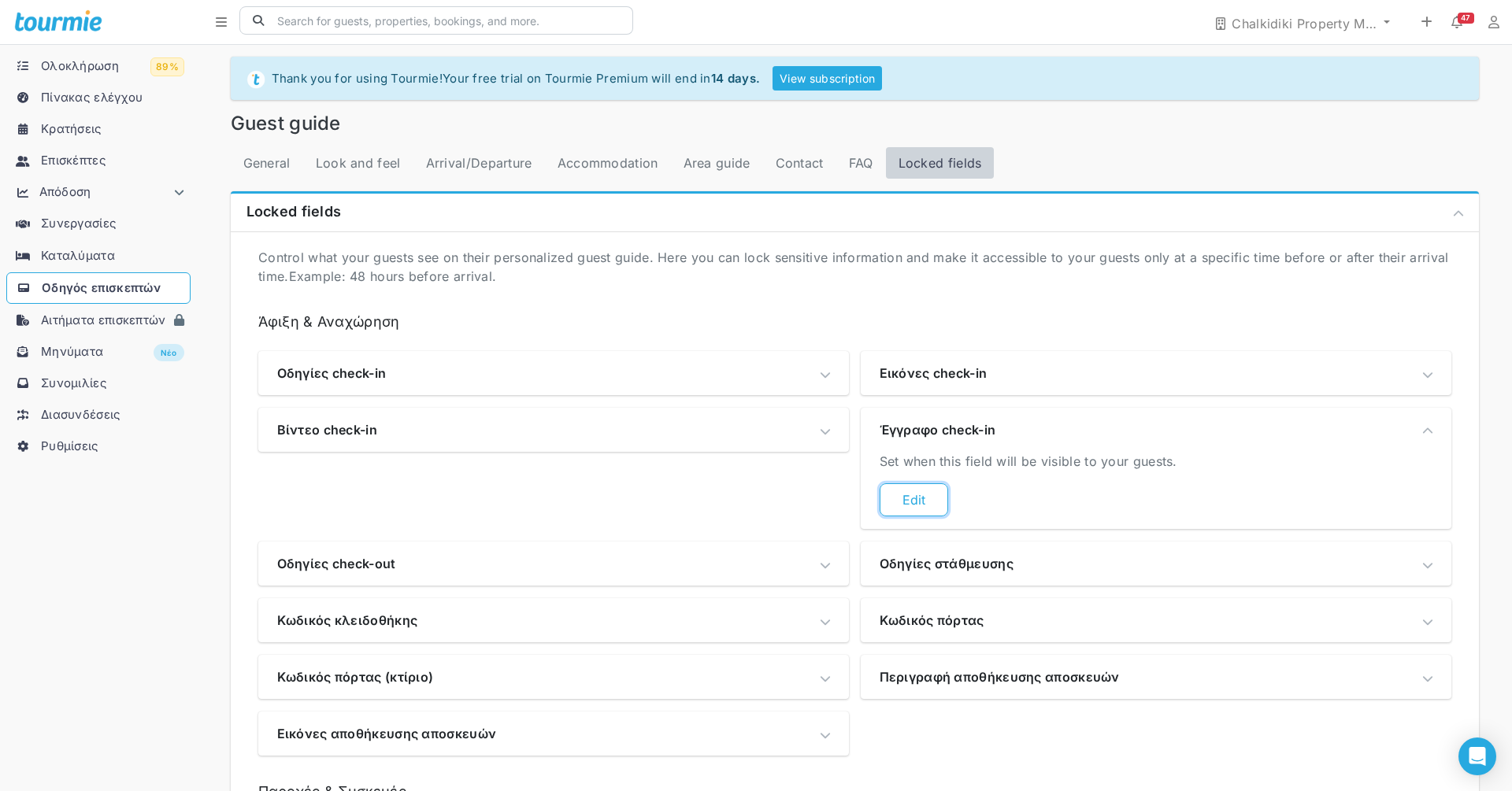 click on "Edit" at bounding box center (0, 0) 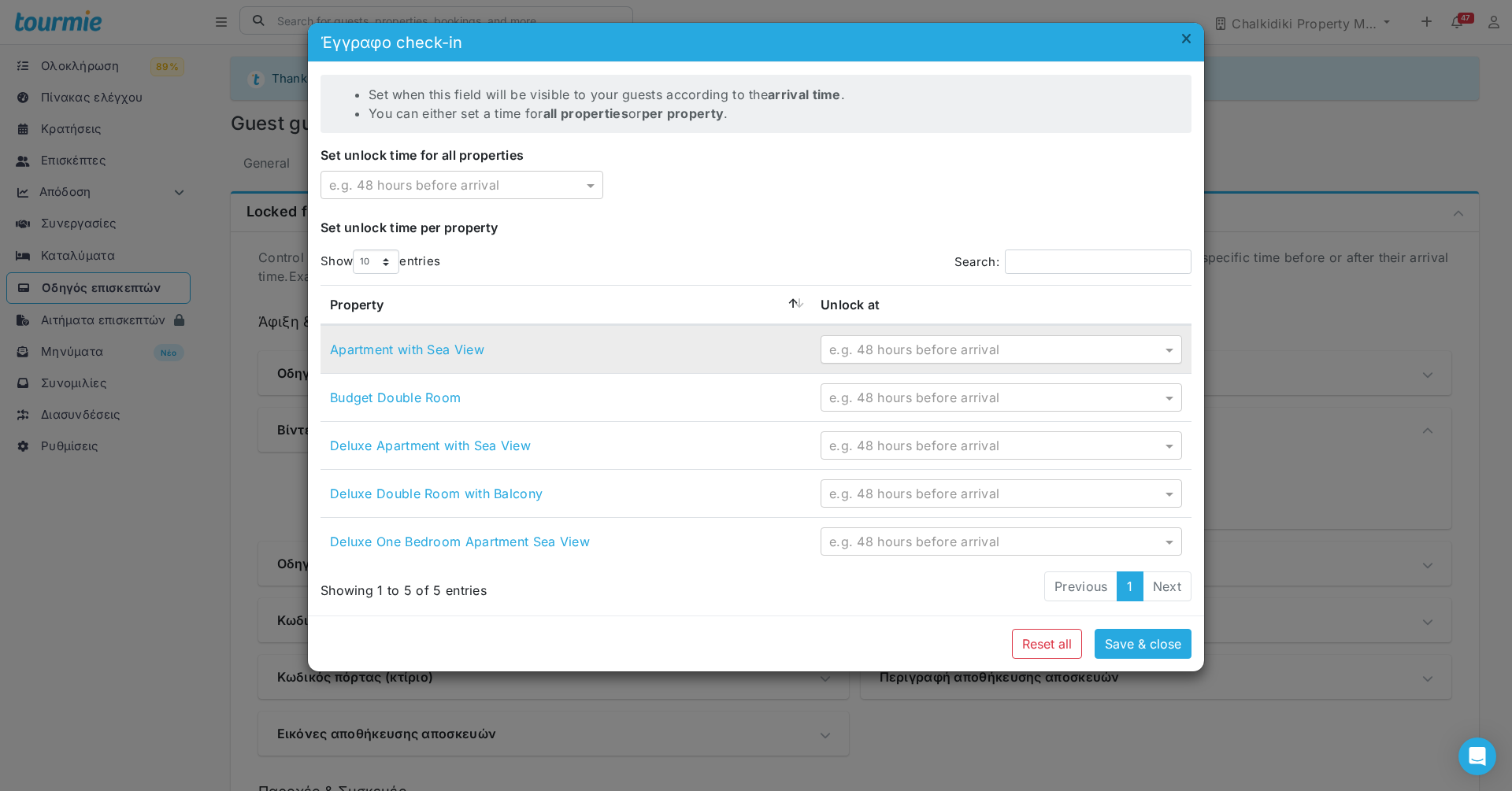 click at bounding box center (985, 349) 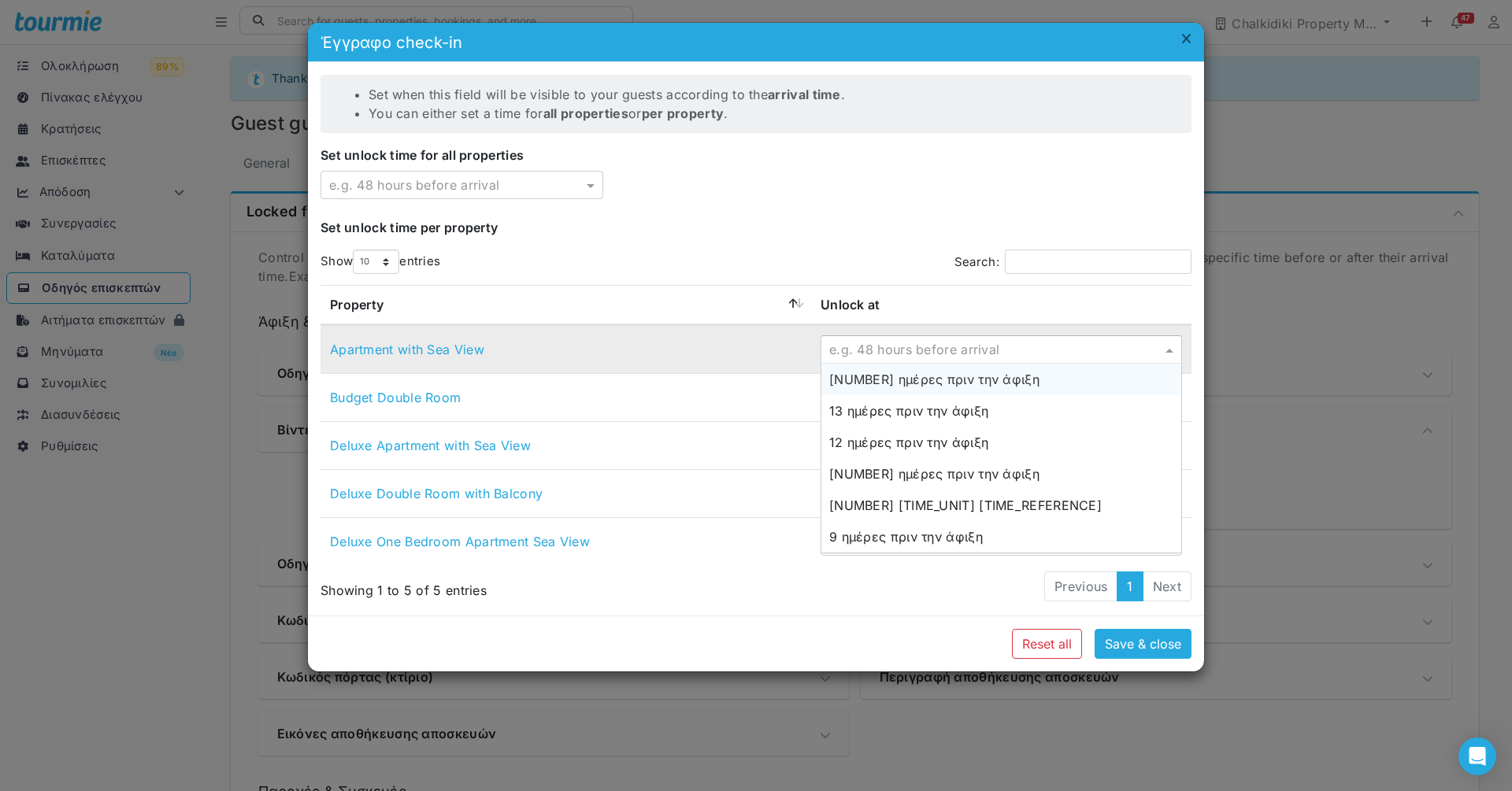click at bounding box center [985, 349] 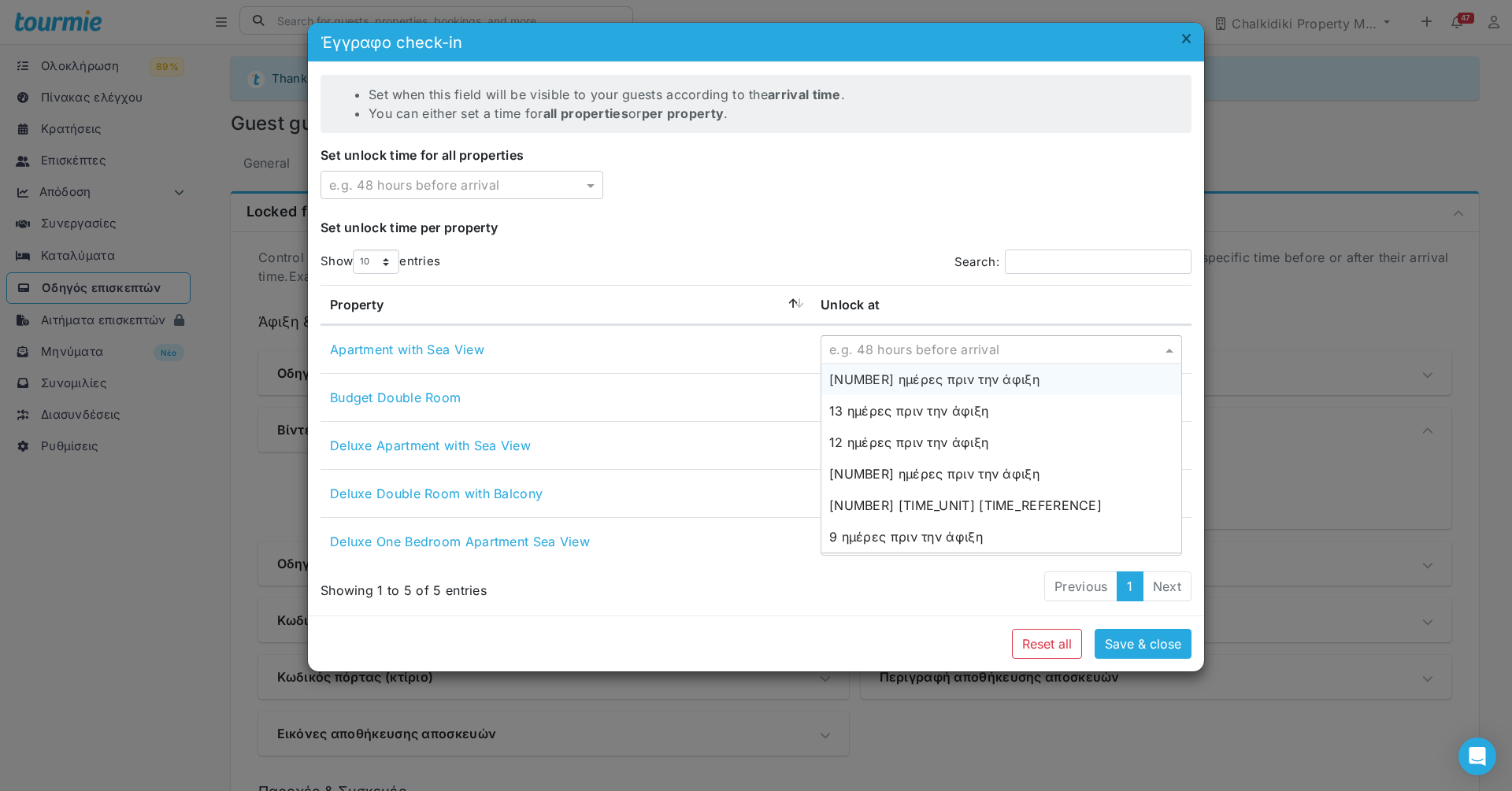 click on "Unlock at" at bounding box center [1001, 305] 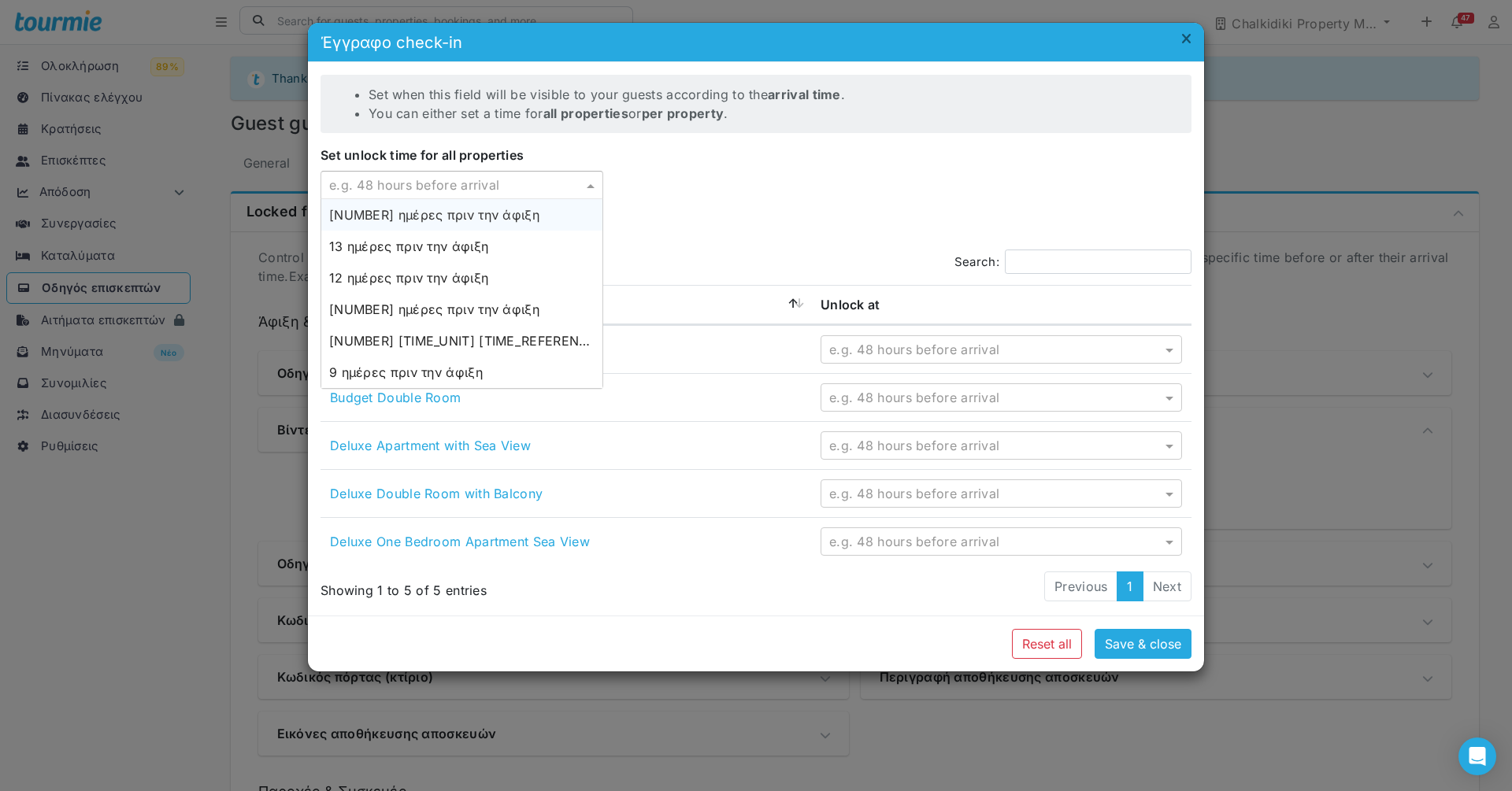 click at bounding box center (446, 185) 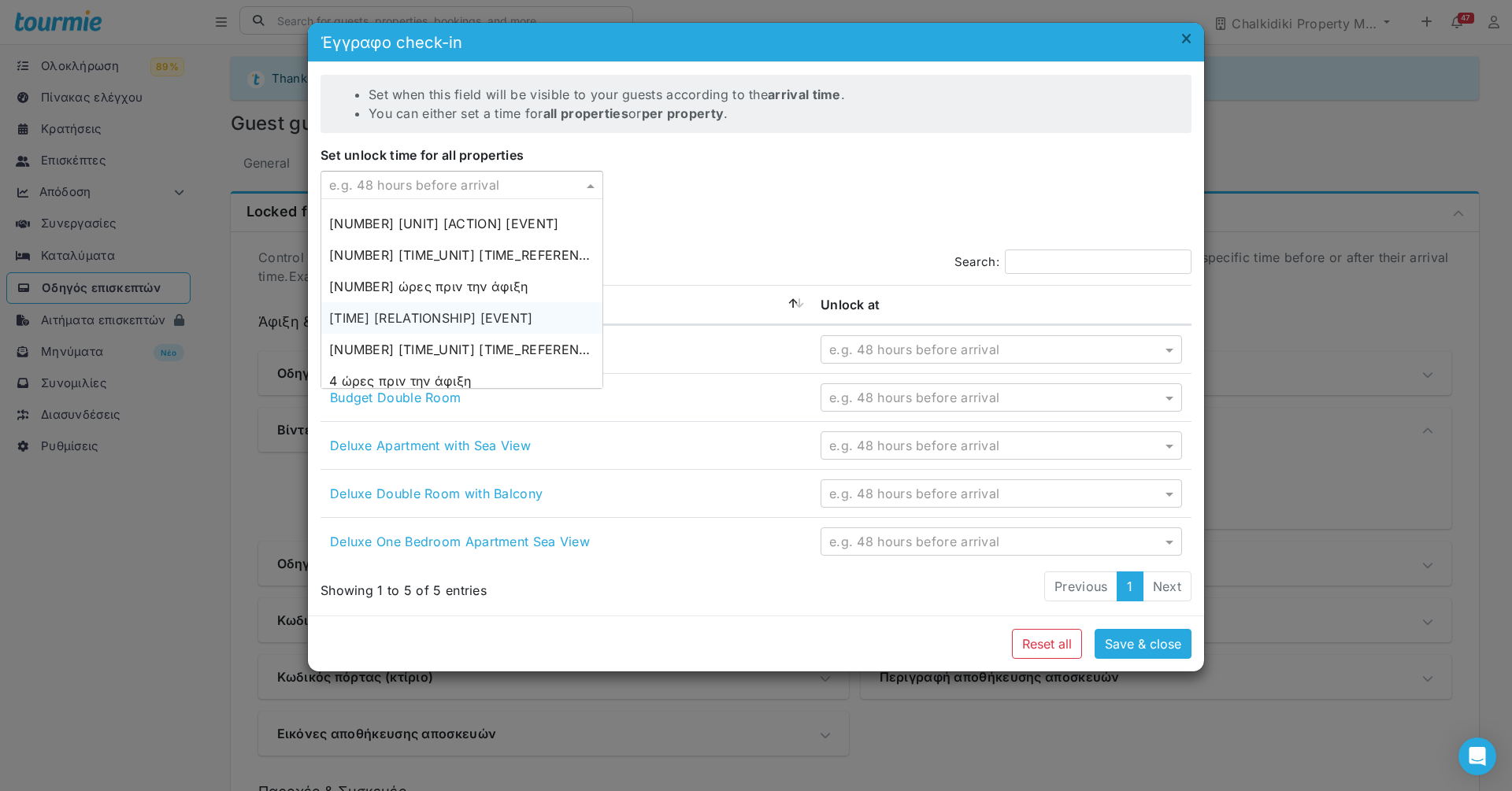 scroll, scrollTop: 327, scrollLeft: 0, axis: vertical 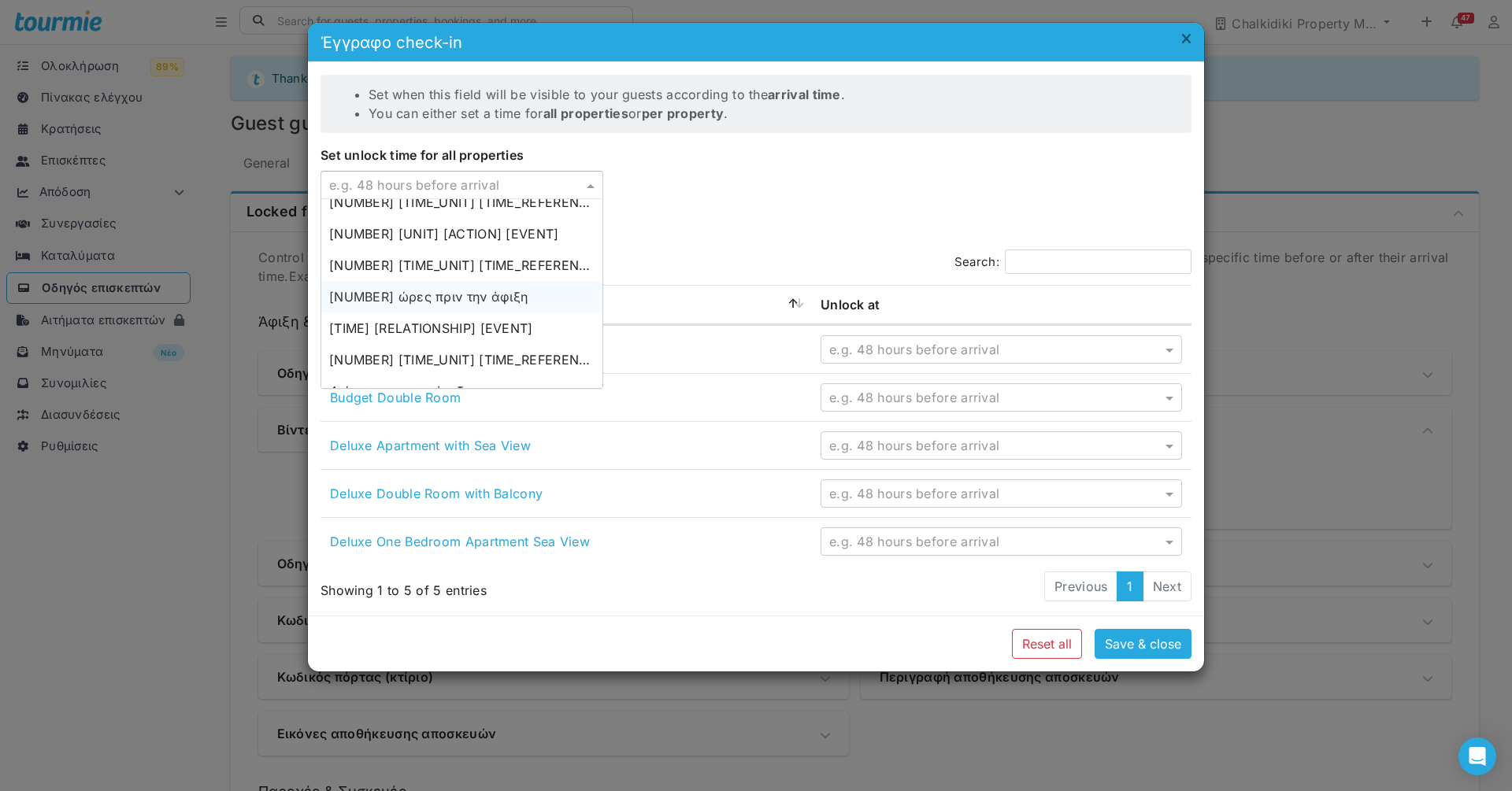click on "24 ώρες πριν την άφιξη" at bounding box center [461, 297] 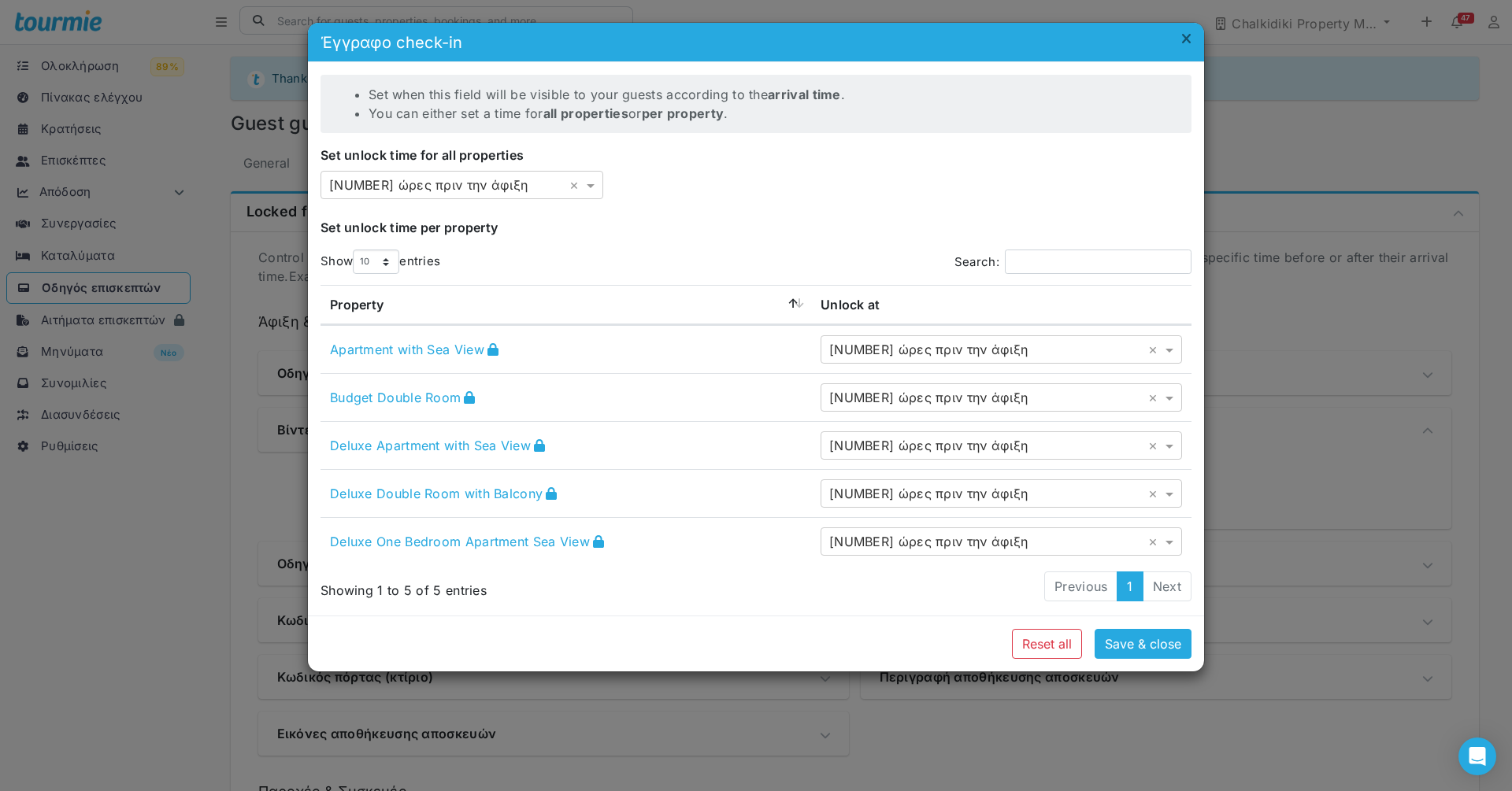 click on "Set unlock time per property" at bounding box center (756, 227) 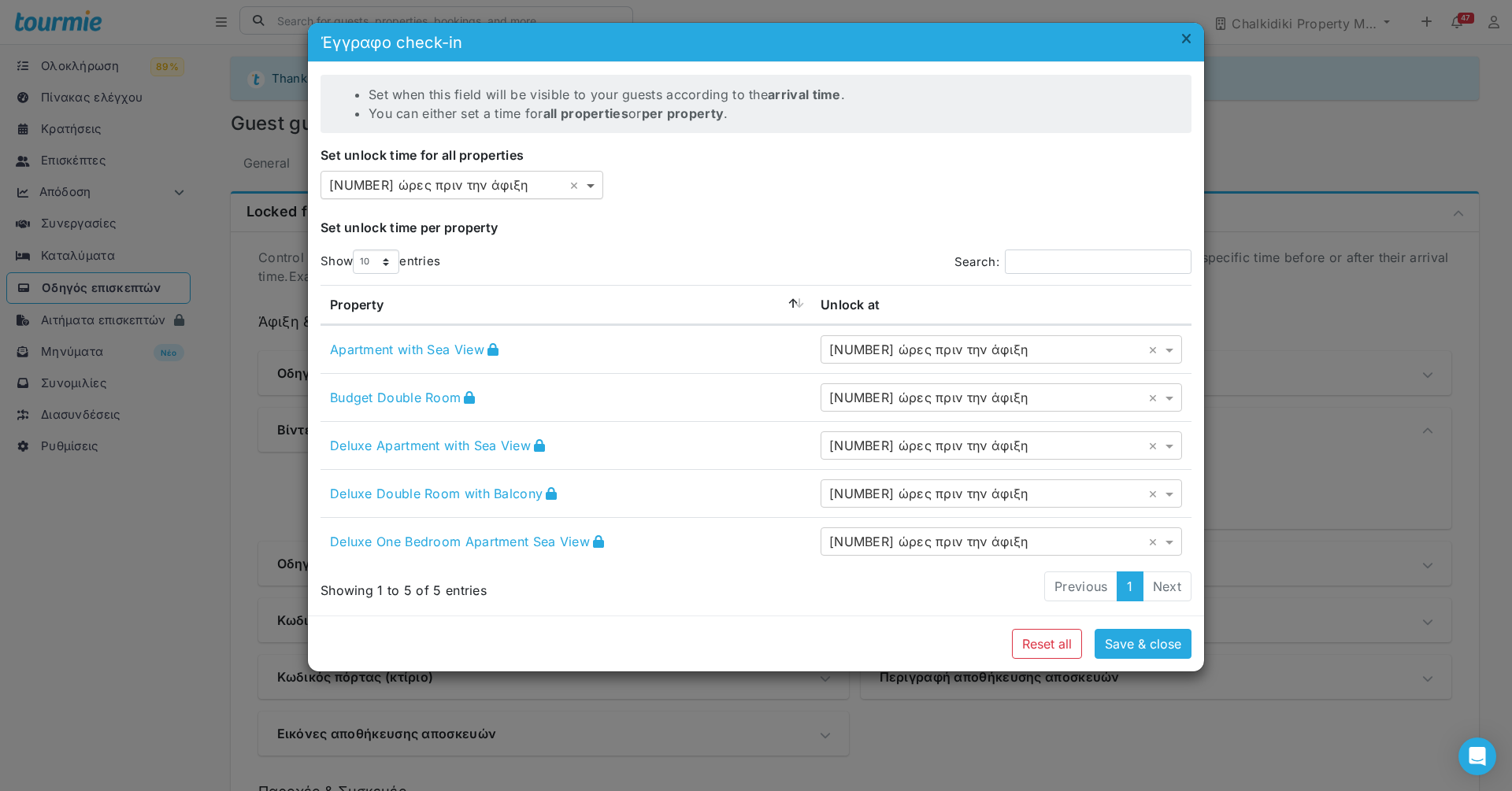 click at bounding box center [592, 185] 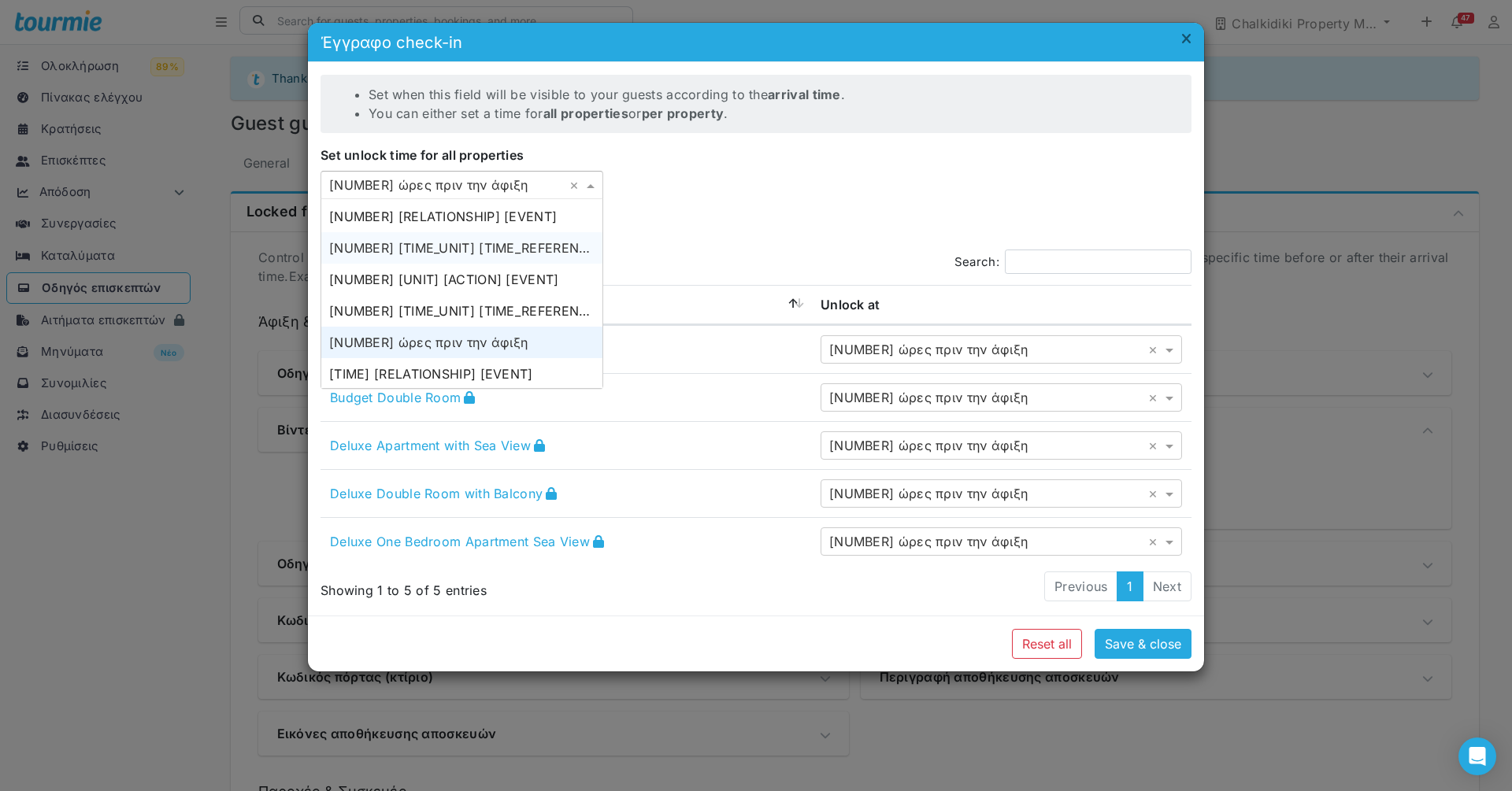 scroll, scrollTop: 264, scrollLeft: 0, axis: vertical 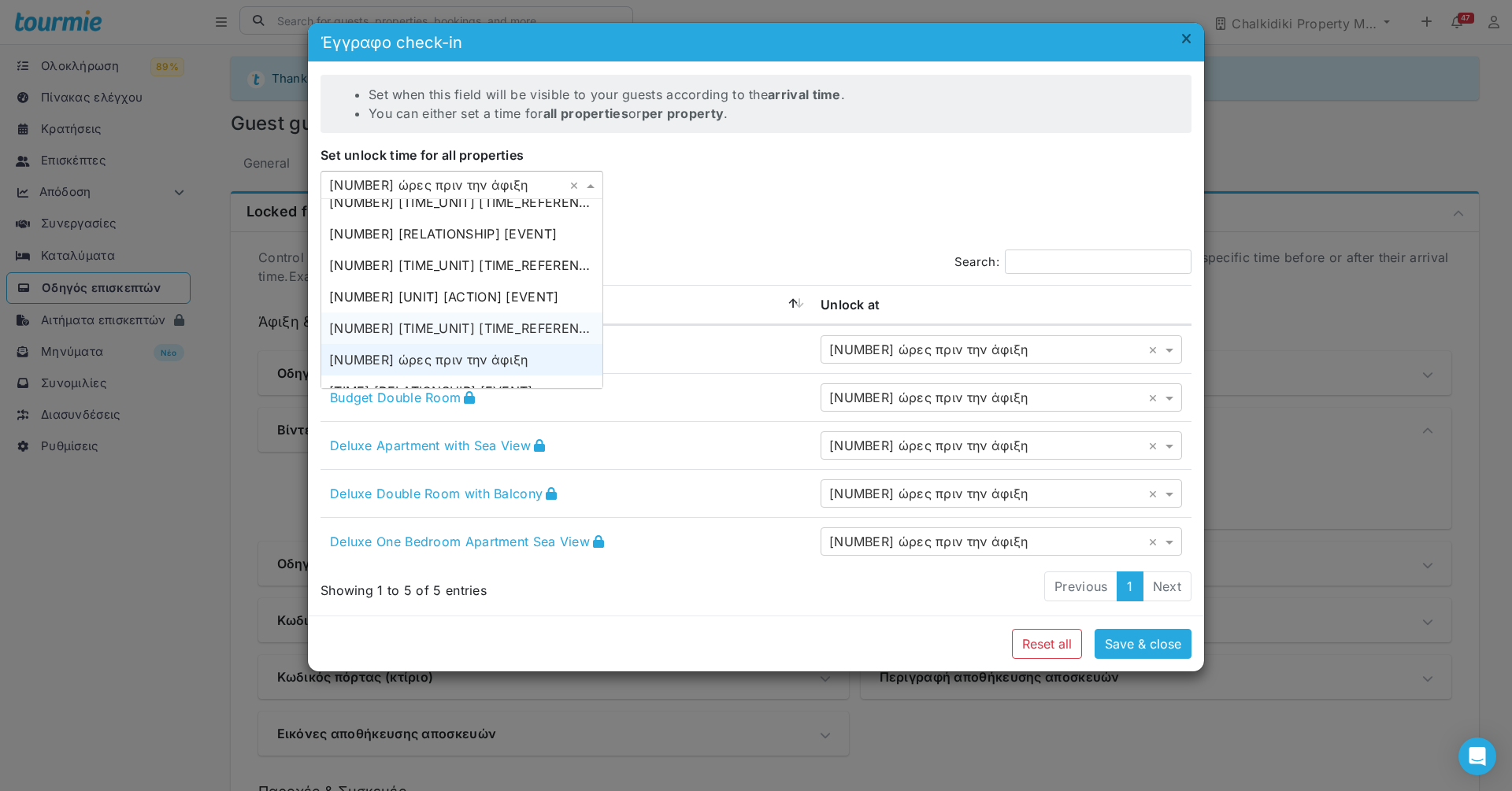 click on "2 ημέρες πριν την άφιξη" at bounding box center [465, 328] 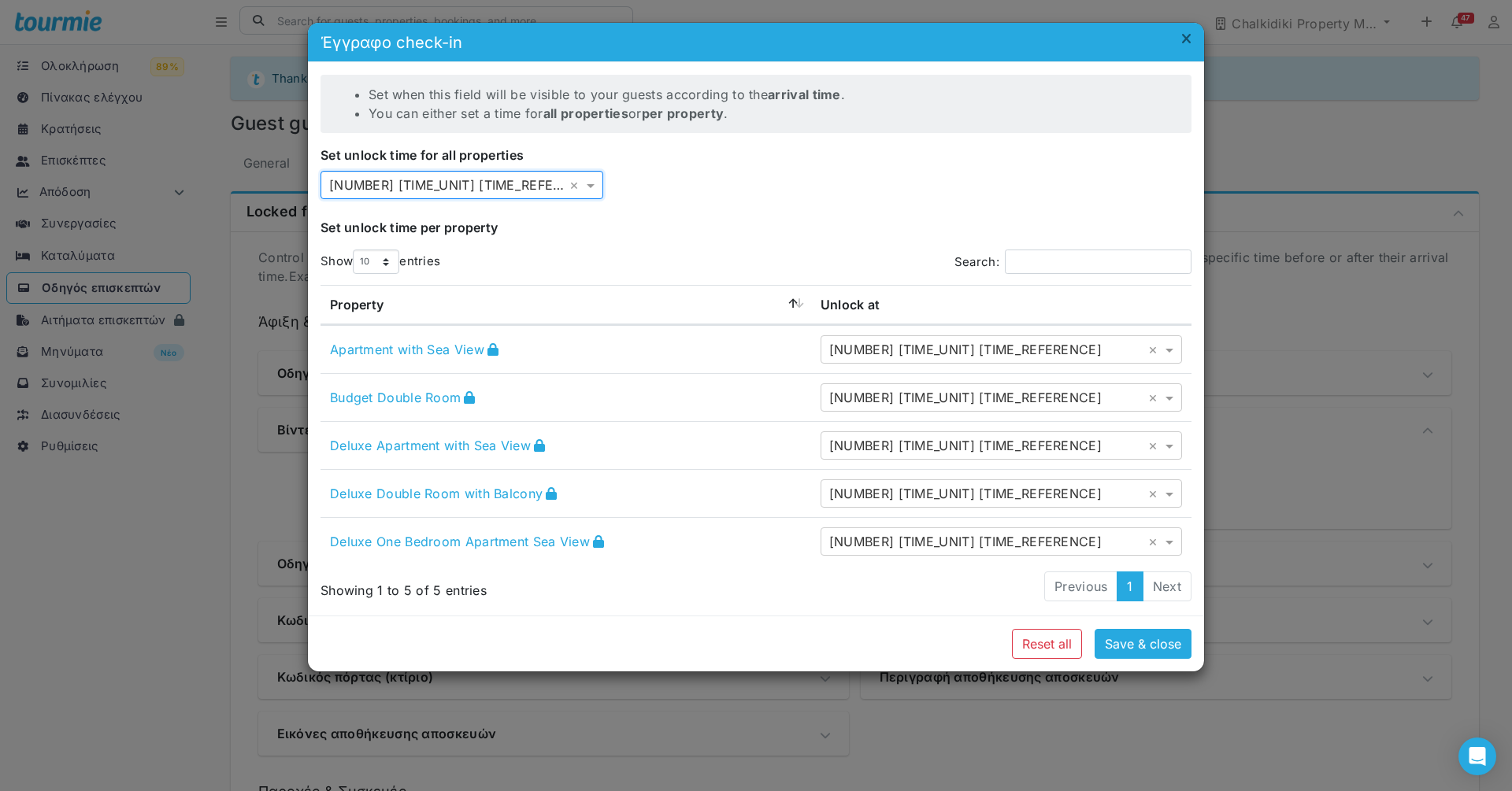 click on "Set when this field will be visible to your guests according to the  arrival time . You can either set a time for  all properties  or  per property .  Set unlock time for all properties  2 ημέρες πριν την άφιξη ×  Set unlock time per property  Show  10 25 50 100 250 500  entries Search:  Apartment with Sea View  2 ημέρες πριν την άφιξη ×  Budget Double Room  2 ημέρες πριν την άφιξη ×  Deluxe Apartment with Sea View  2 ημέρες πριν την άφιξη ×  Deluxe Double Room with Balcony  2 ημέρες πριν την άφιξη ×  Deluxe One Bedroom Apartment Sea View  2 ημέρες πριν την άφιξη × Property Unlock at Showing 1 to 5 of 5 entries Previous 1 Next" at bounding box center (756, 338) 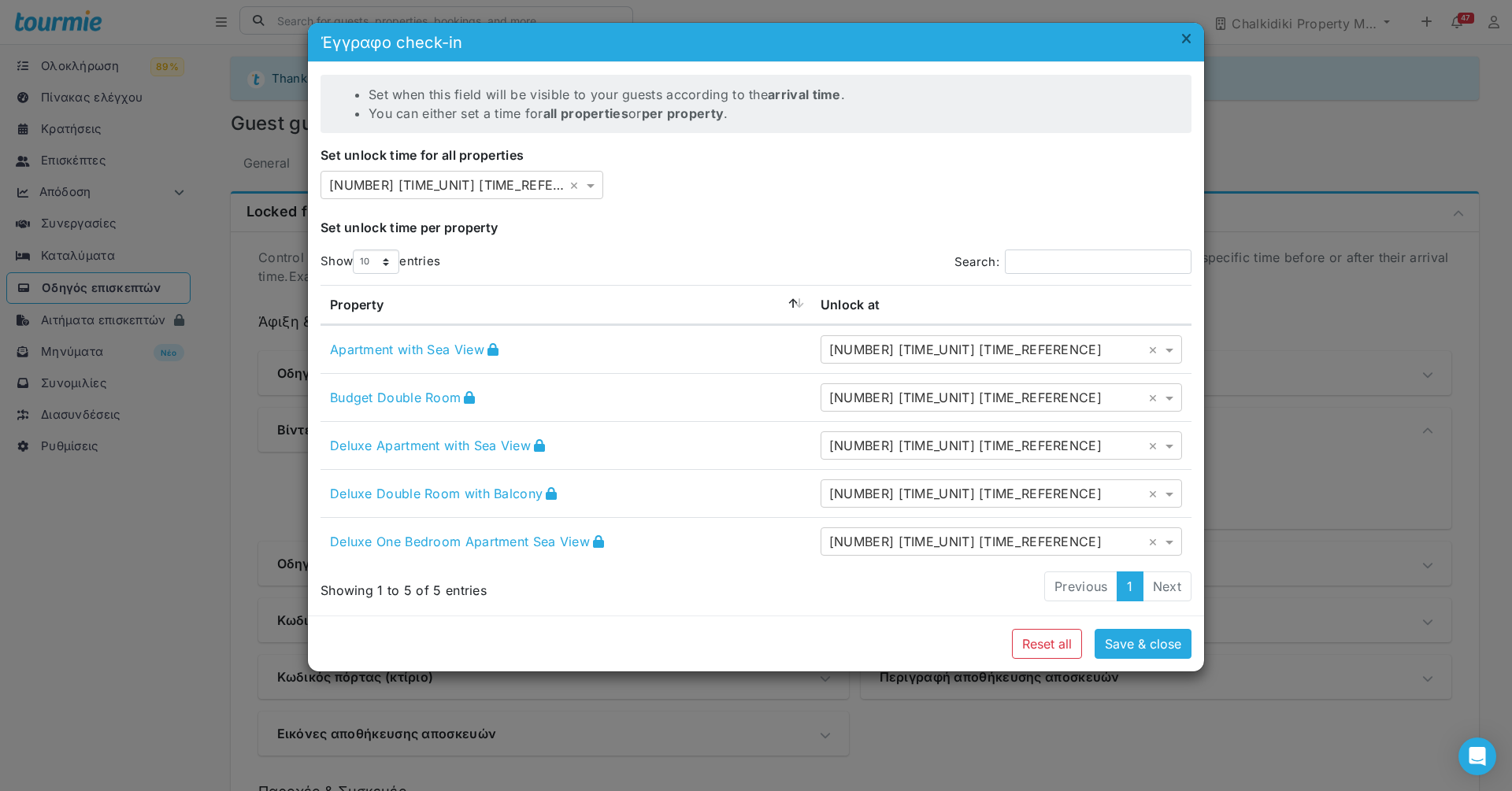 click on "Set unlock time per property" at bounding box center (756, 227) 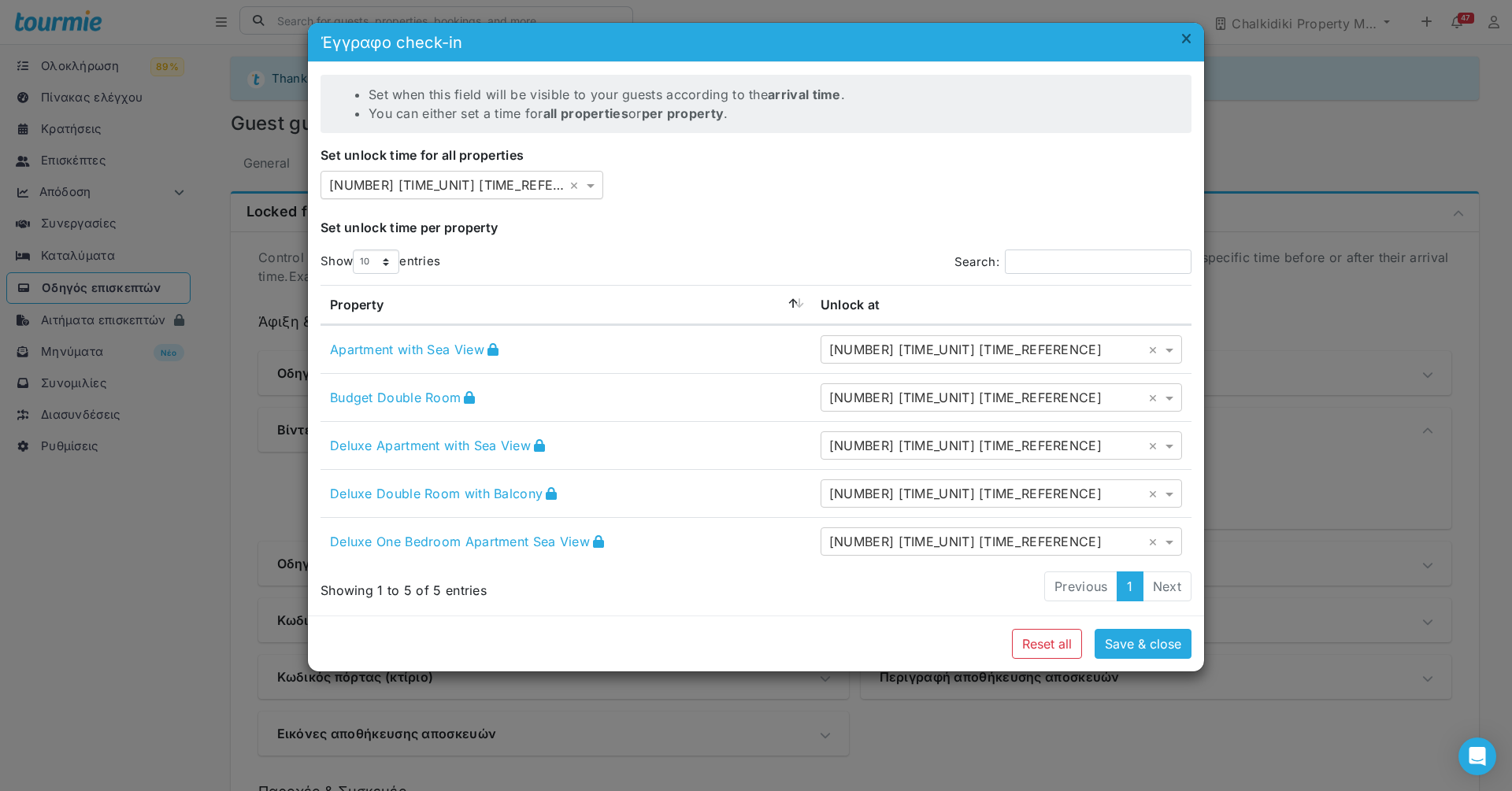 click at bounding box center (446, 185) 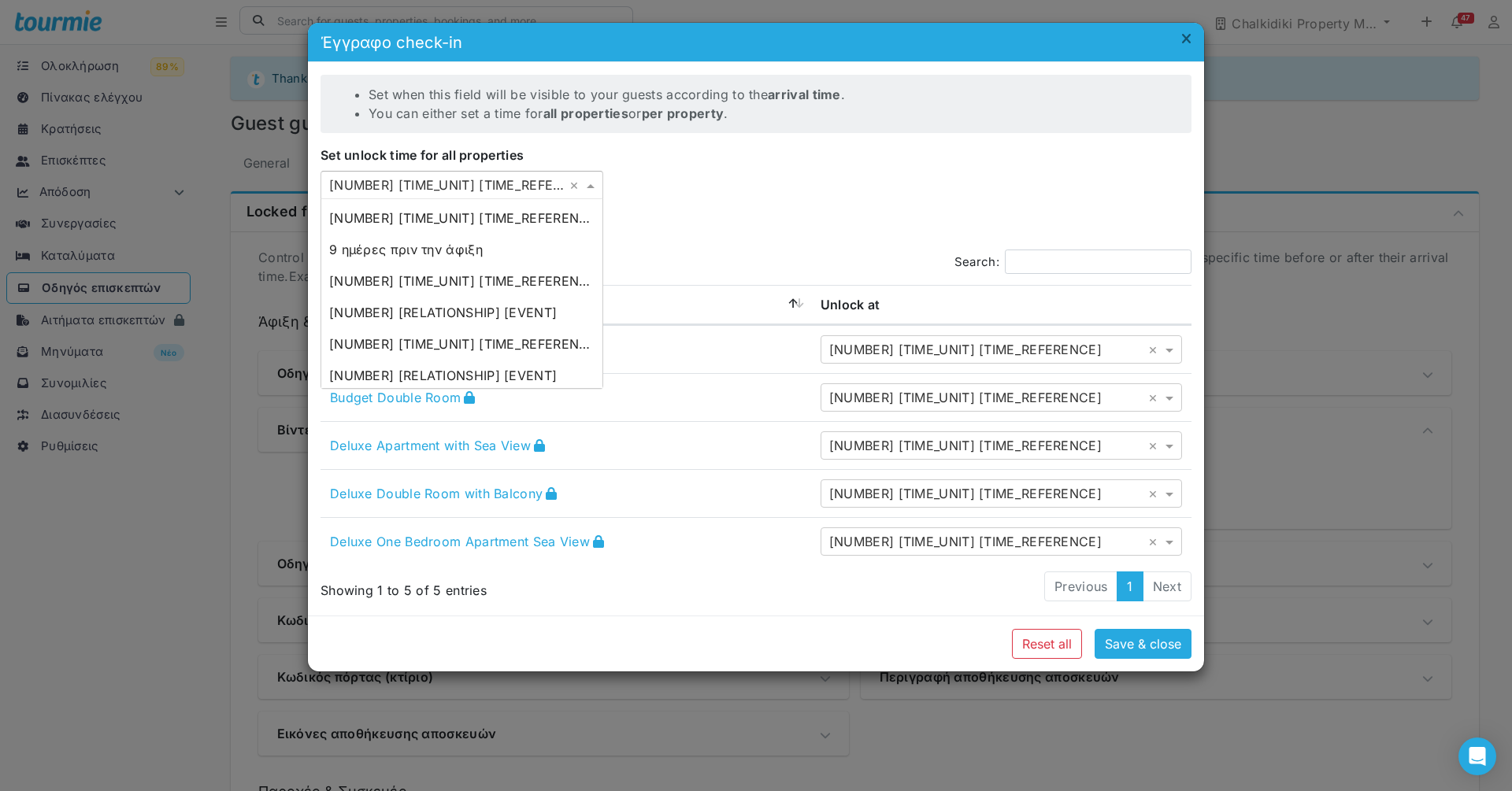 scroll, scrollTop: 0, scrollLeft: 0, axis: both 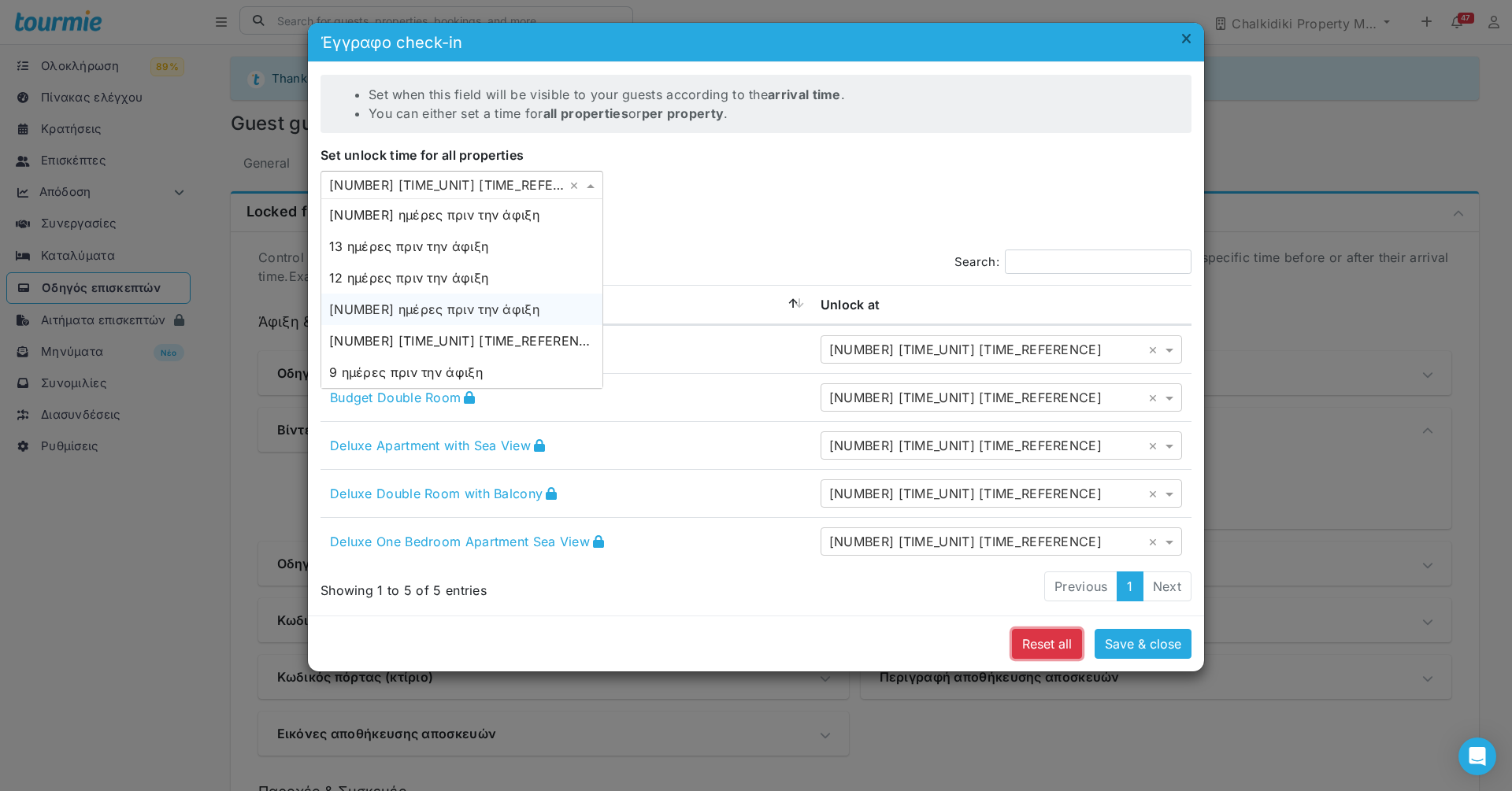 click on "Reset all" at bounding box center [1047, 644] 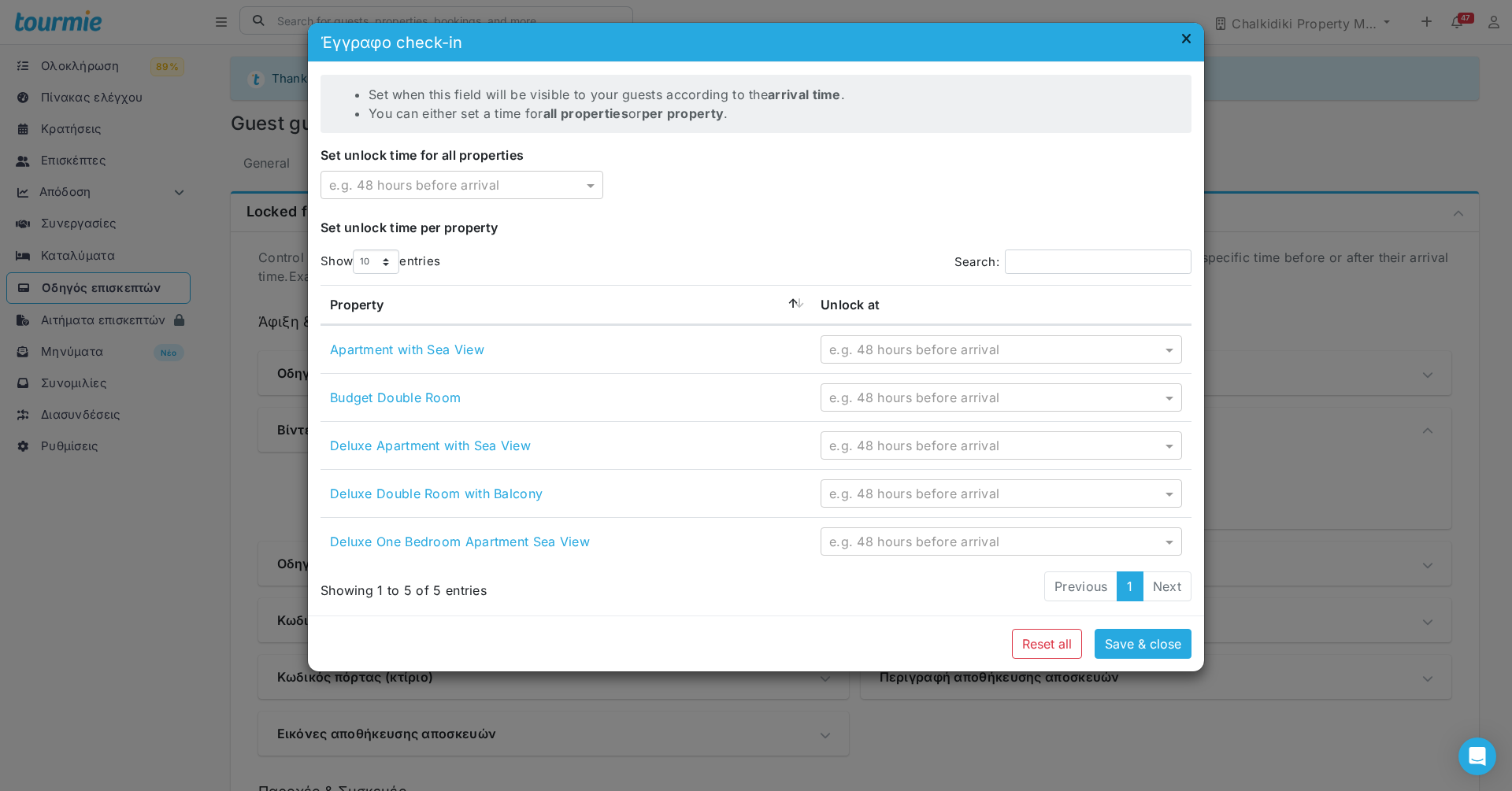 click at bounding box center [1186, 39] 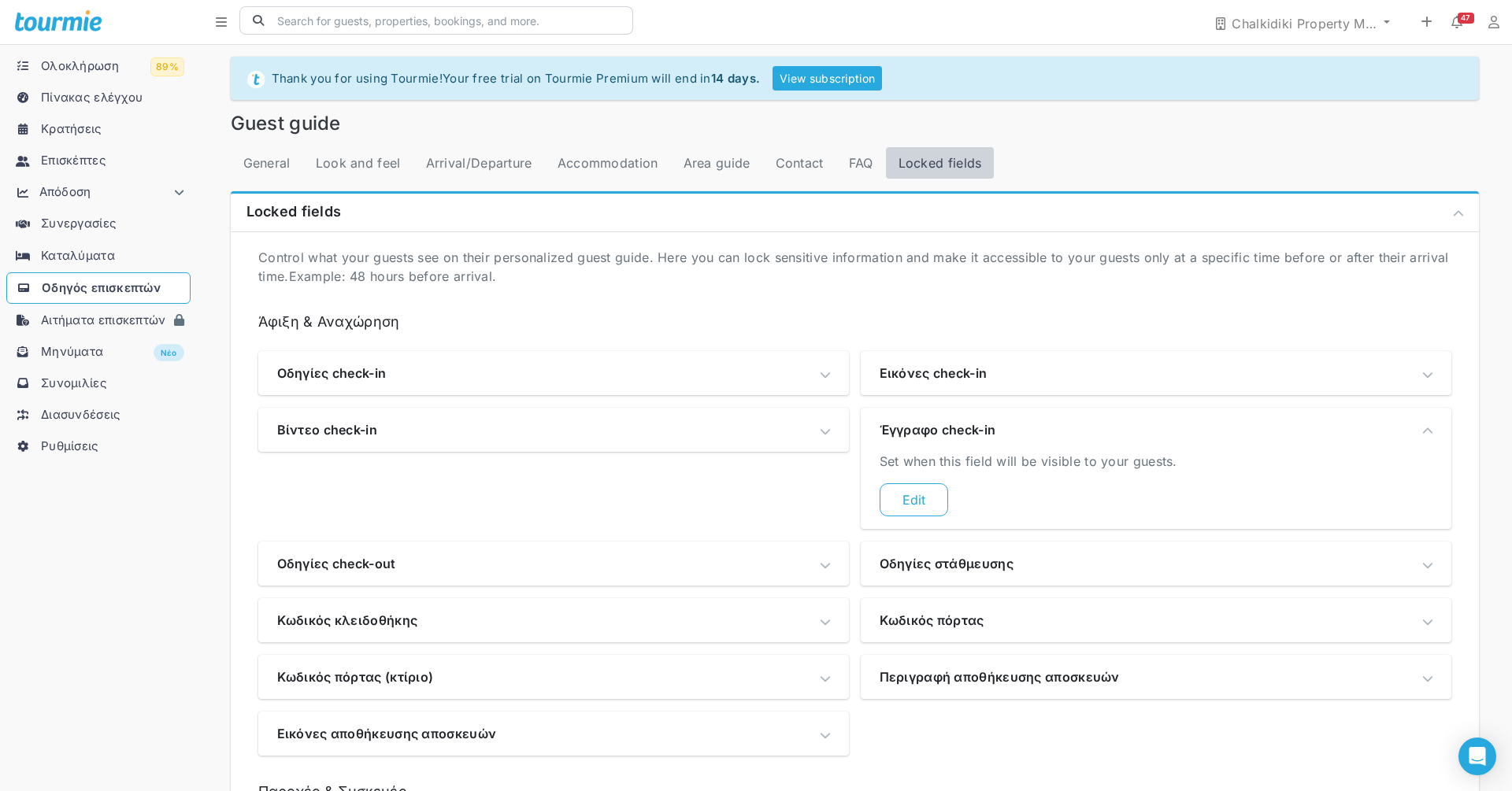 click on "General Look and feel Arrival/Departure Accommodation Area guide Contact FAQ Locked fields" at bounding box center [854, 163] 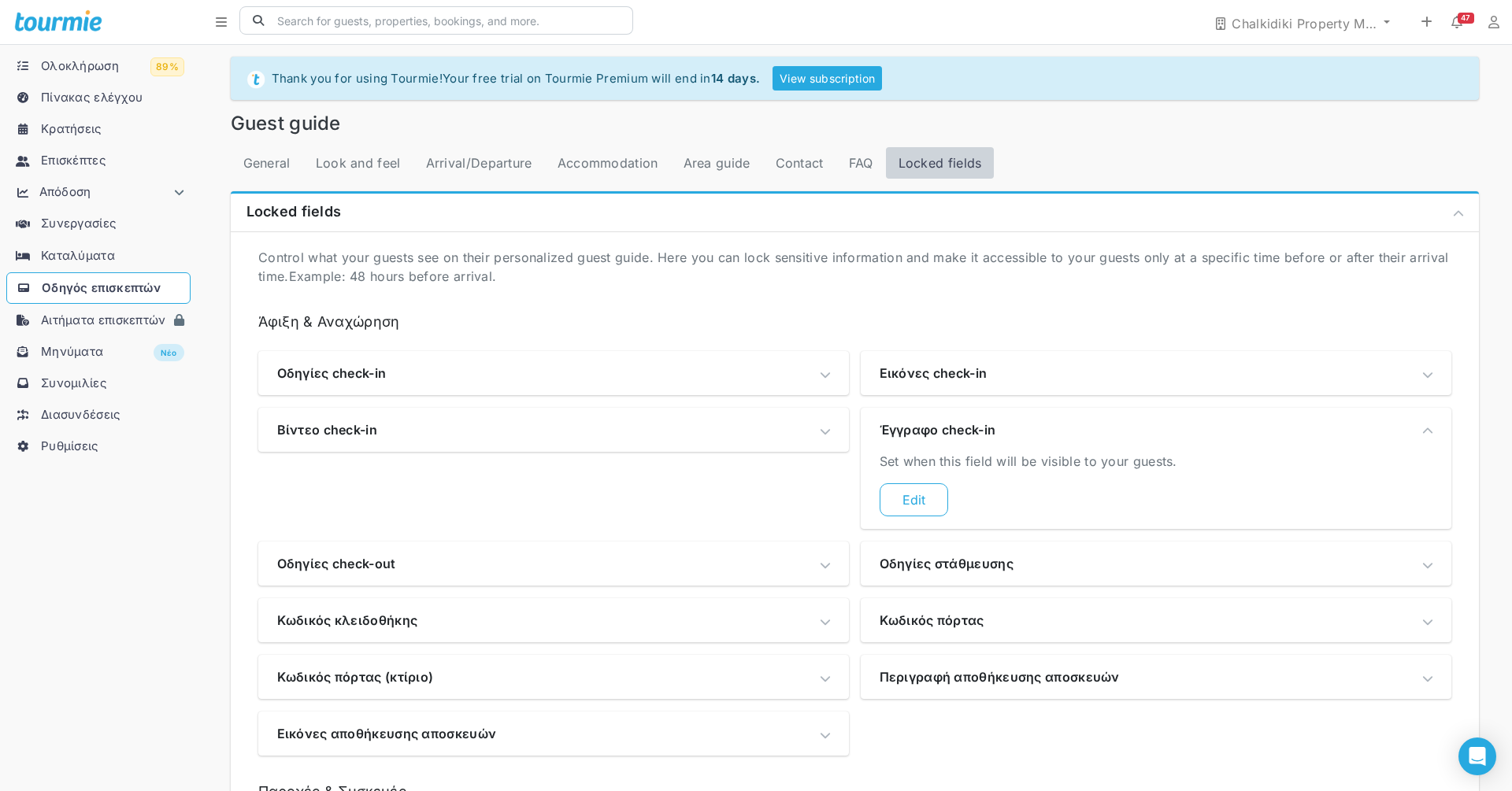 click on "Καταλύματα" at bounding box center (78, 255) 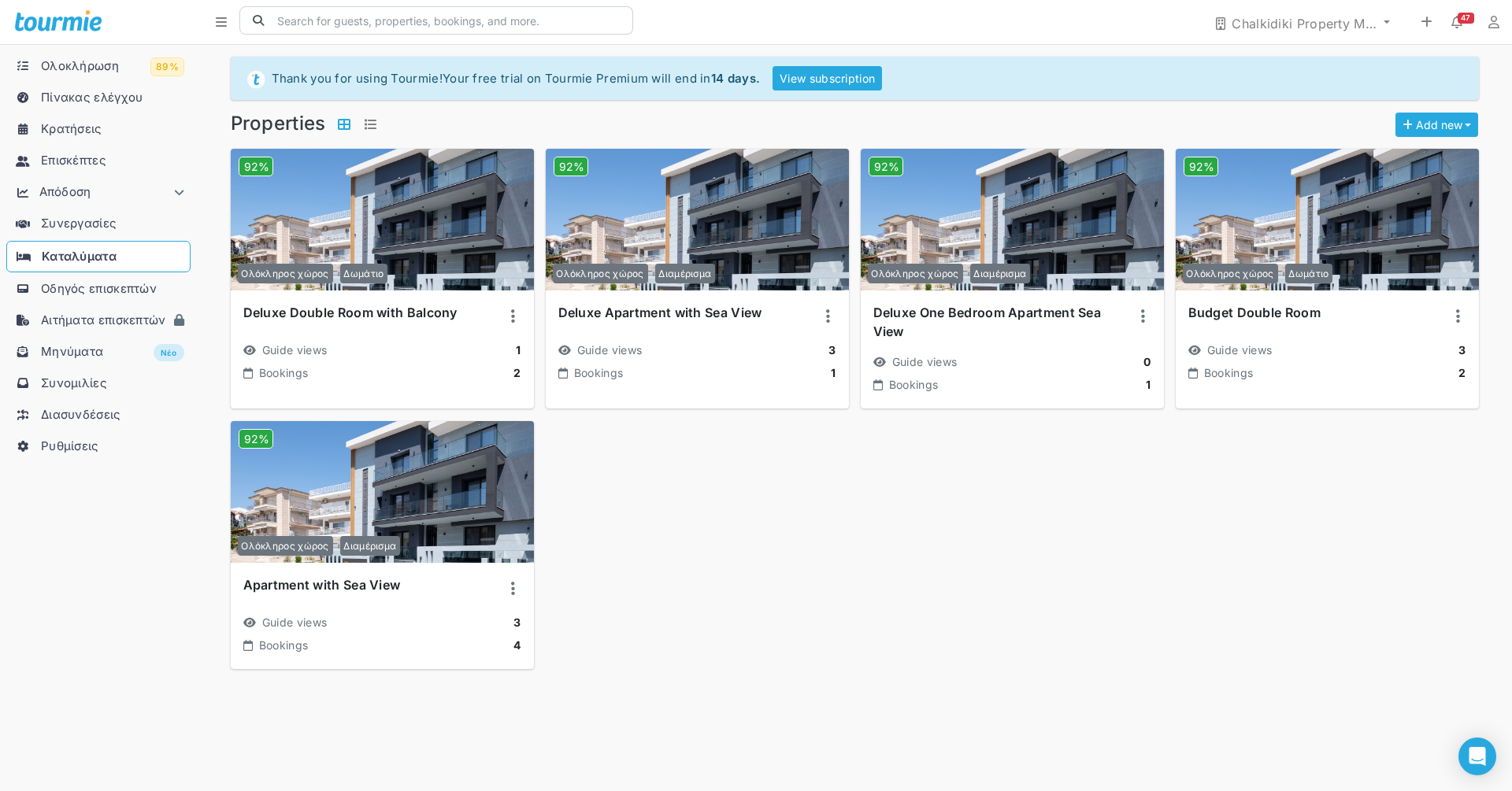 click at bounding box center [382, 220] 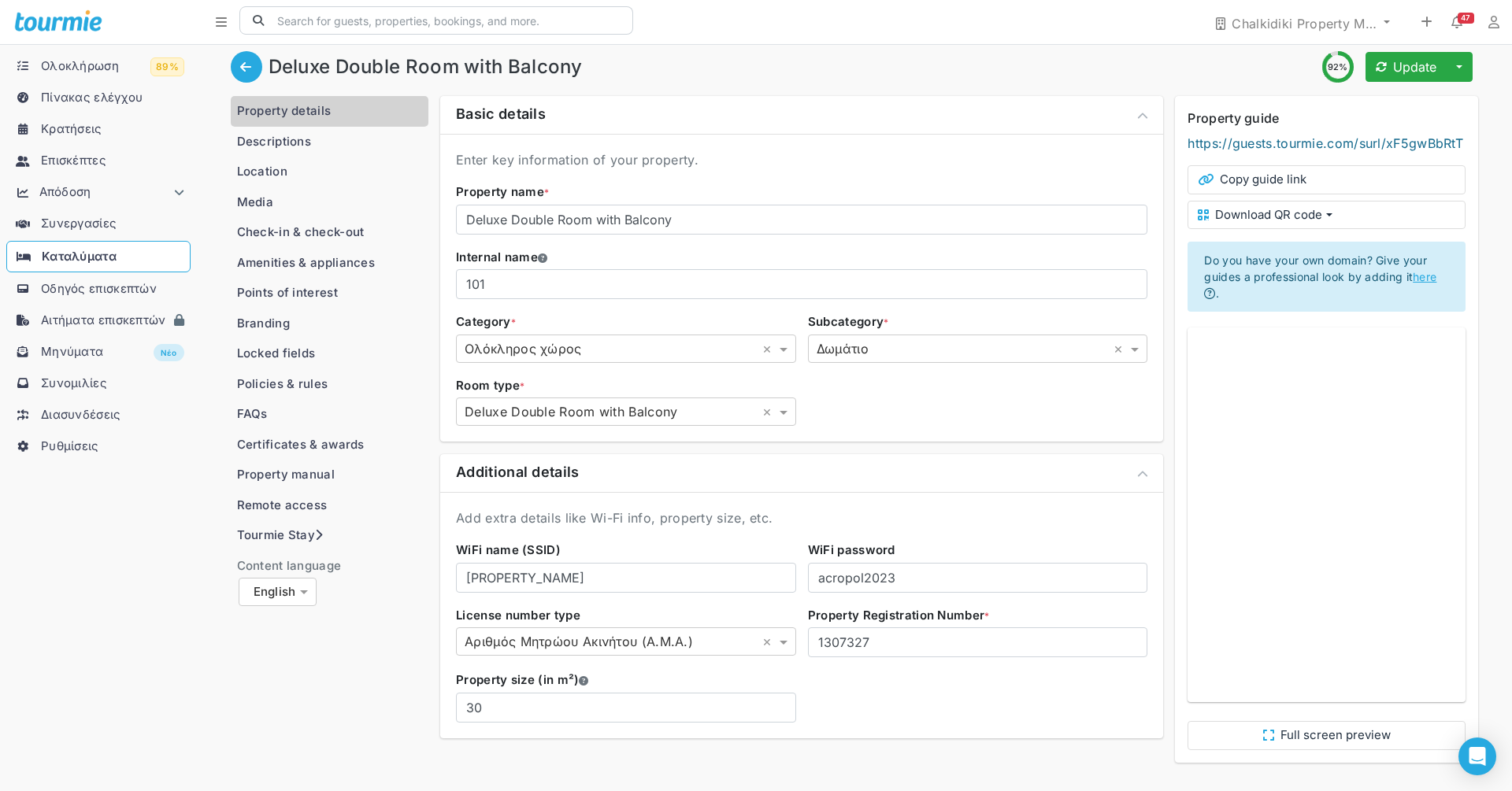 click on "https://guests.tourmie.com/surl/xF5gwBbRtT" at bounding box center [1325, 143] 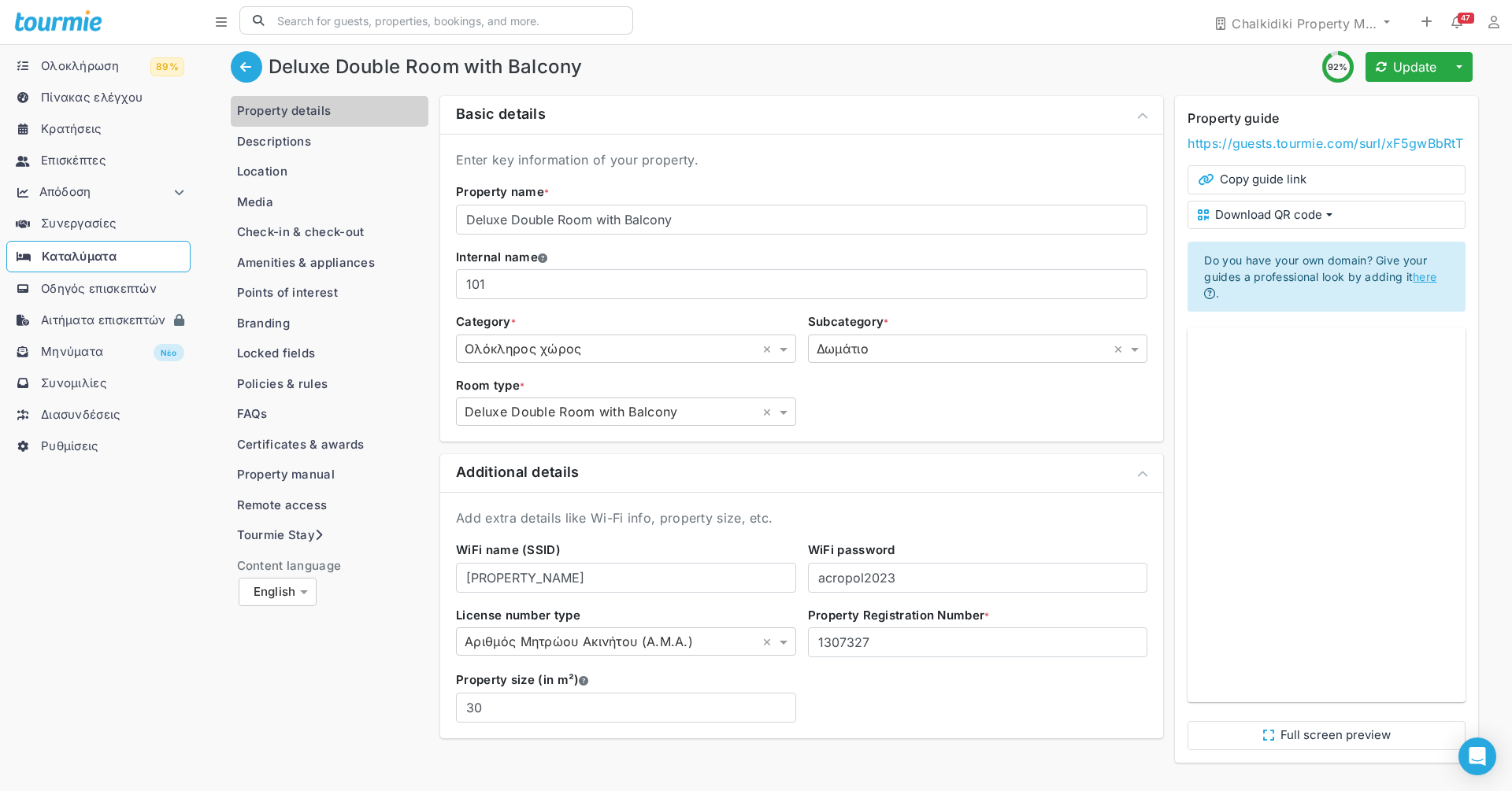 click on "Check-in & check-out" at bounding box center (330, 232) 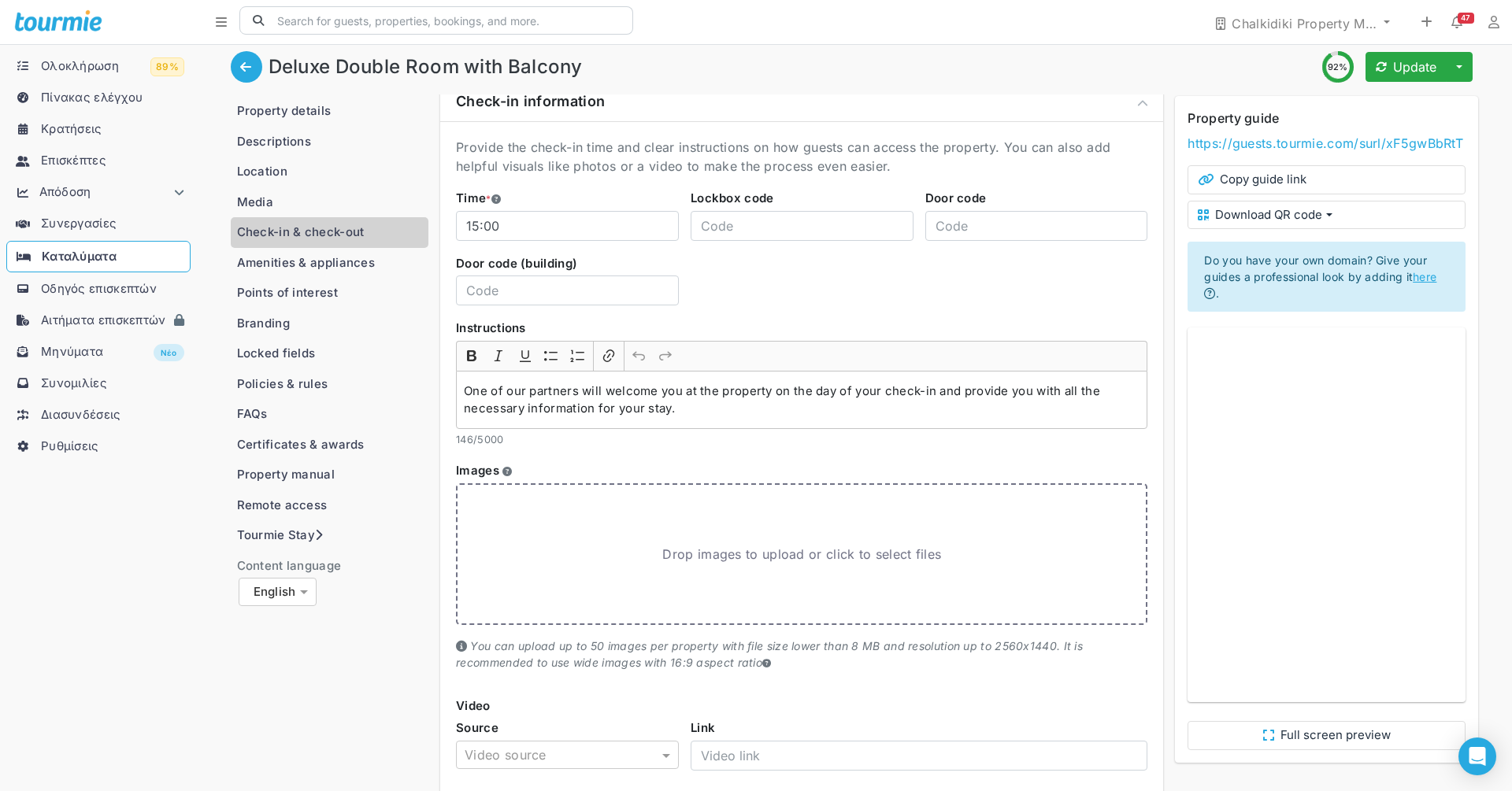 scroll, scrollTop: 0, scrollLeft: 0, axis: both 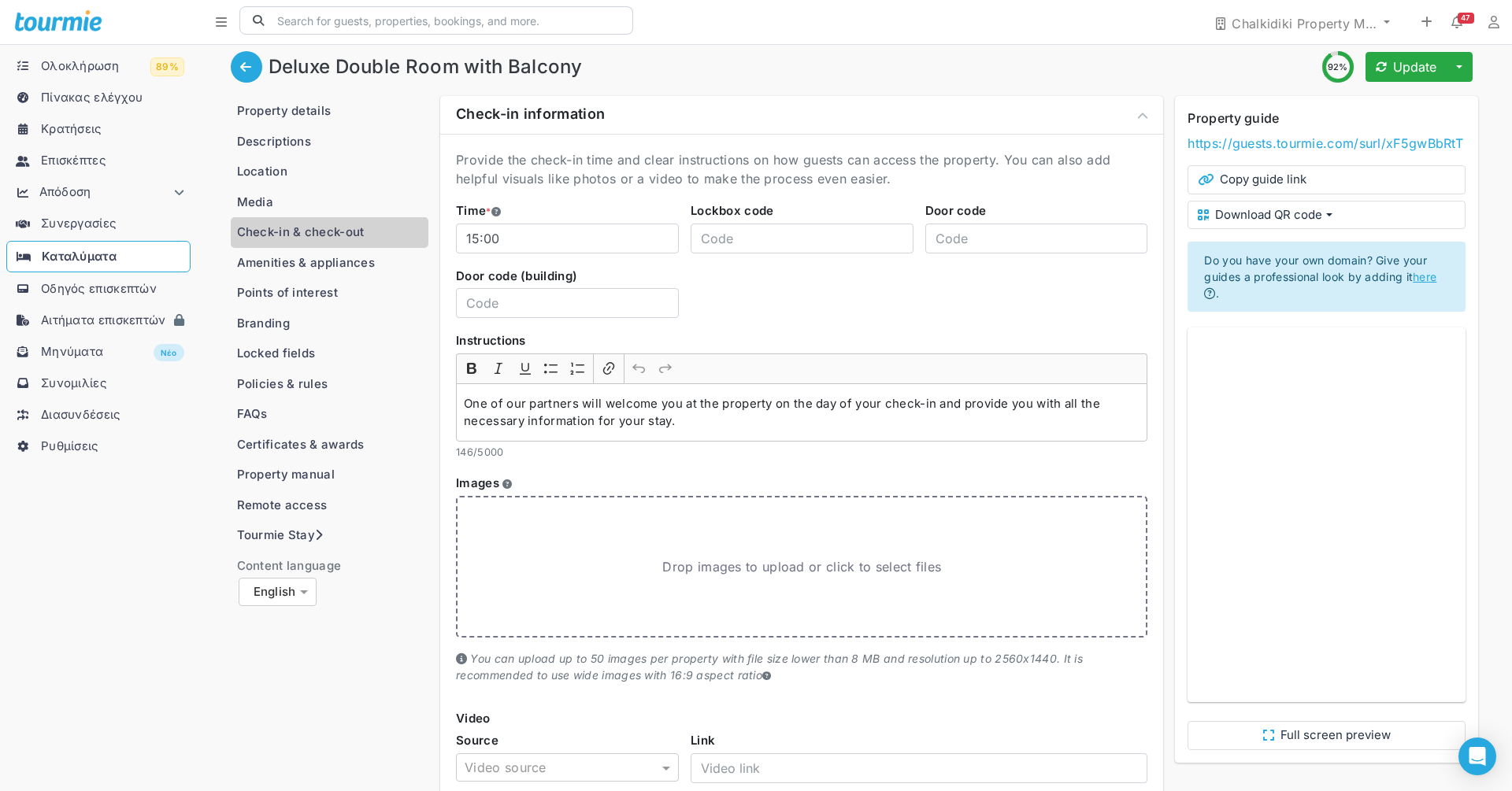 click on "Policies & rules" at bounding box center (330, 384) 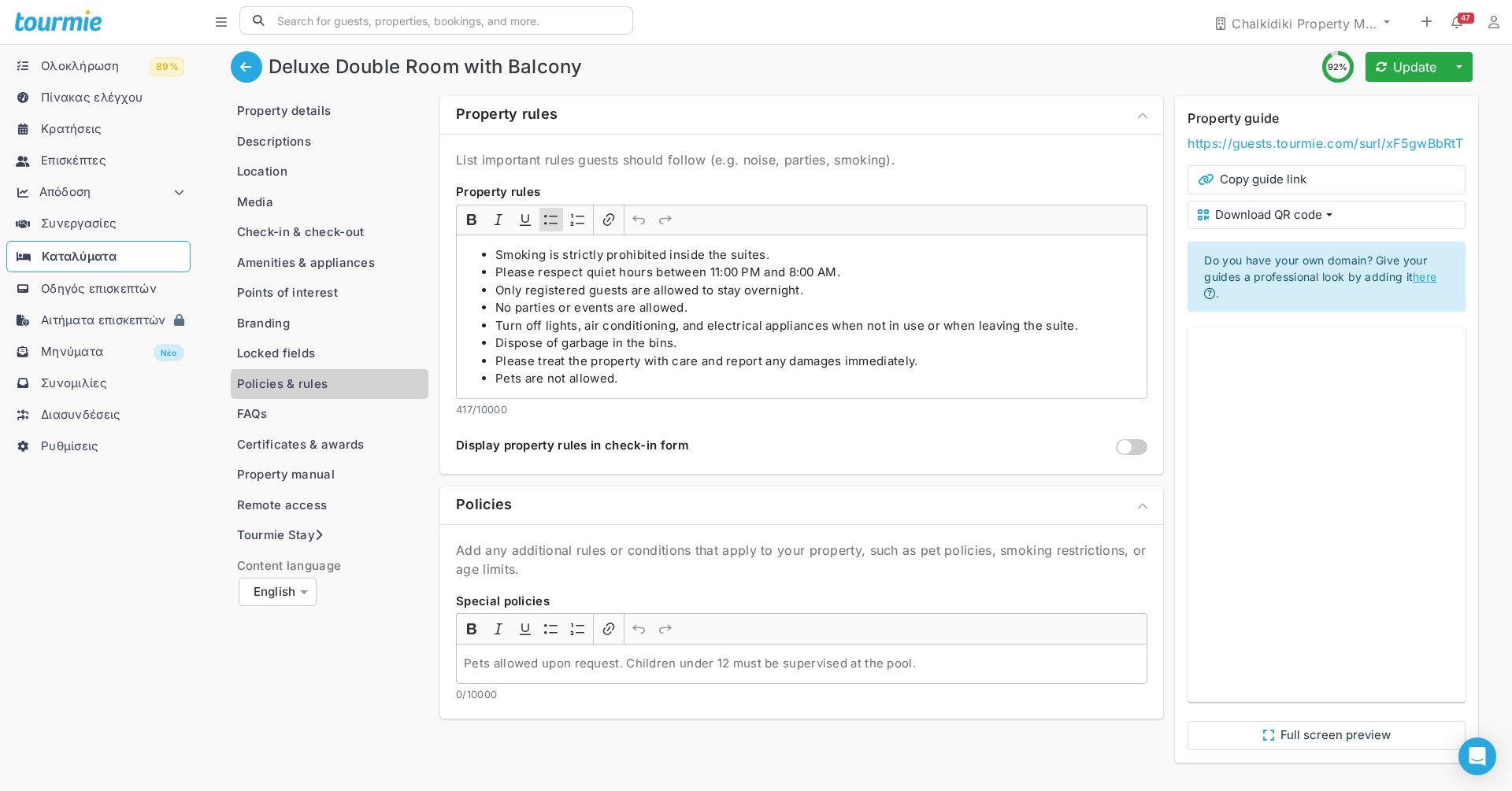 click on "Branding" at bounding box center [330, 323] 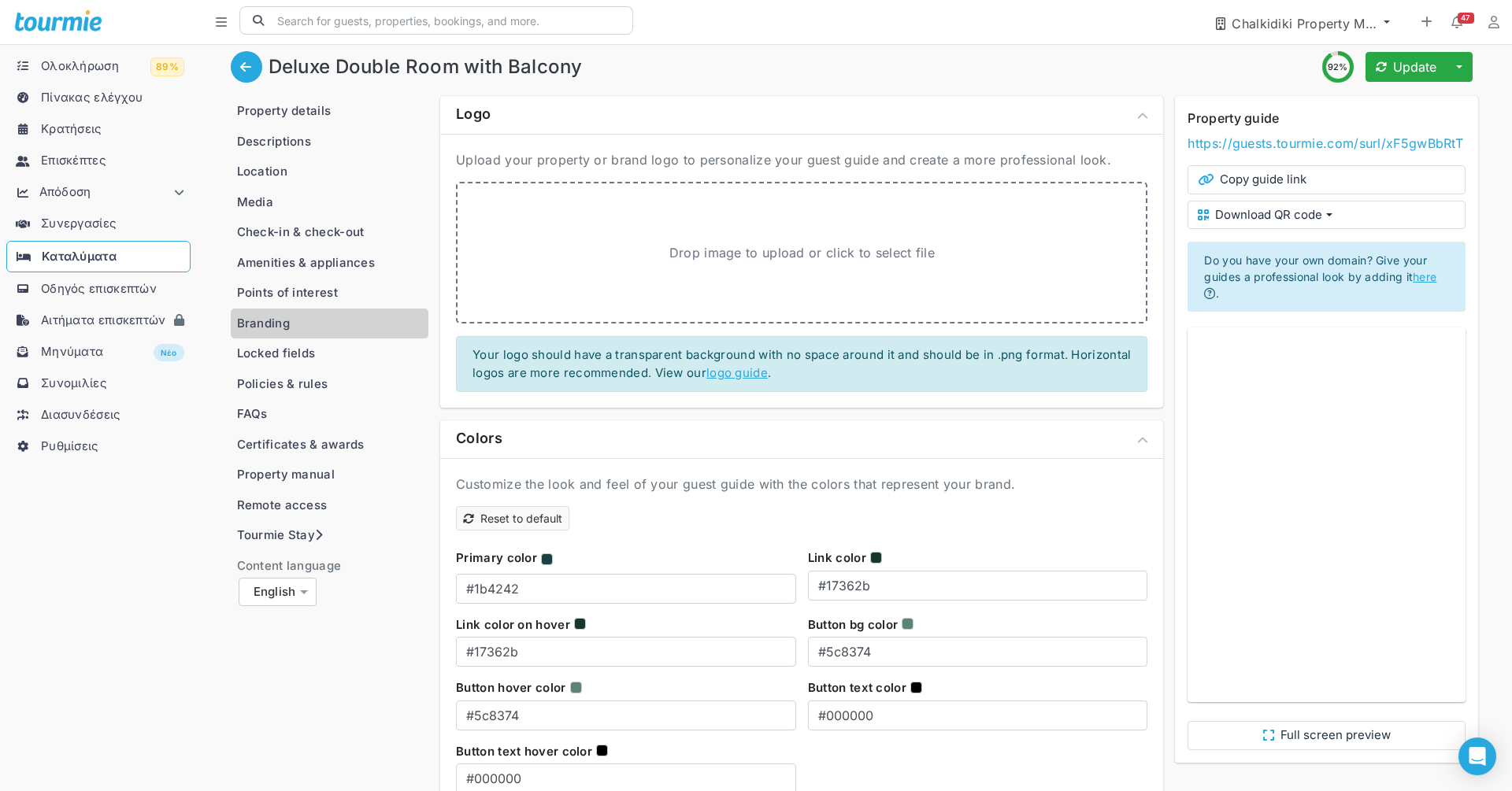 click on "Chalkidiki Property Management Acropol" at bounding box center (1306, 24) 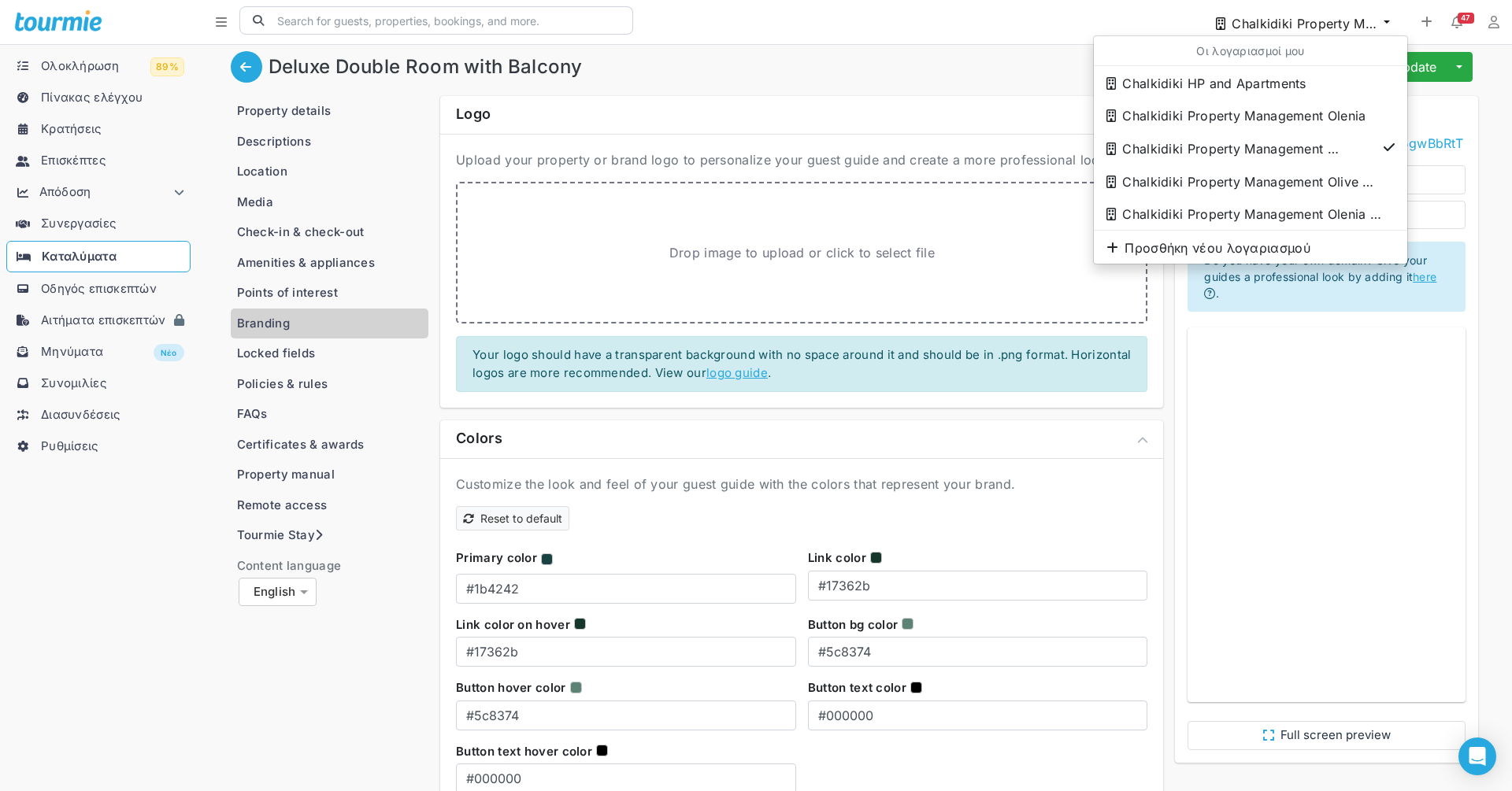 click on "Logo" at bounding box center [802, 115] 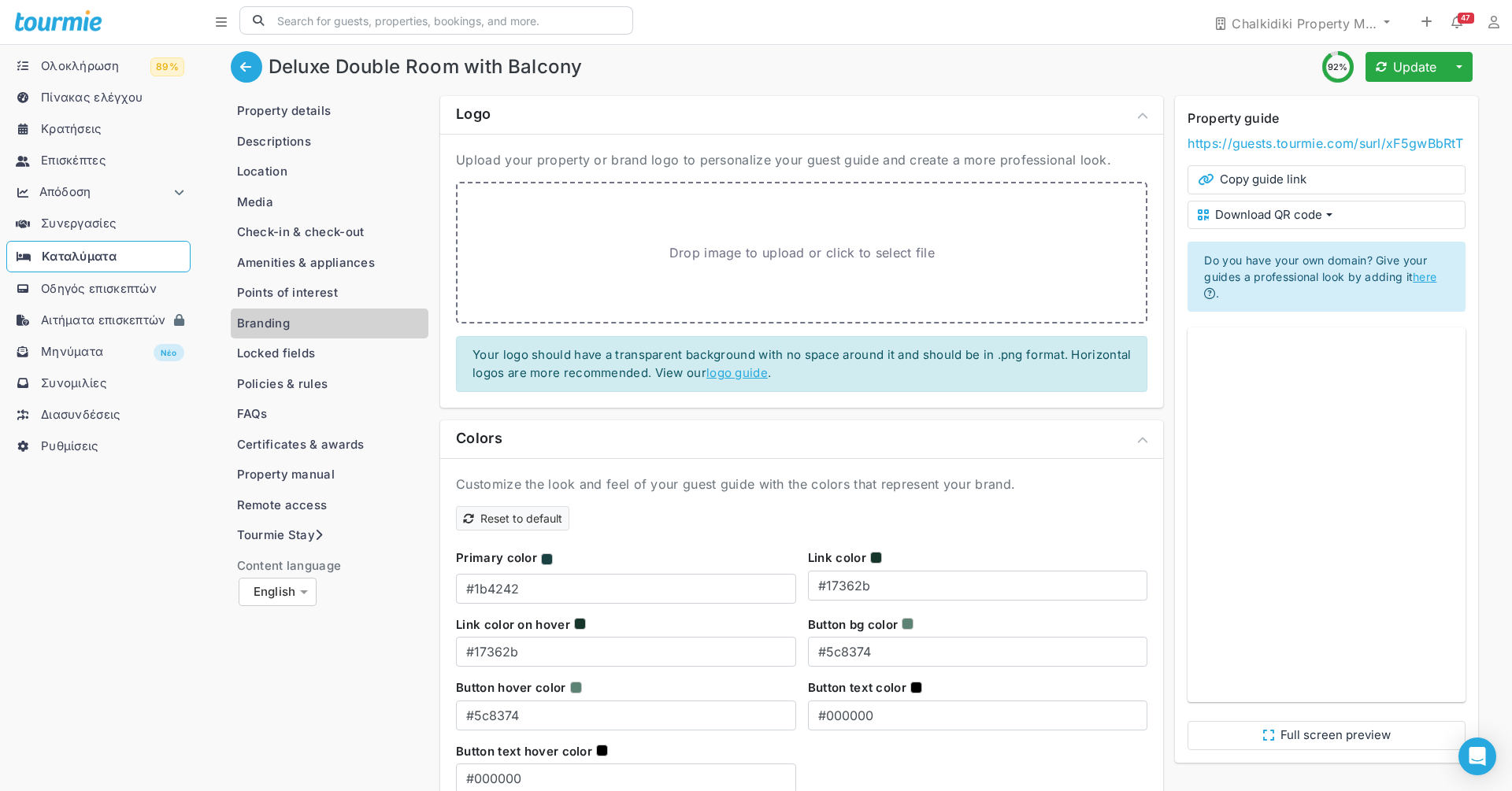 click on "Check-in & check-out" at bounding box center (330, 232) 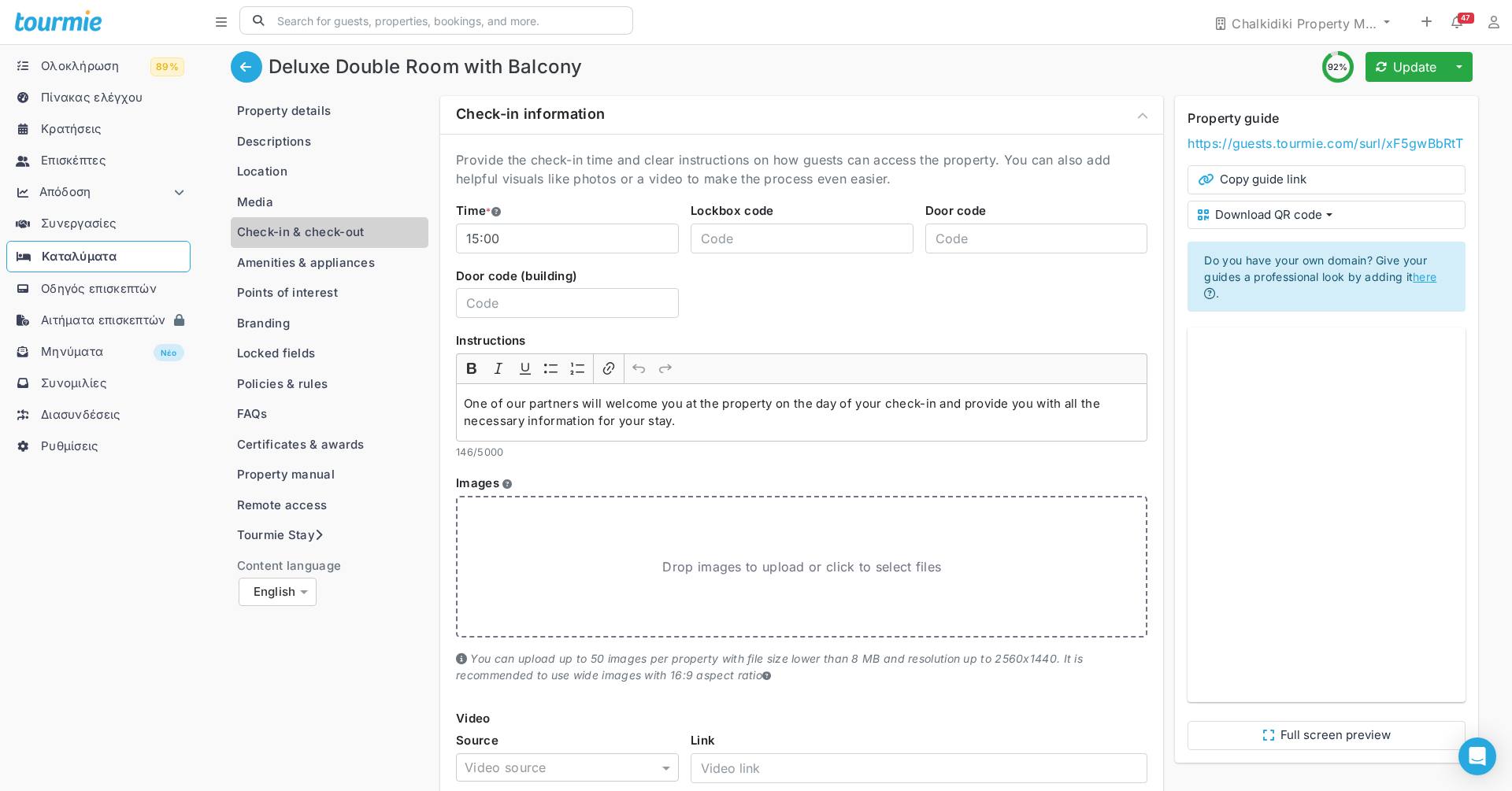 click on "Media" at bounding box center [330, 202] 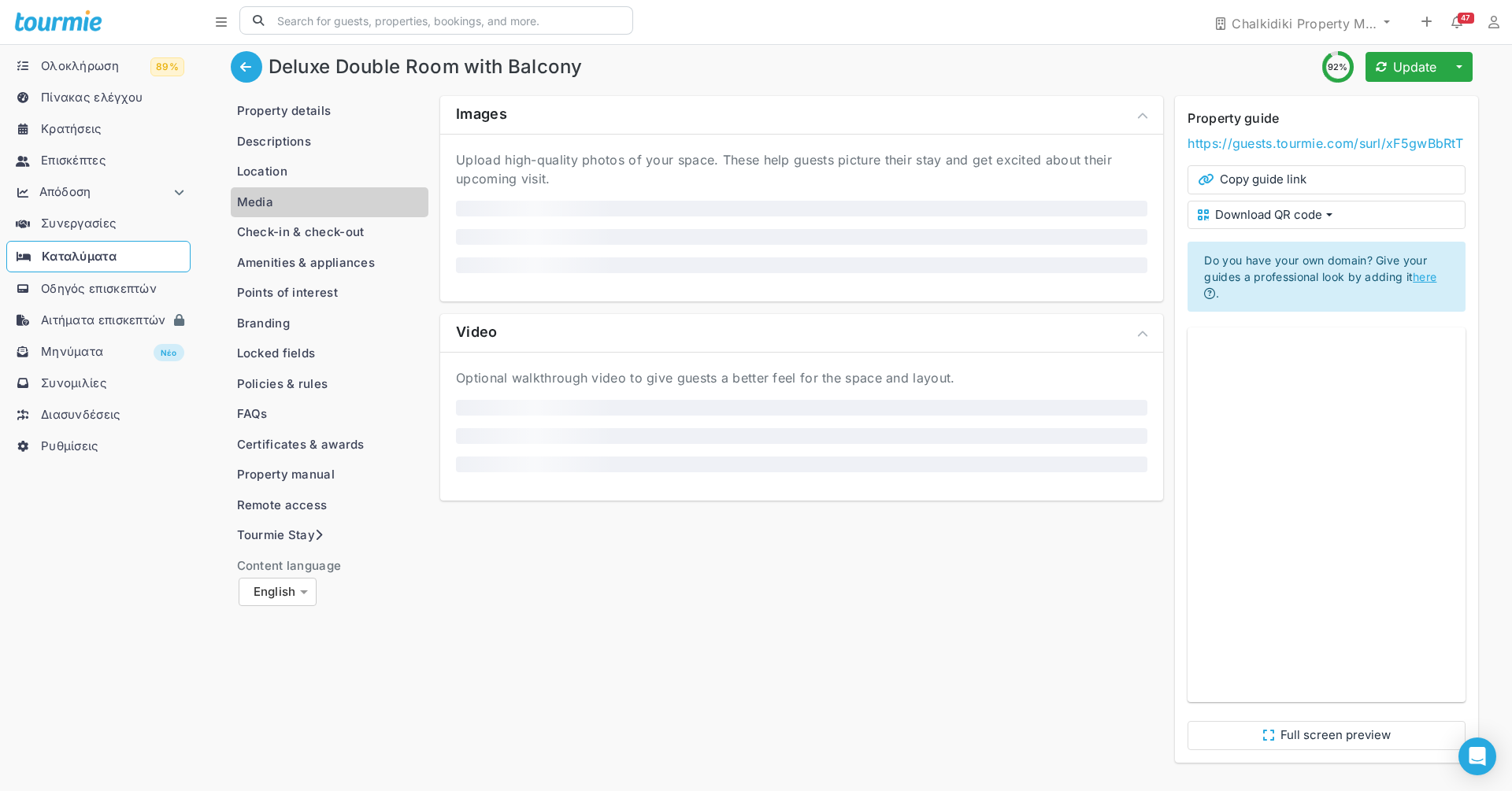 click on "Check-in & check-out" at bounding box center [330, 232] 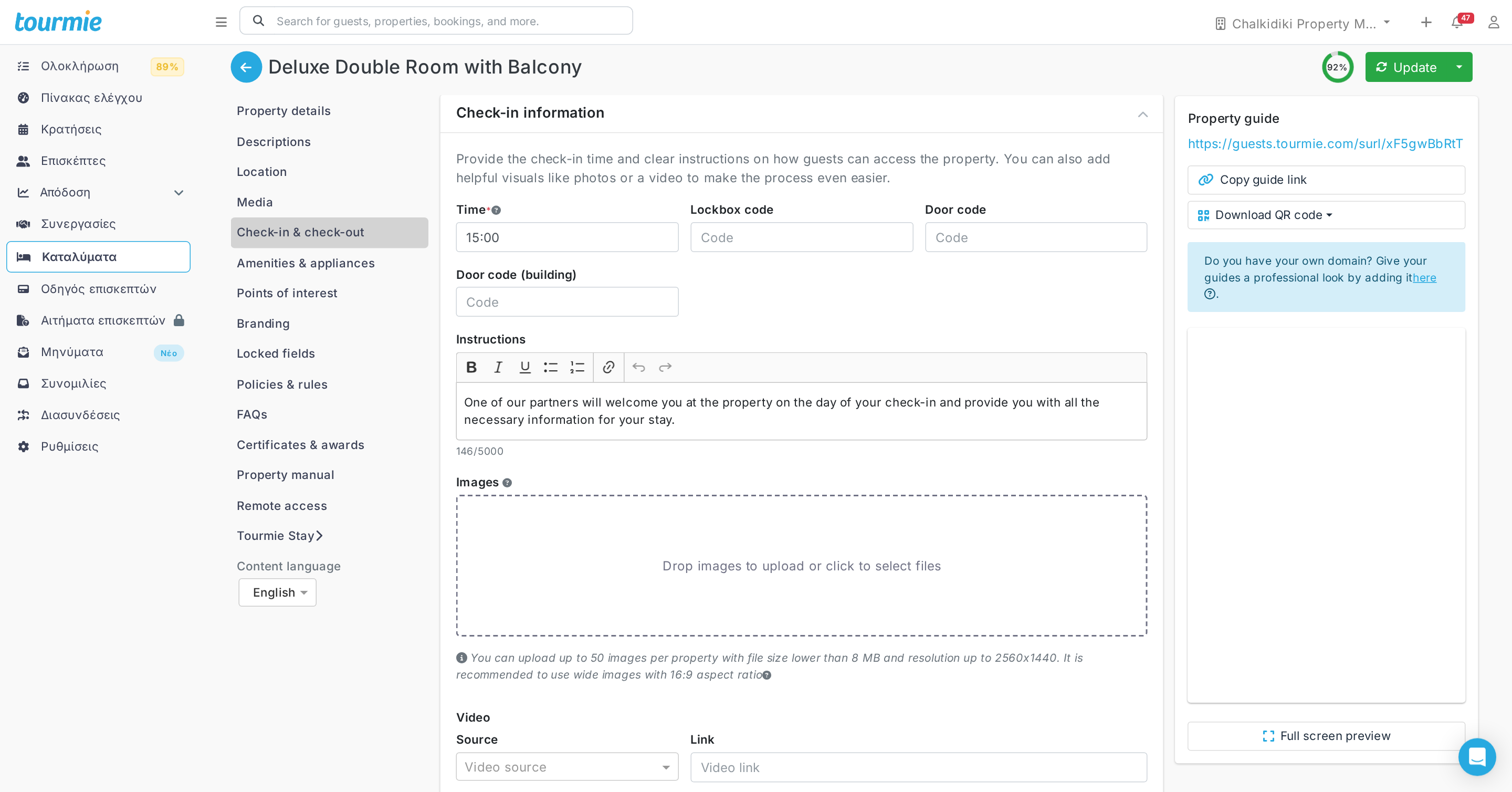 scroll, scrollTop: 0, scrollLeft: 0, axis: both 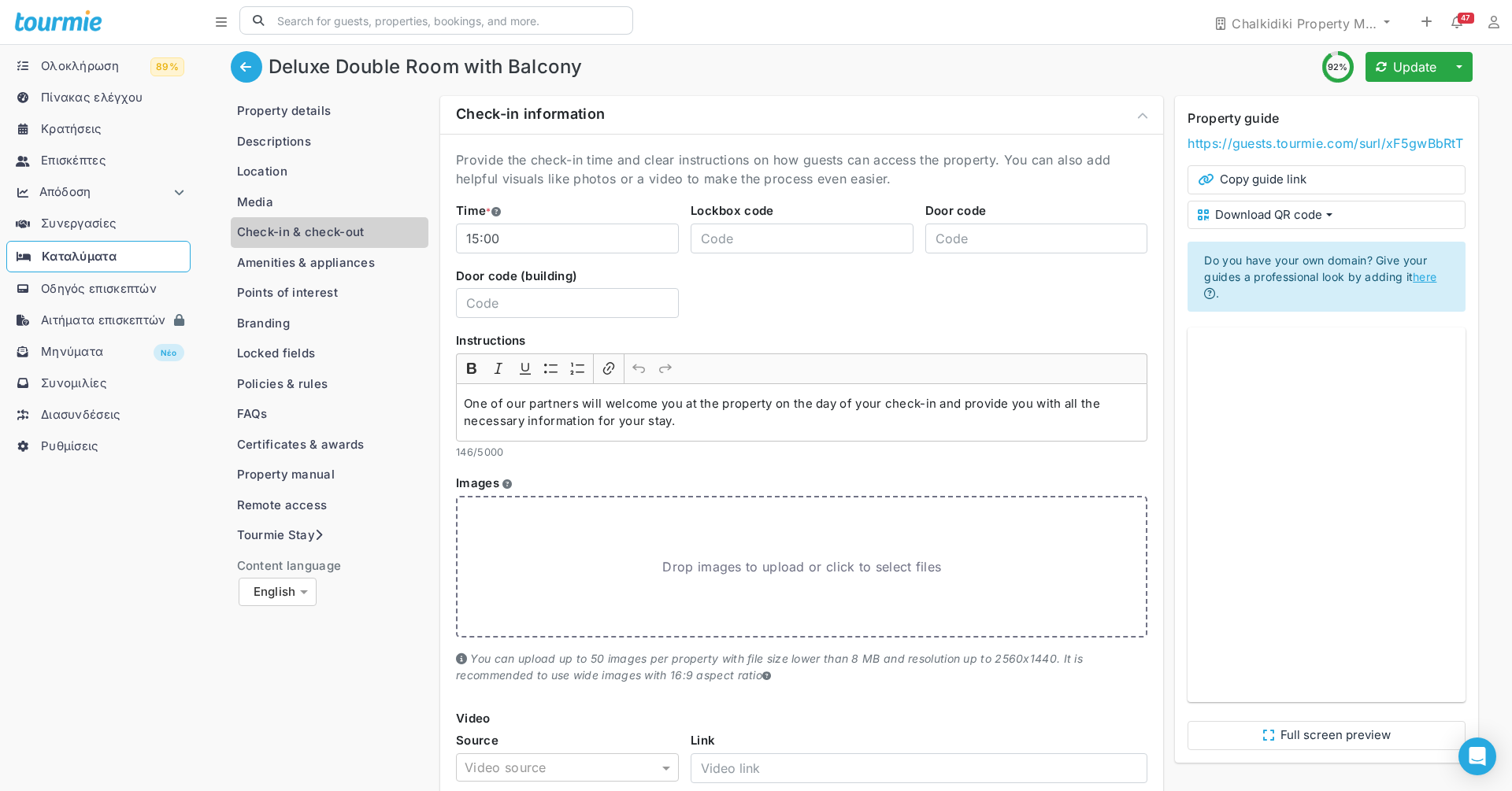 click on "Media" at bounding box center (330, 202) 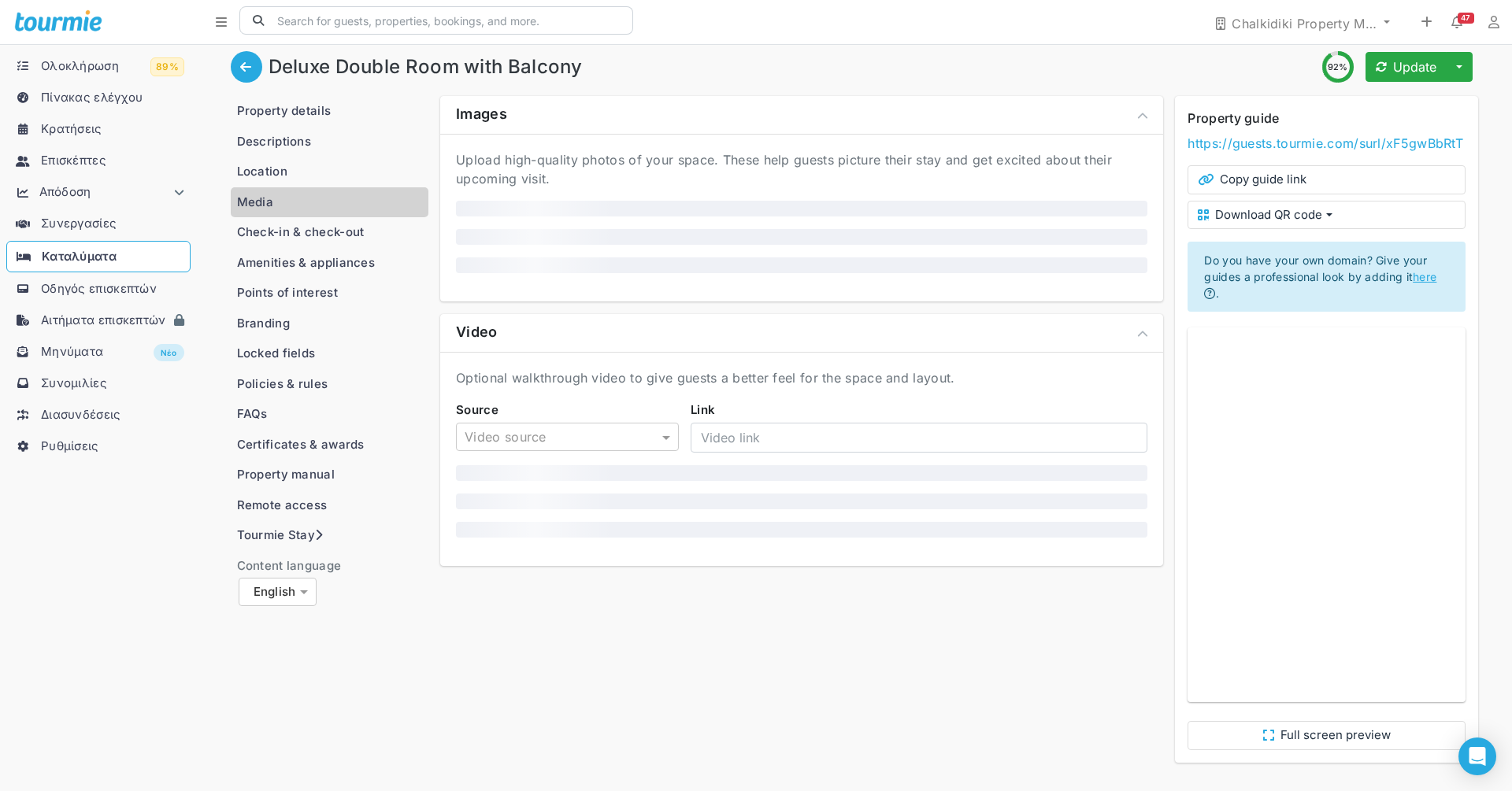 click on "Deluxe Double Room with Balcony   92%   Update   Toggle Dropdown   Duplicate   Delete" at bounding box center [854, 67] 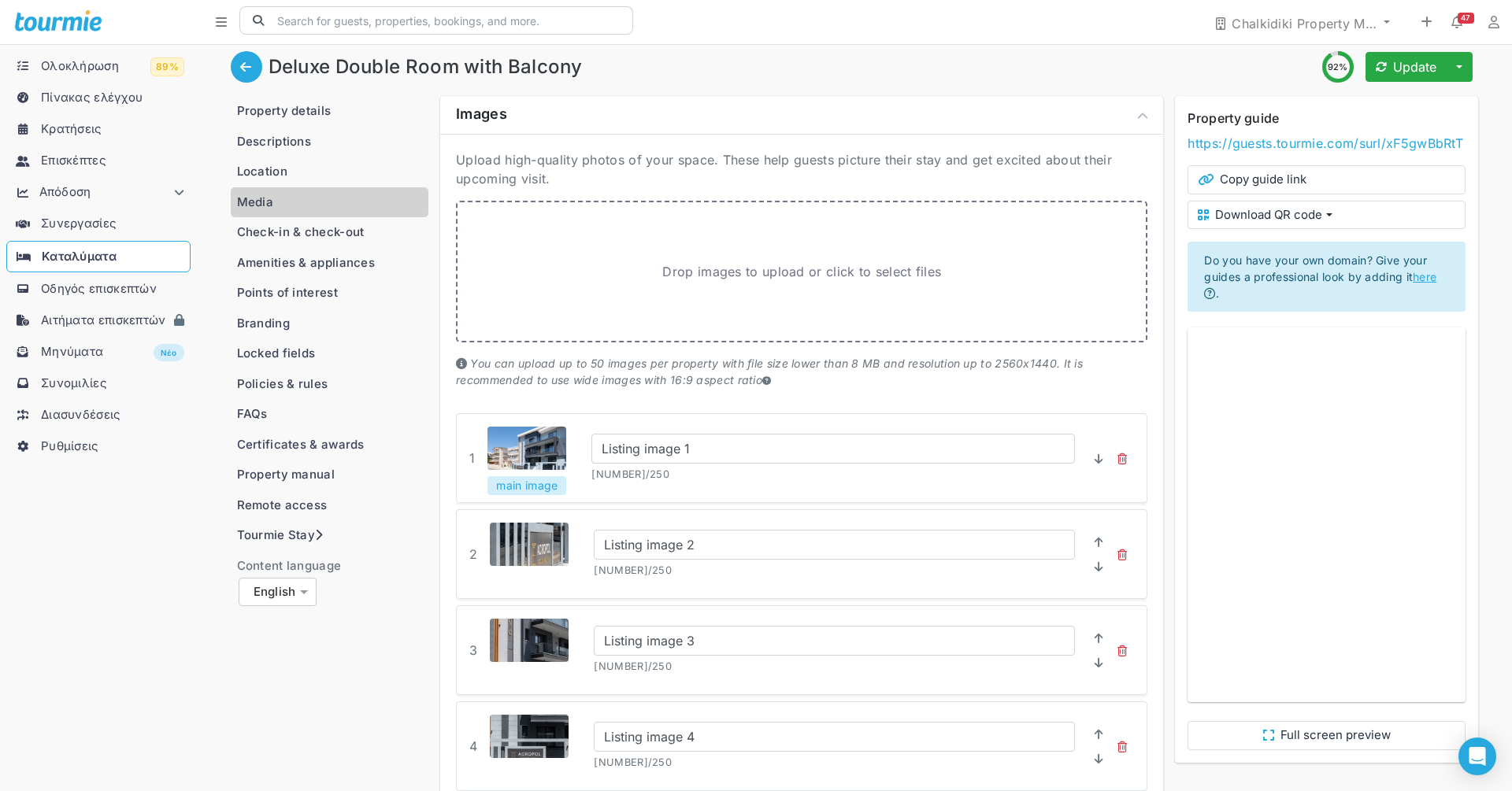 click on "Property details" at bounding box center (330, 111) 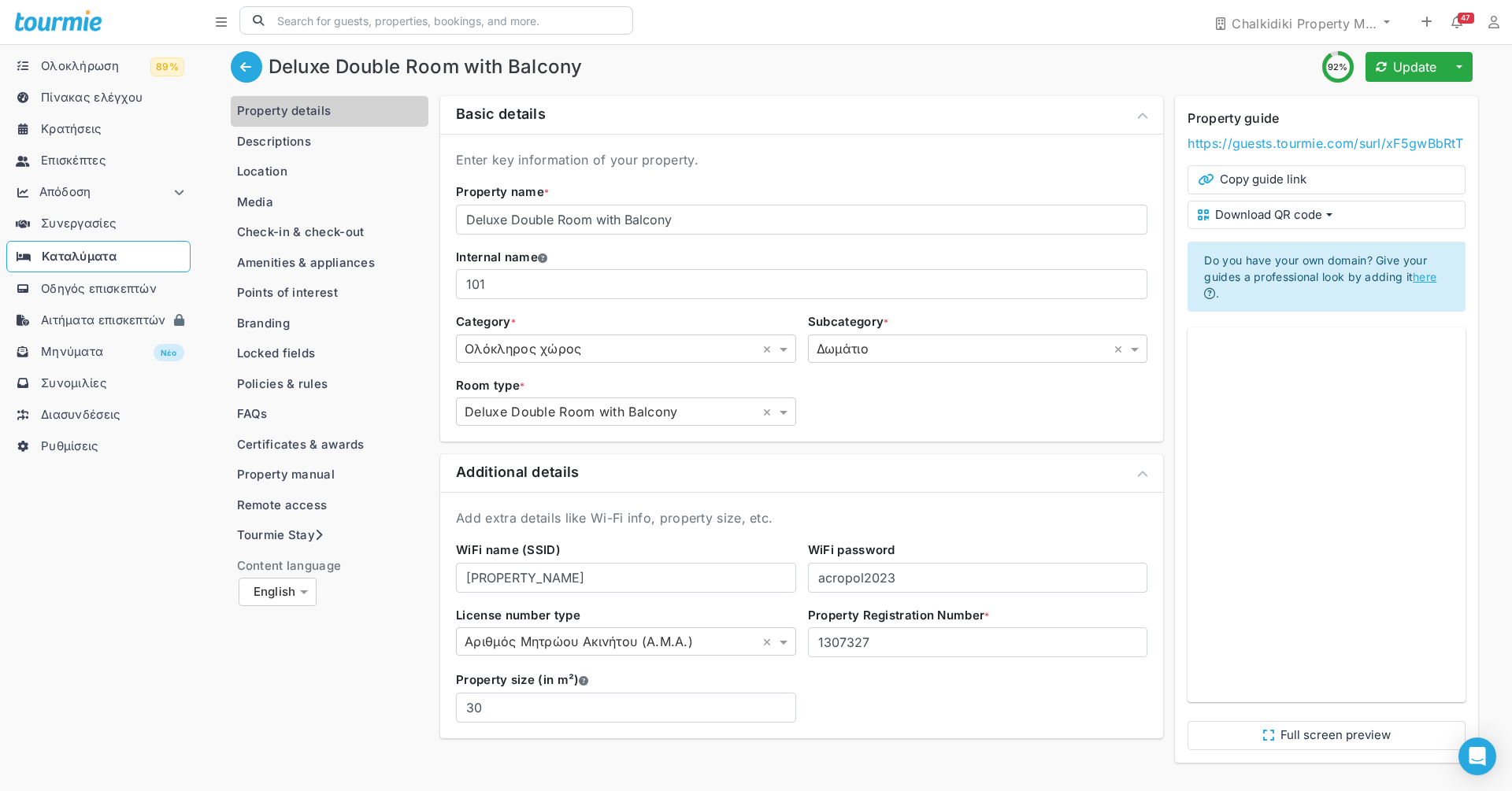 click on "Descriptions" at bounding box center (330, 142) 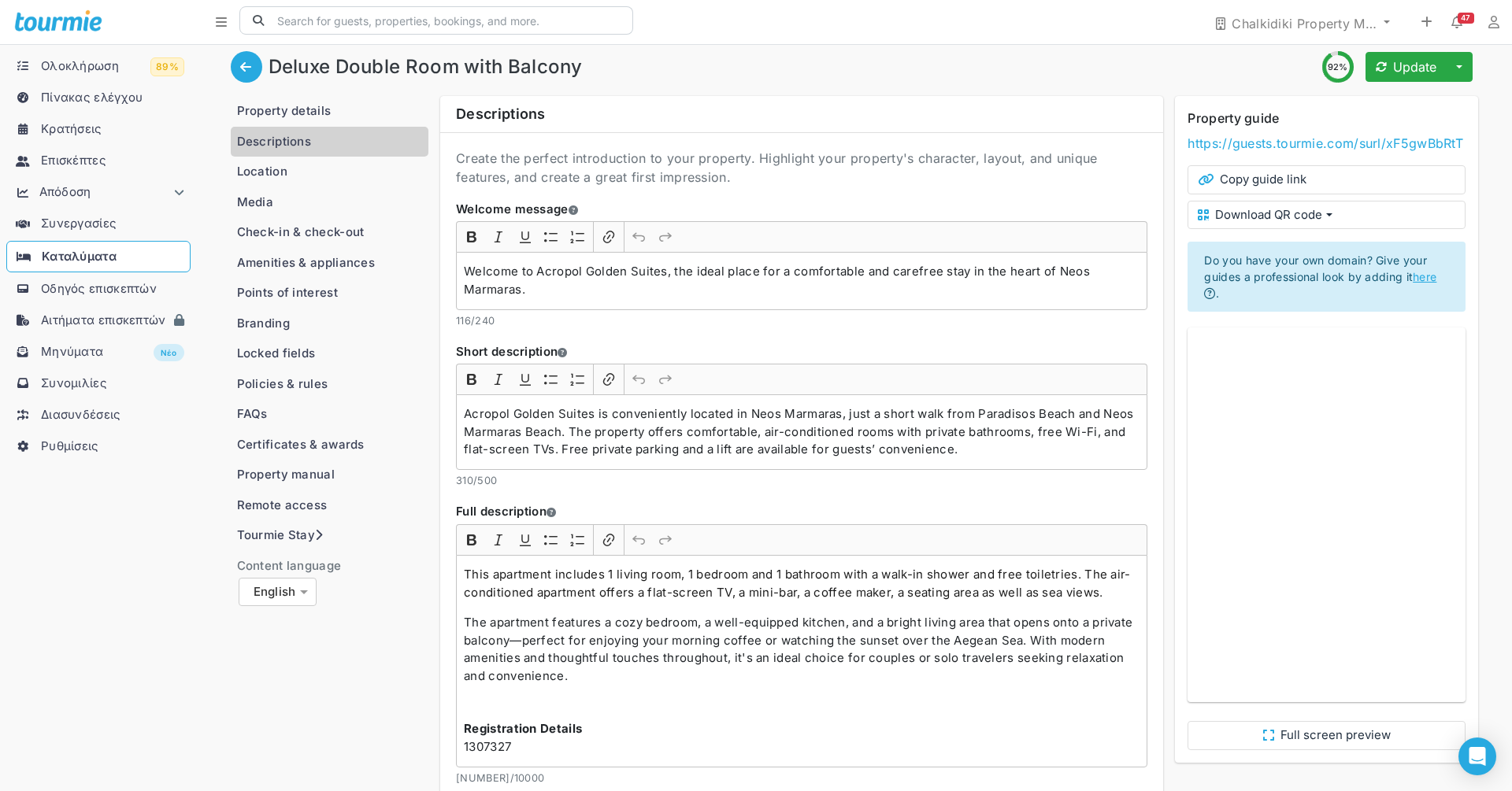 click on "Ρυθμίσεις" at bounding box center (70, 445) 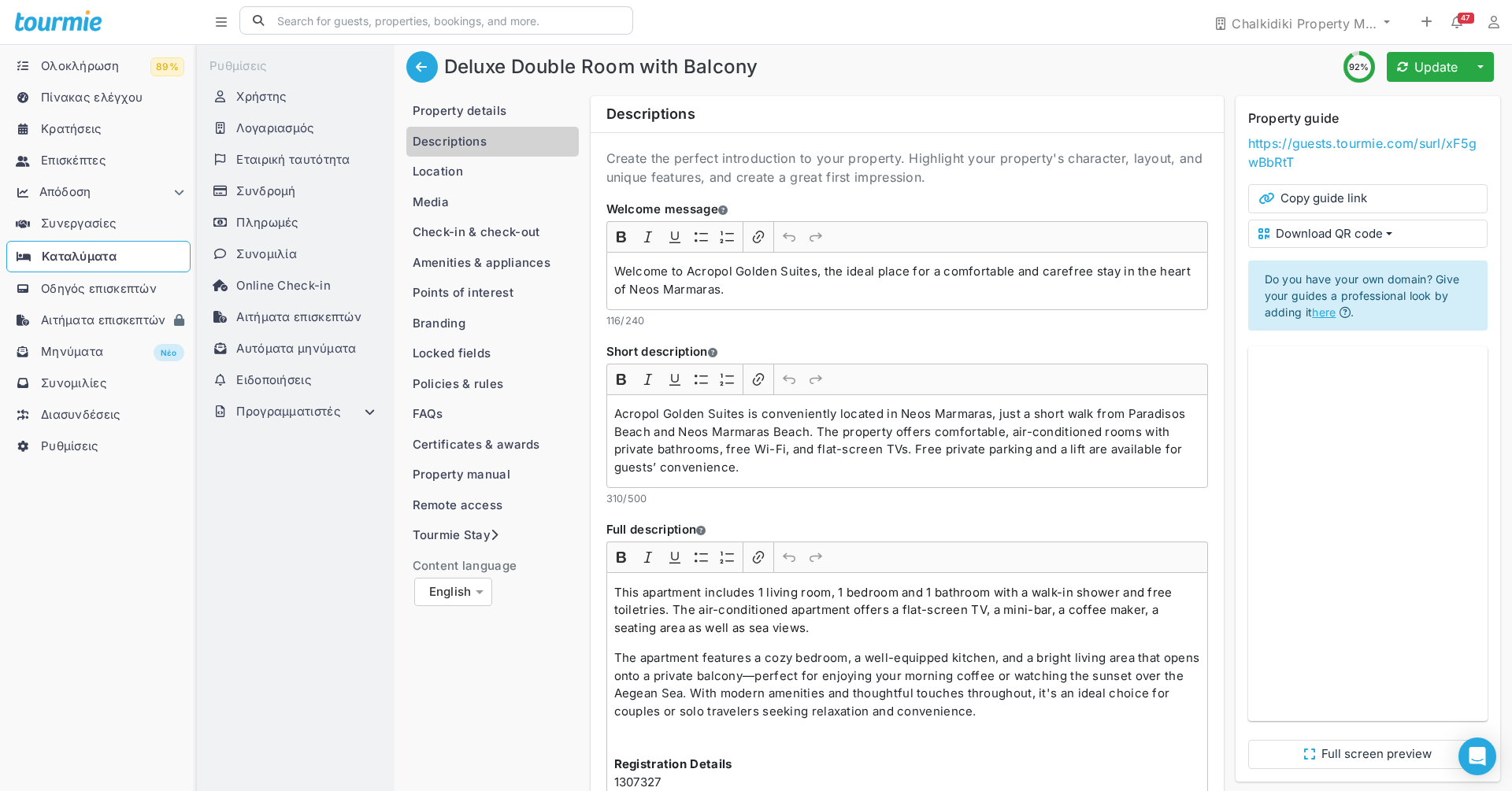 click on "Χρήστης" at bounding box center [261, 97] 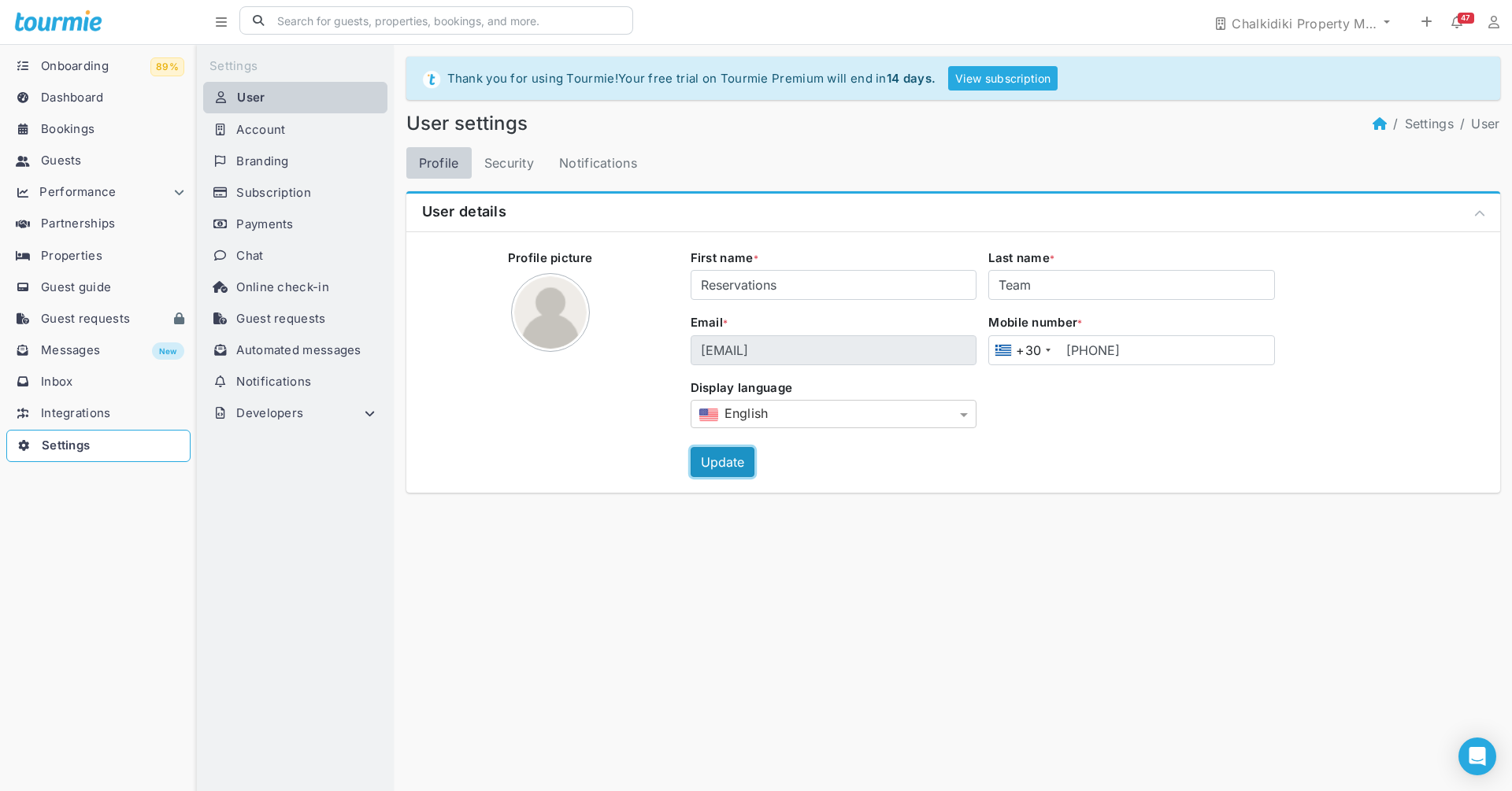 click on "Update" at bounding box center [722, 462] 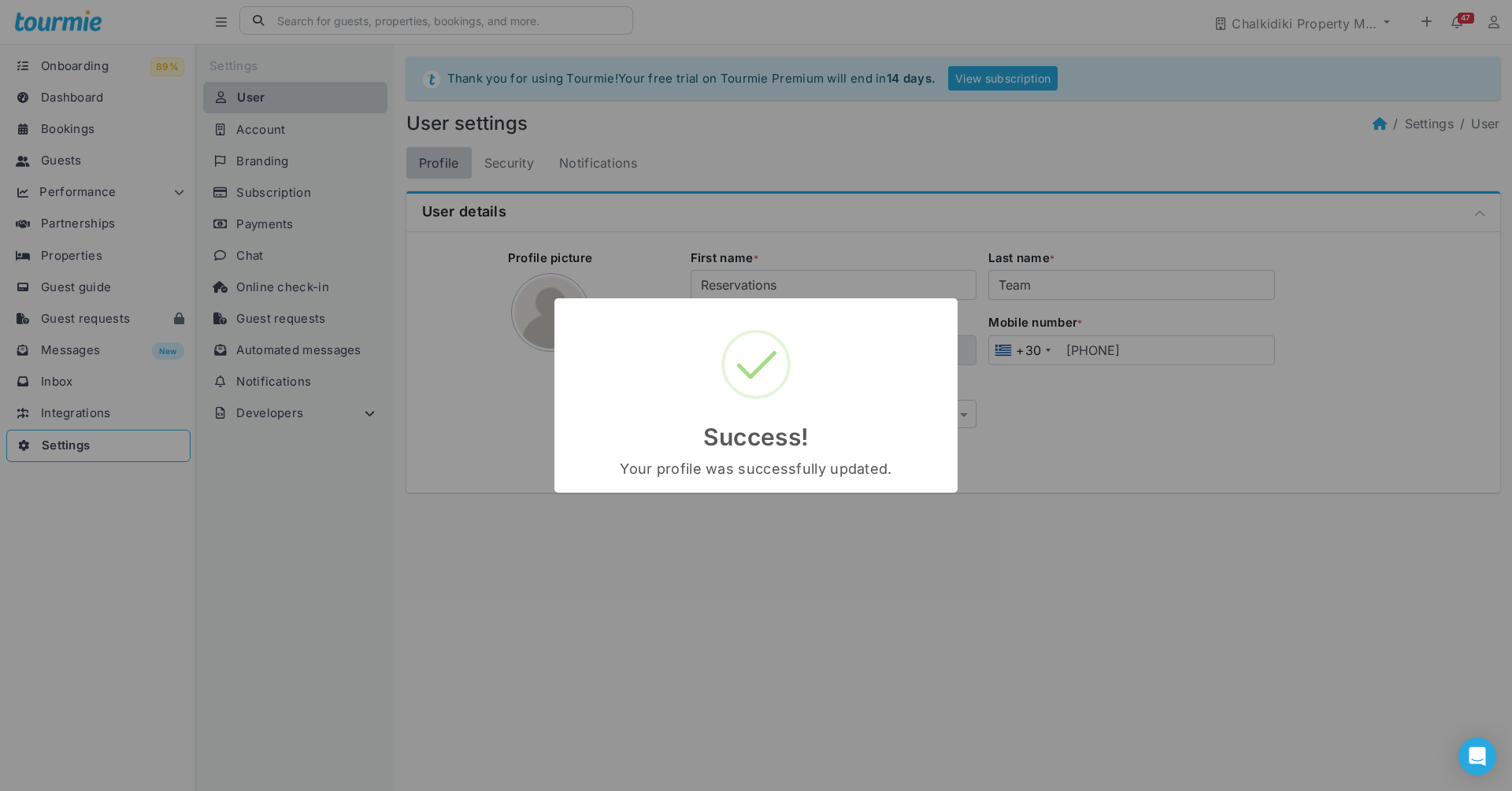 click on "Success! × Your profile was successfully updated. OK Cancel" at bounding box center [756, 395] 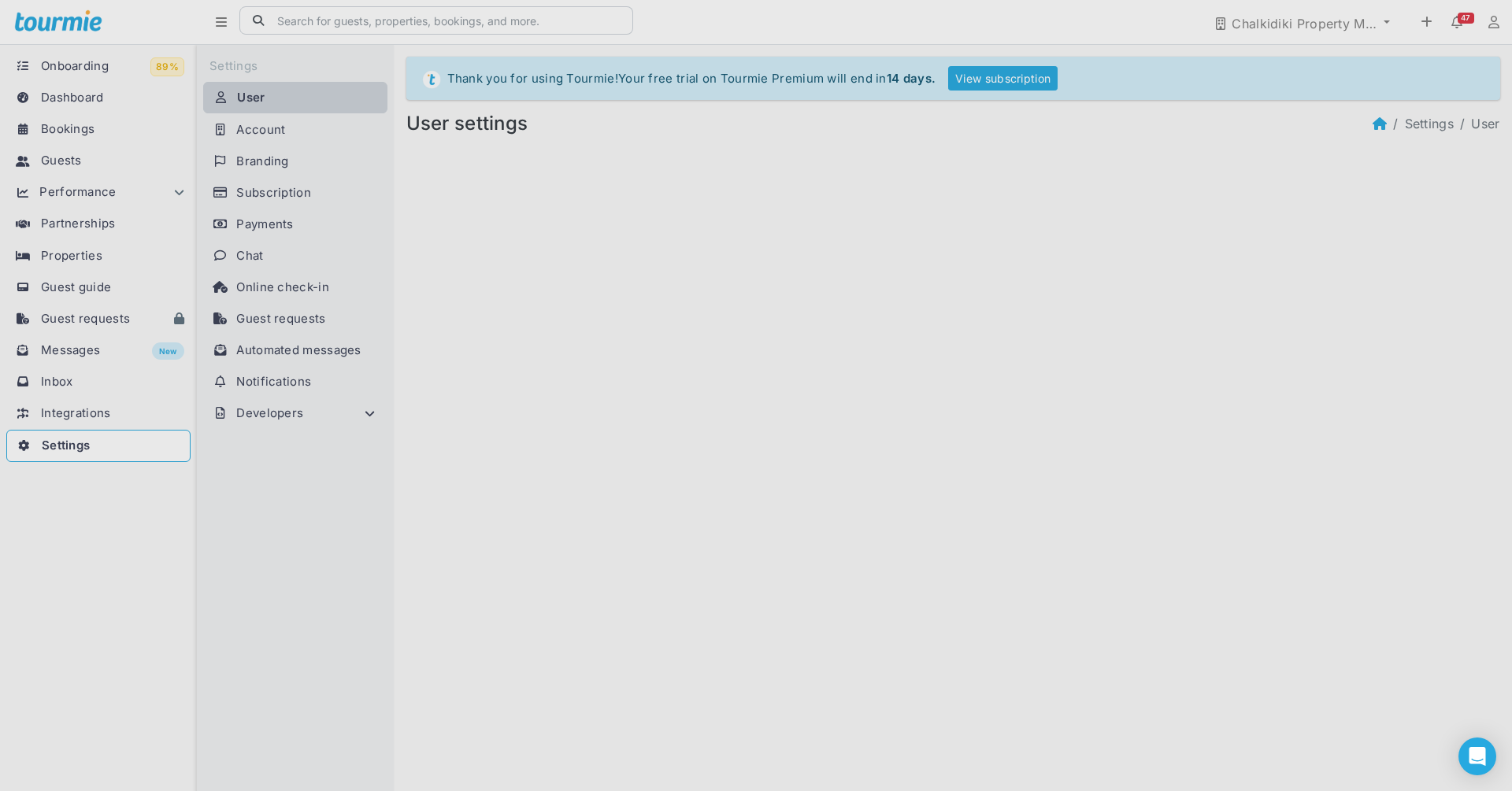 click at bounding box center (756, 395) 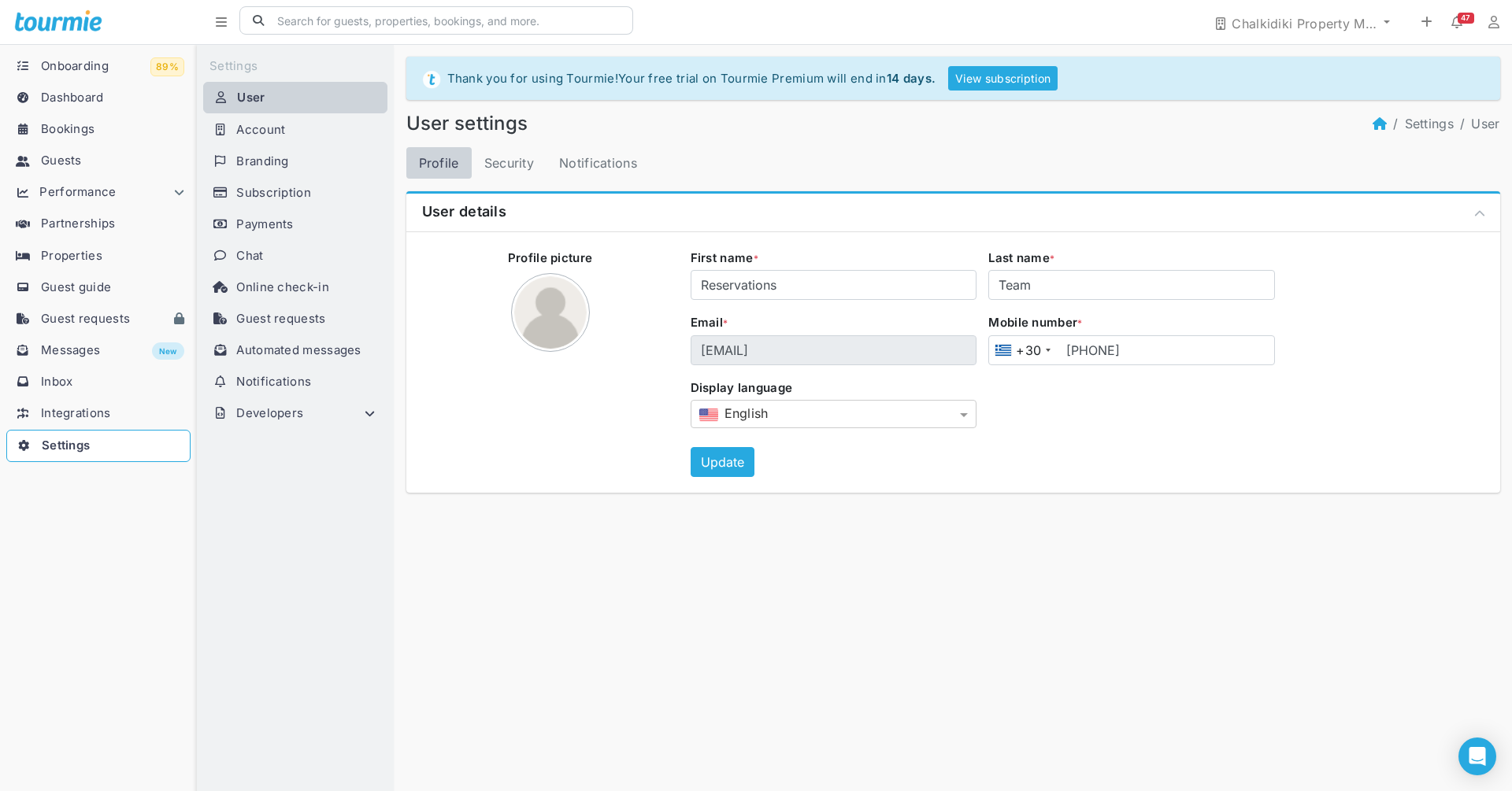 click on "Online check-in" at bounding box center (283, 287) 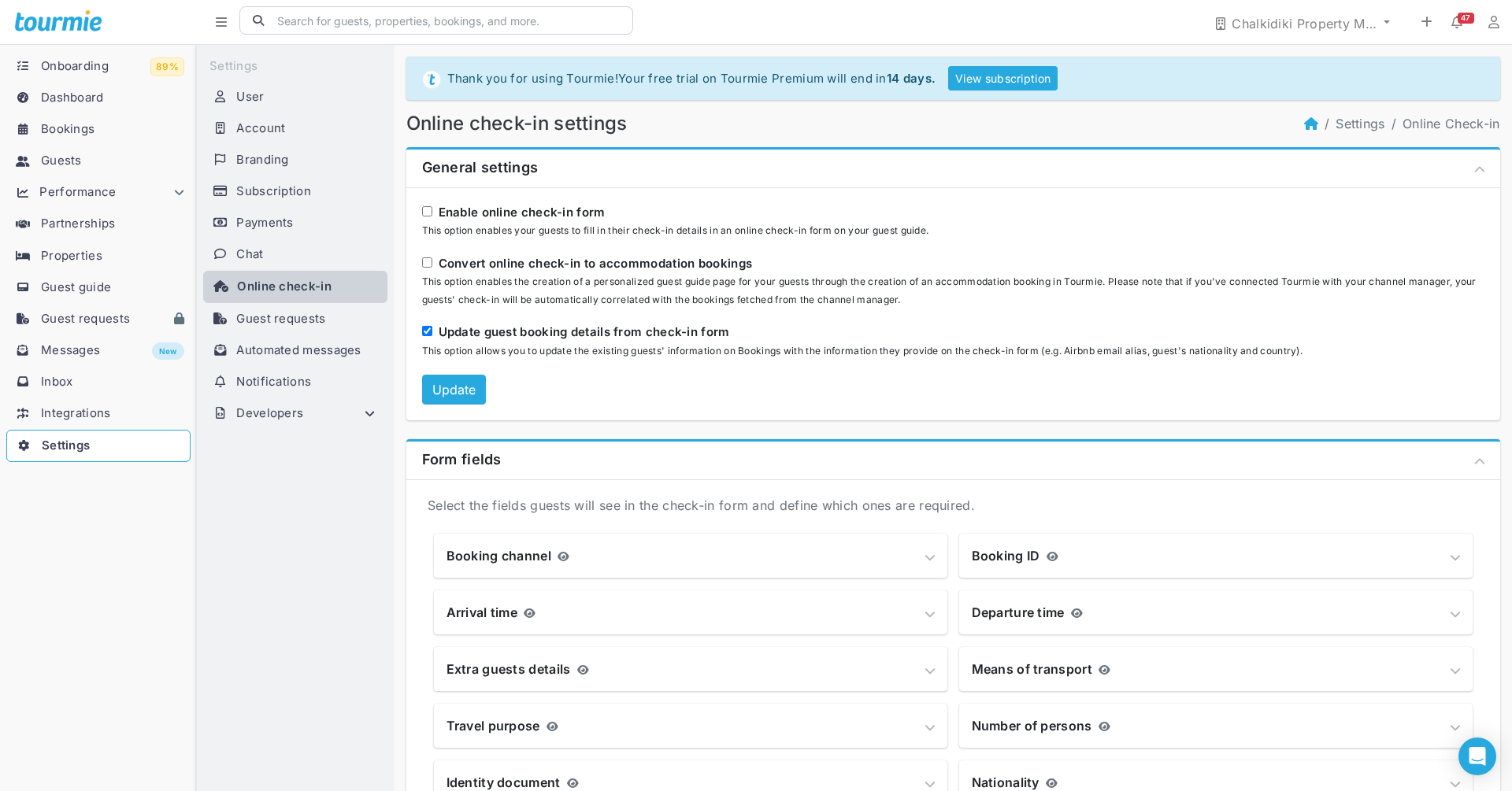 click on "Enable online check-in form   This option enables your guests to fill in their check-in details in an online check-in form on your guest guide." at bounding box center [427, 211] 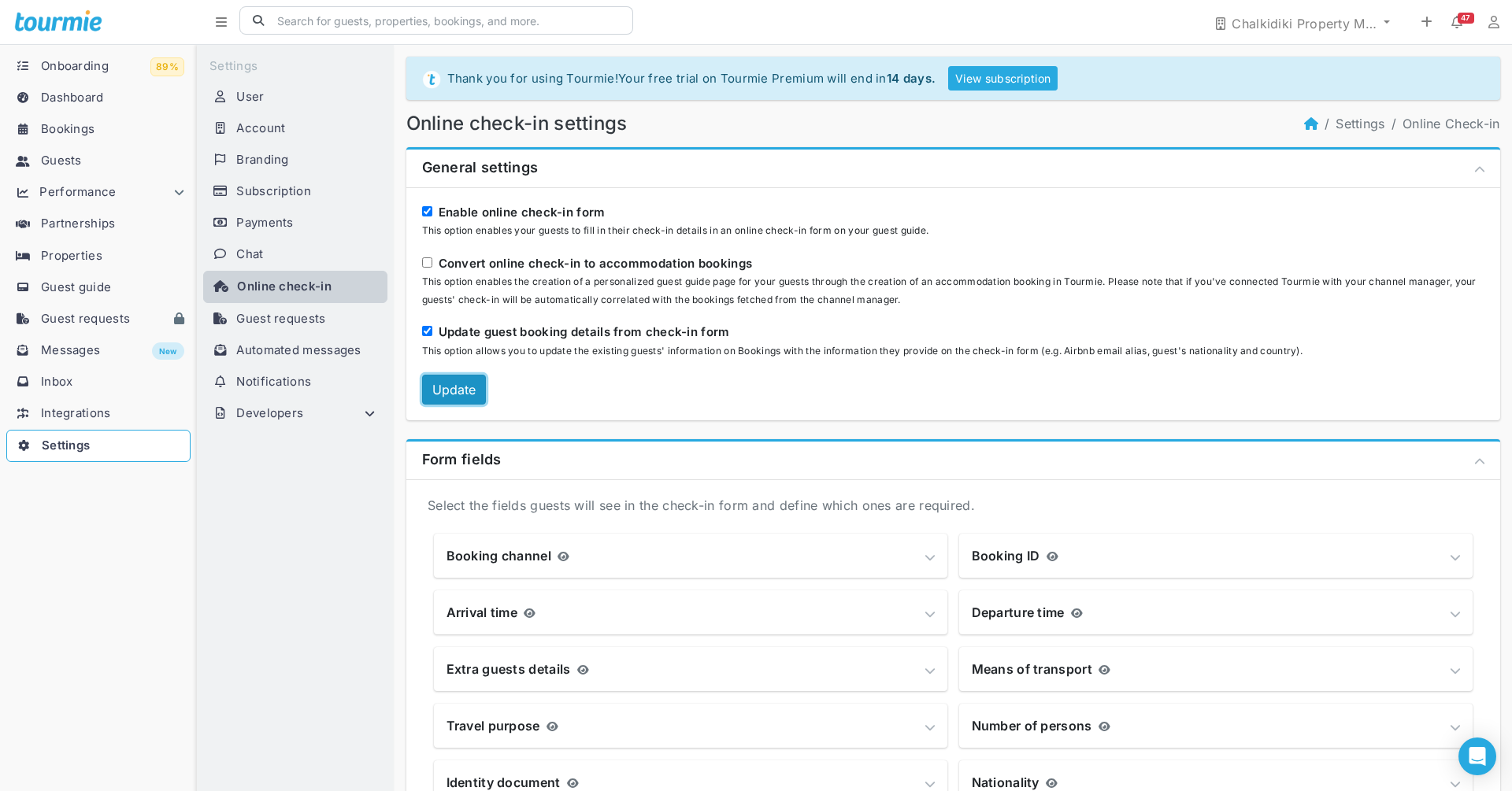 click on "Update" at bounding box center (454, 390) 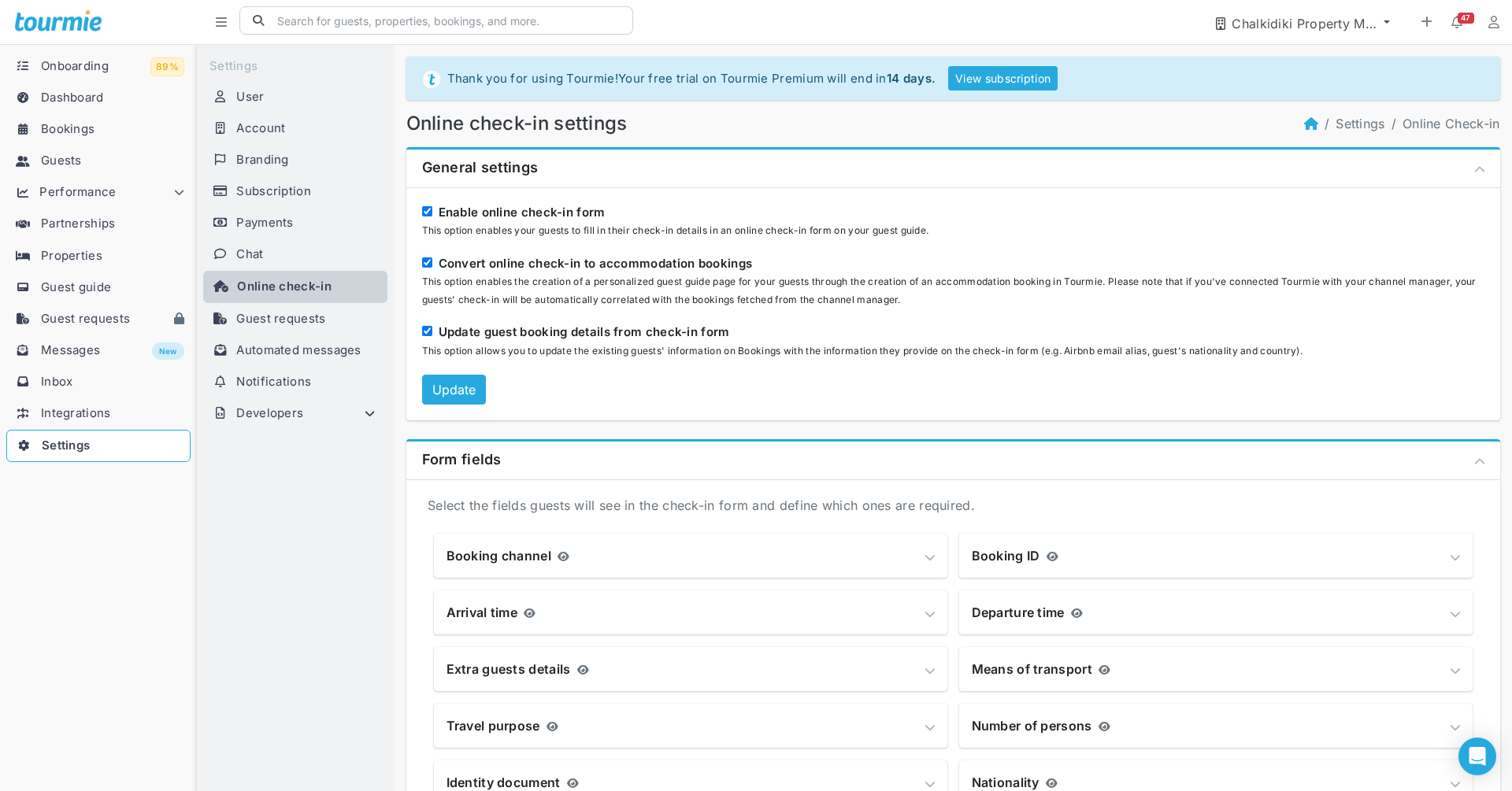 click on "Chalkidiki Property Management Acropol" at bounding box center (1306, 24) 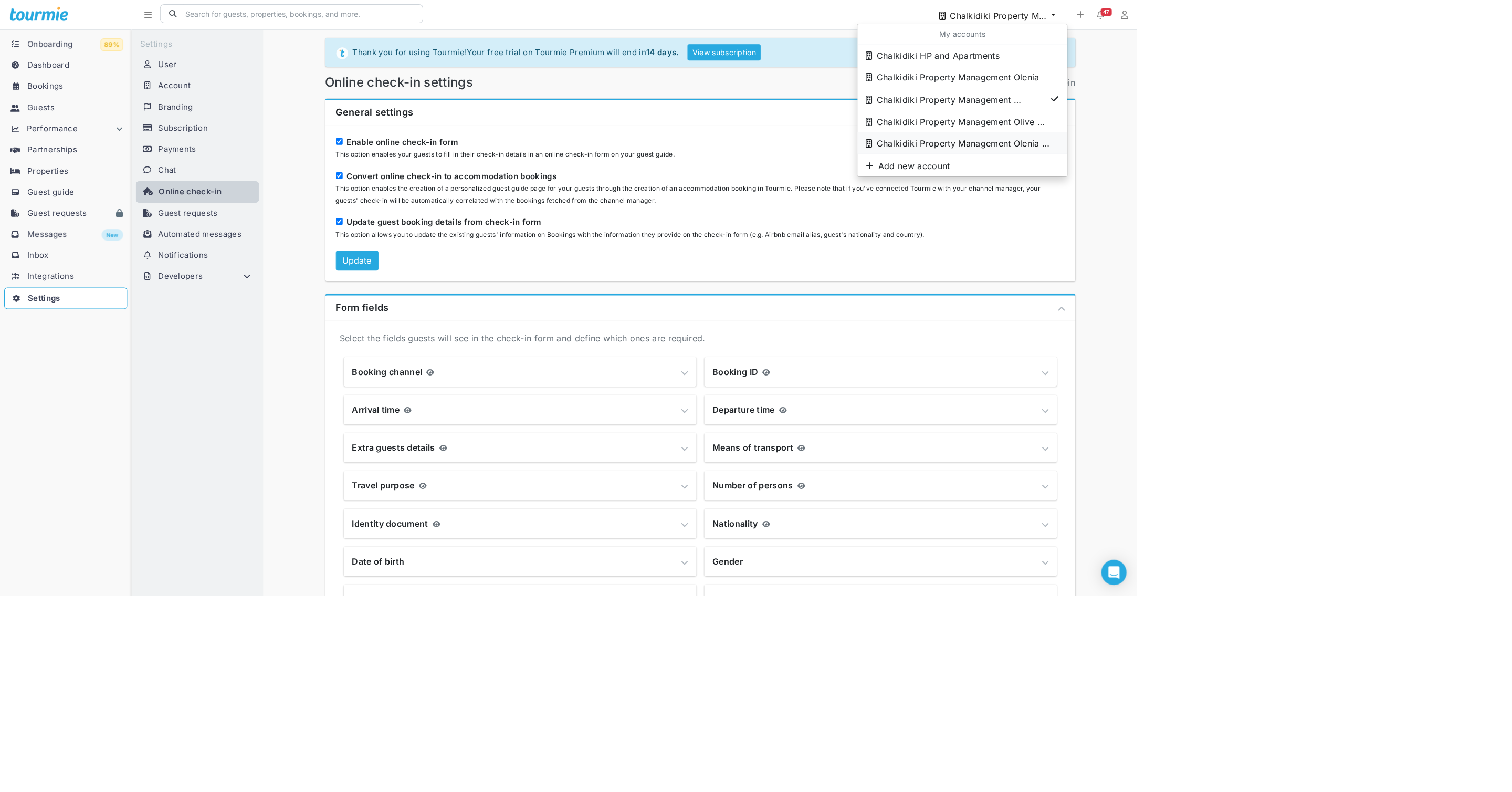 scroll, scrollTop: 5, scrollLeft: 1, axis: both 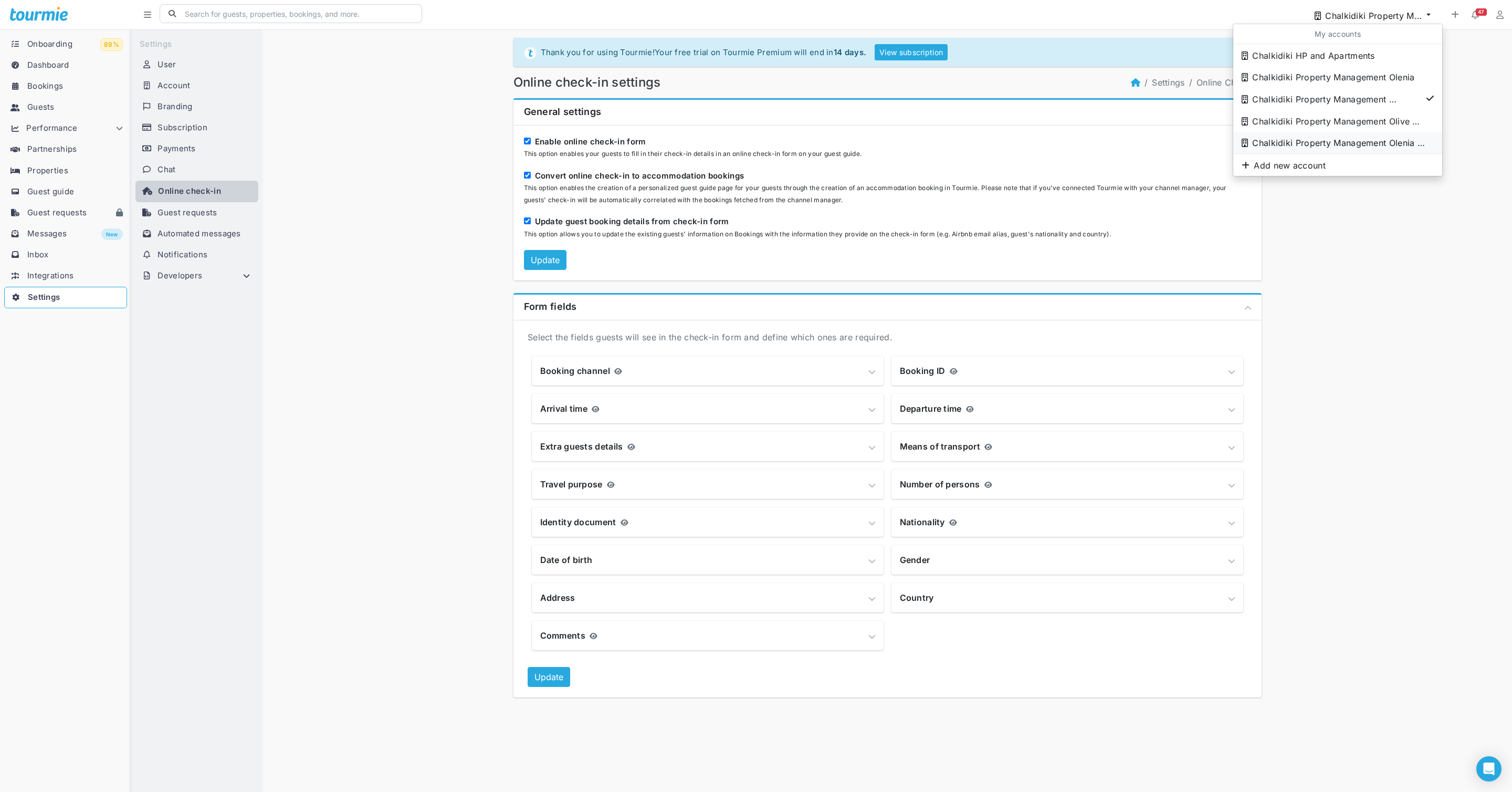 click on "Chalkidiki Property Management Olenia Suites" at bounding box center [1338, 55] 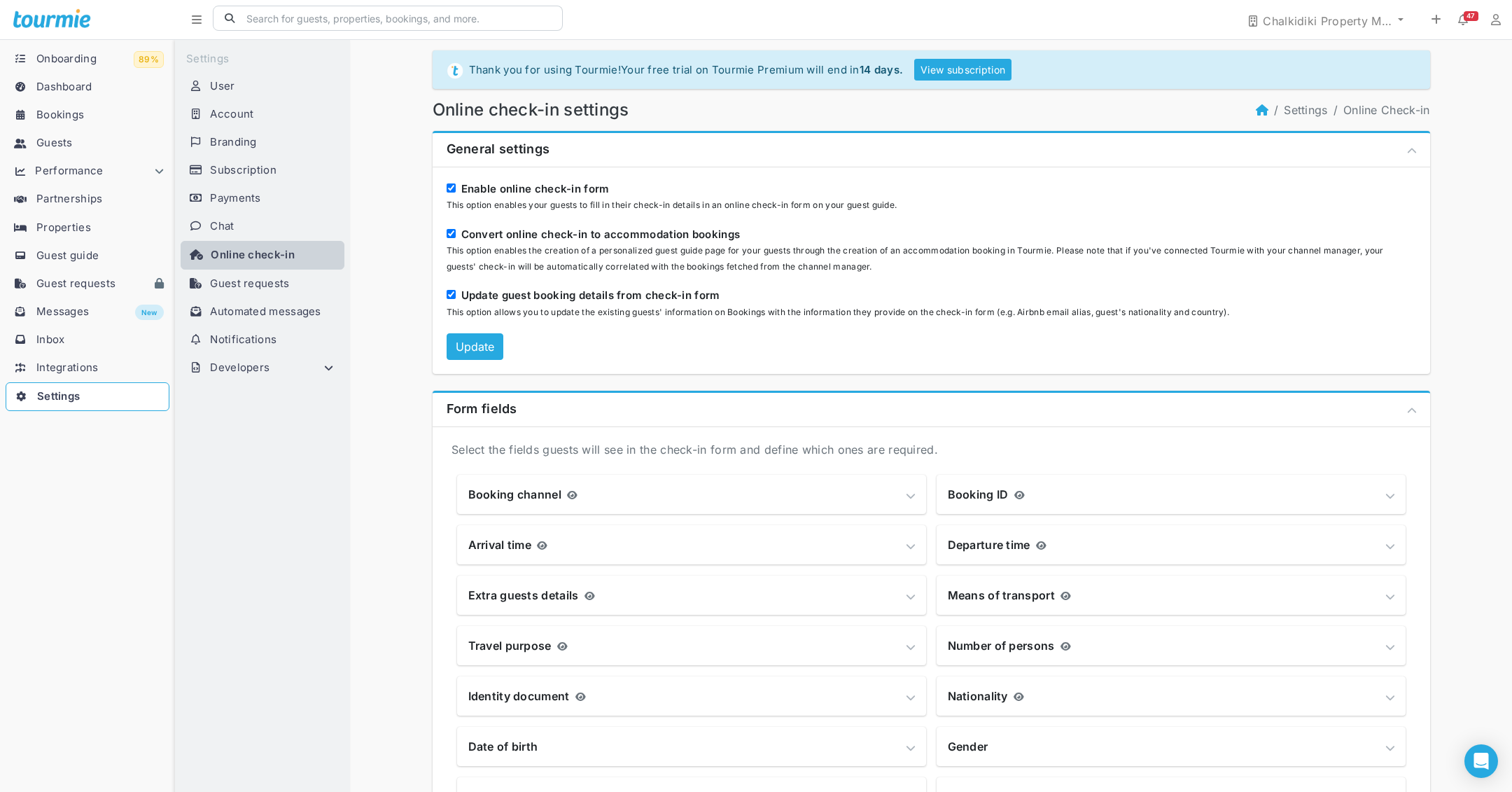 scroll, scrollTop: 752, scrollLeft: 164, axis: both 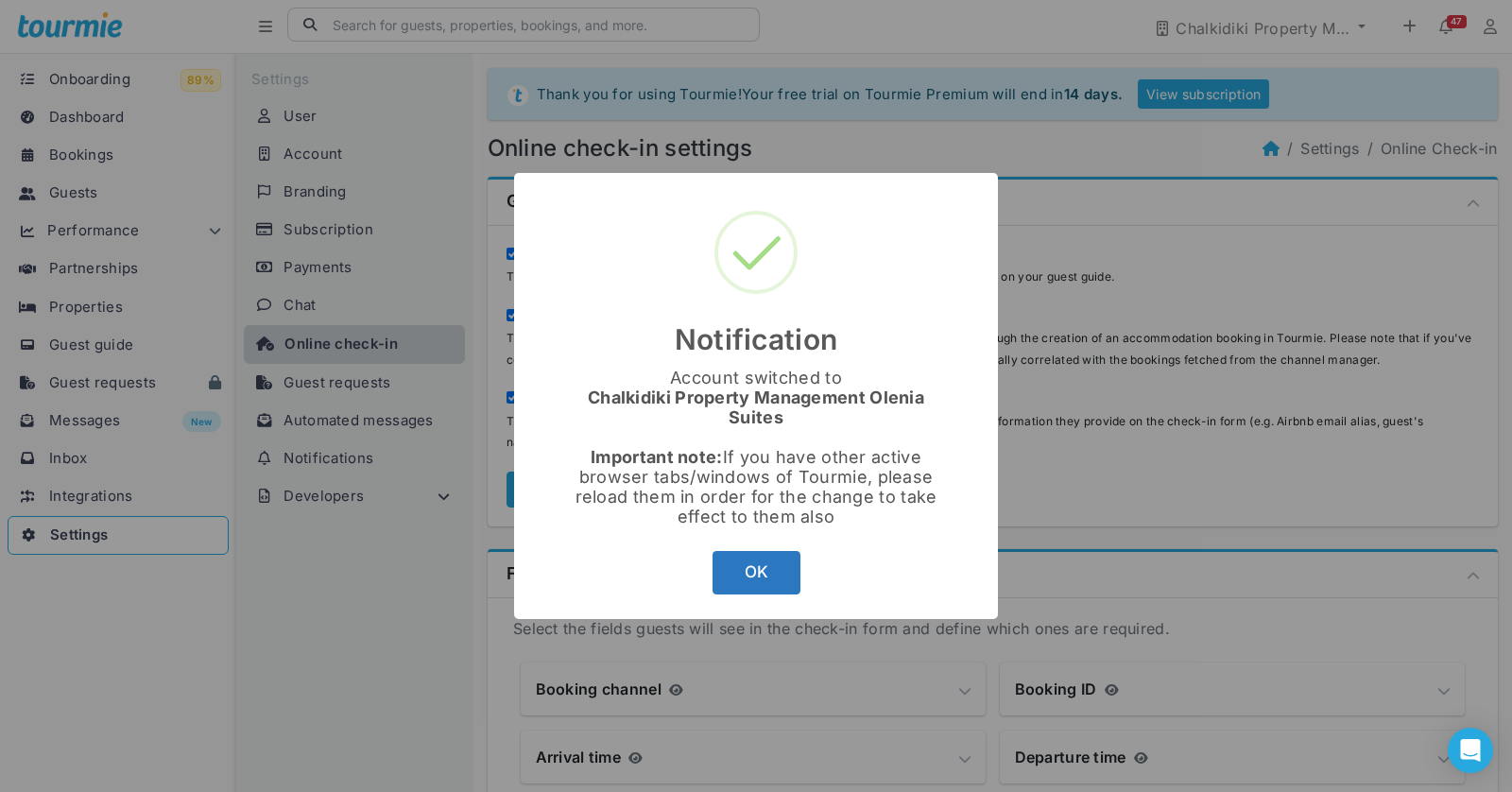 click on "OK" at bounding box center [756, 573] 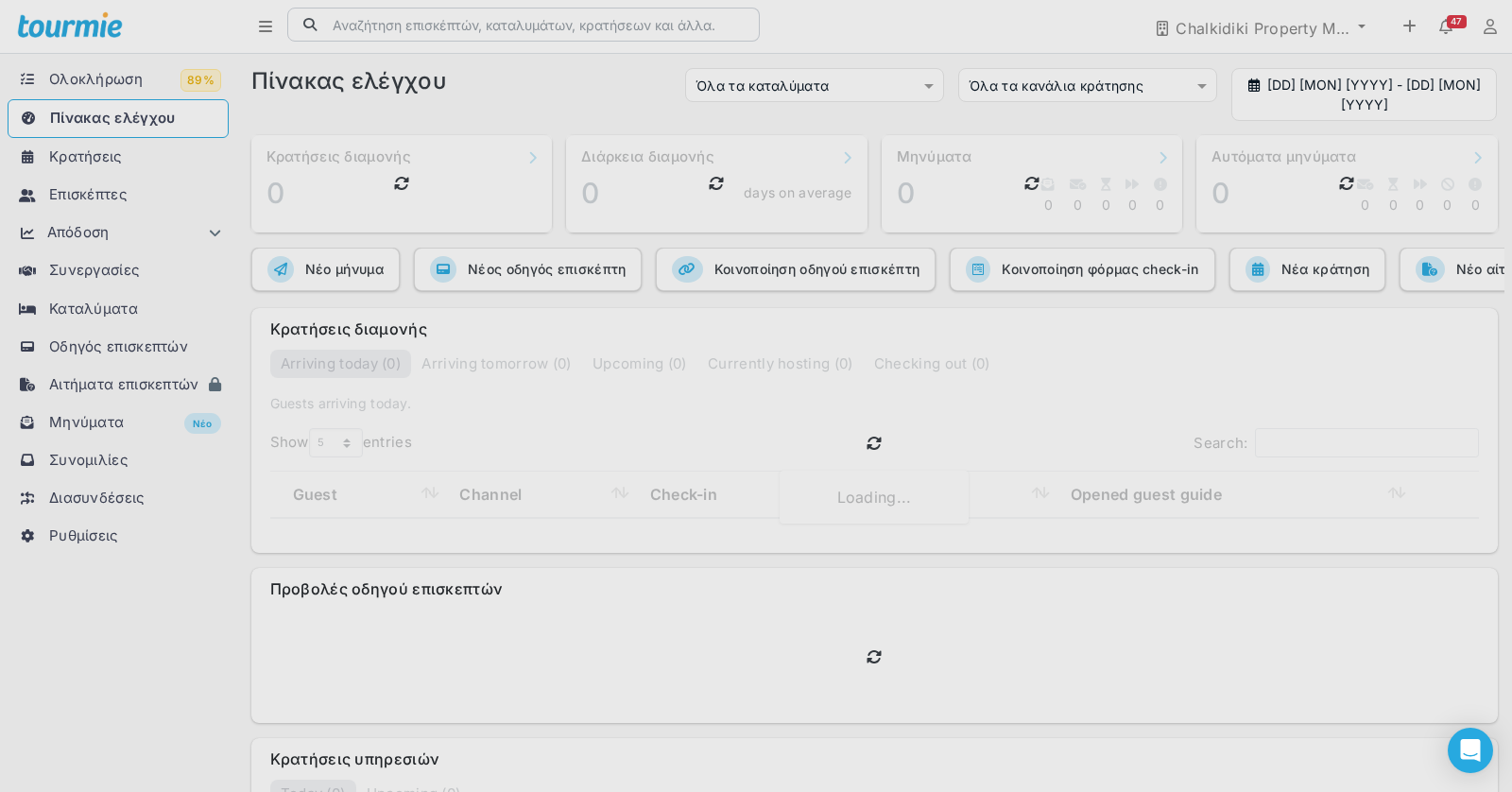 scroll, scrollTop: 0, scrollLeft: 0, axis: both 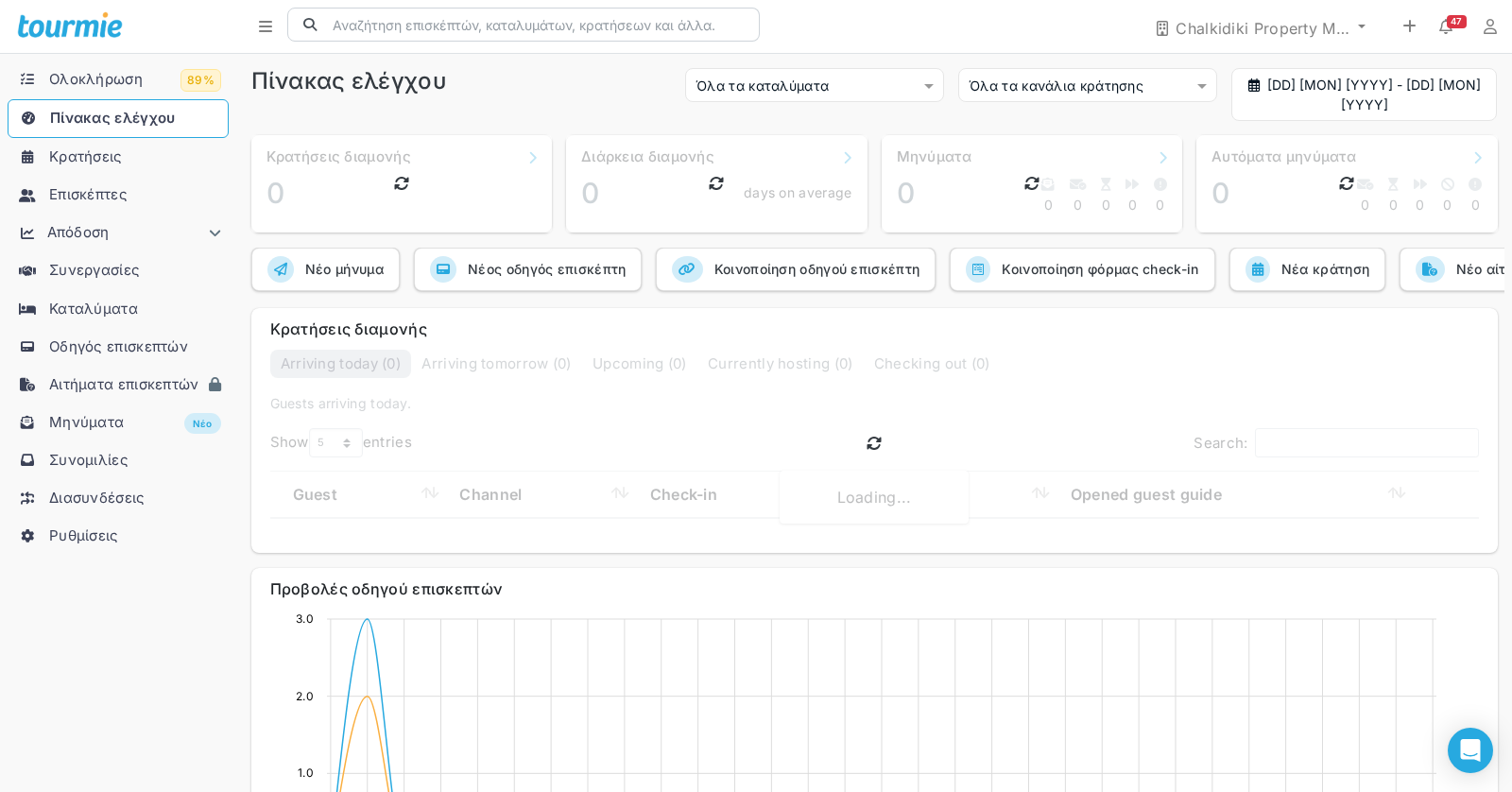 click on "Ρυθμίσεις" at bounding box center [84, 535] 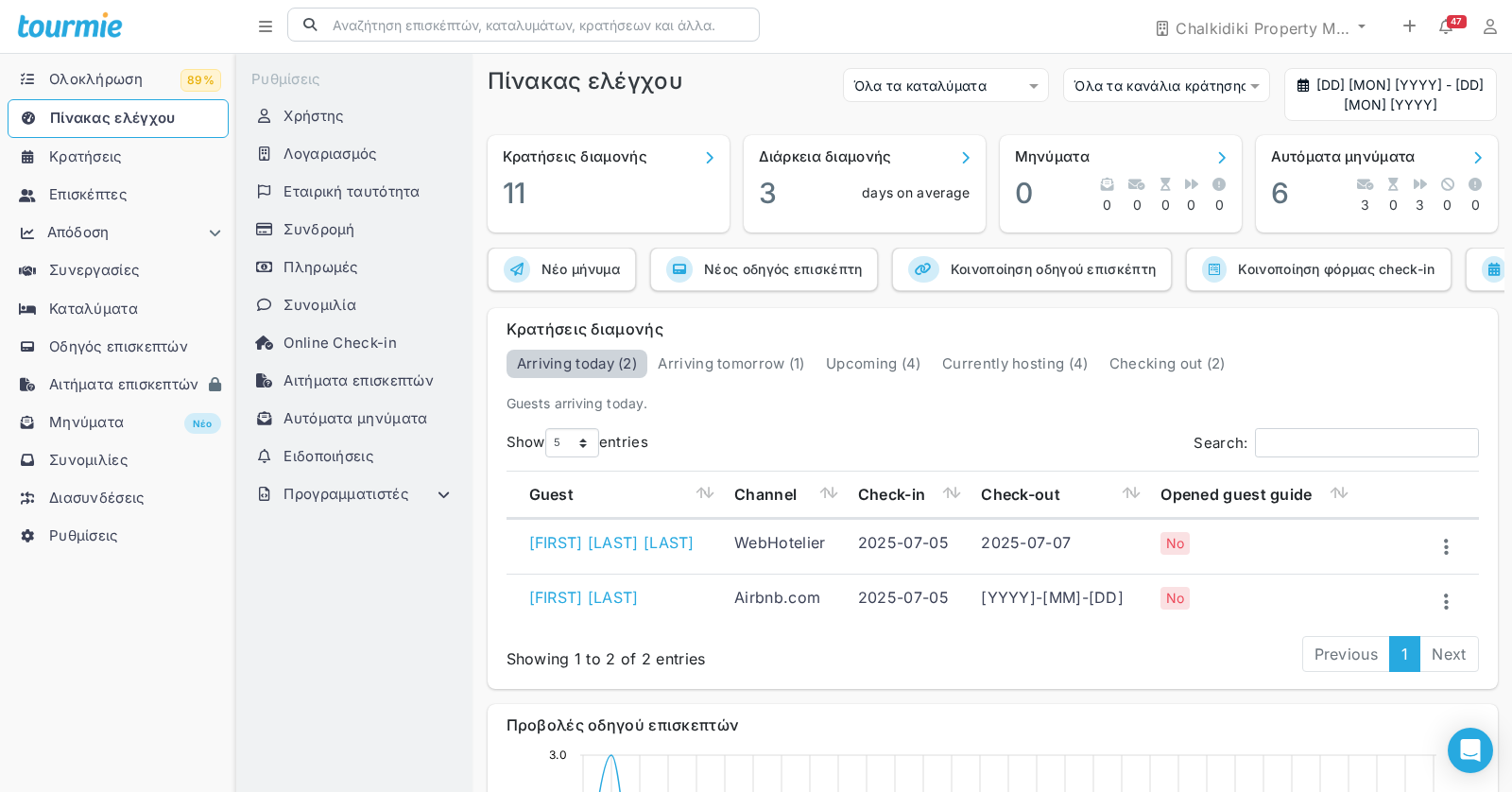 click on "Χρήστης" at bounding box center [314, 116] 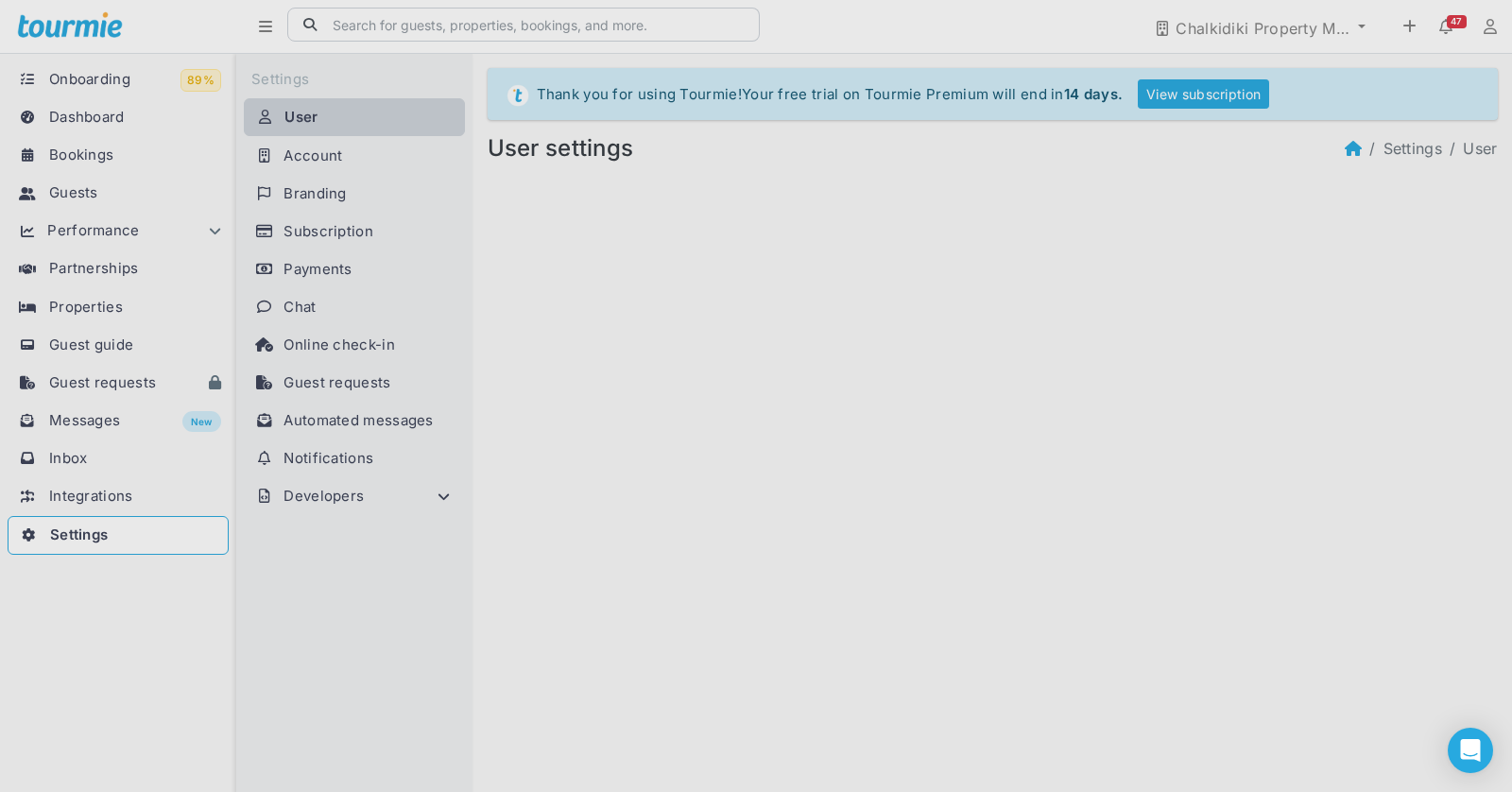 click at bounding box center (756, 396) 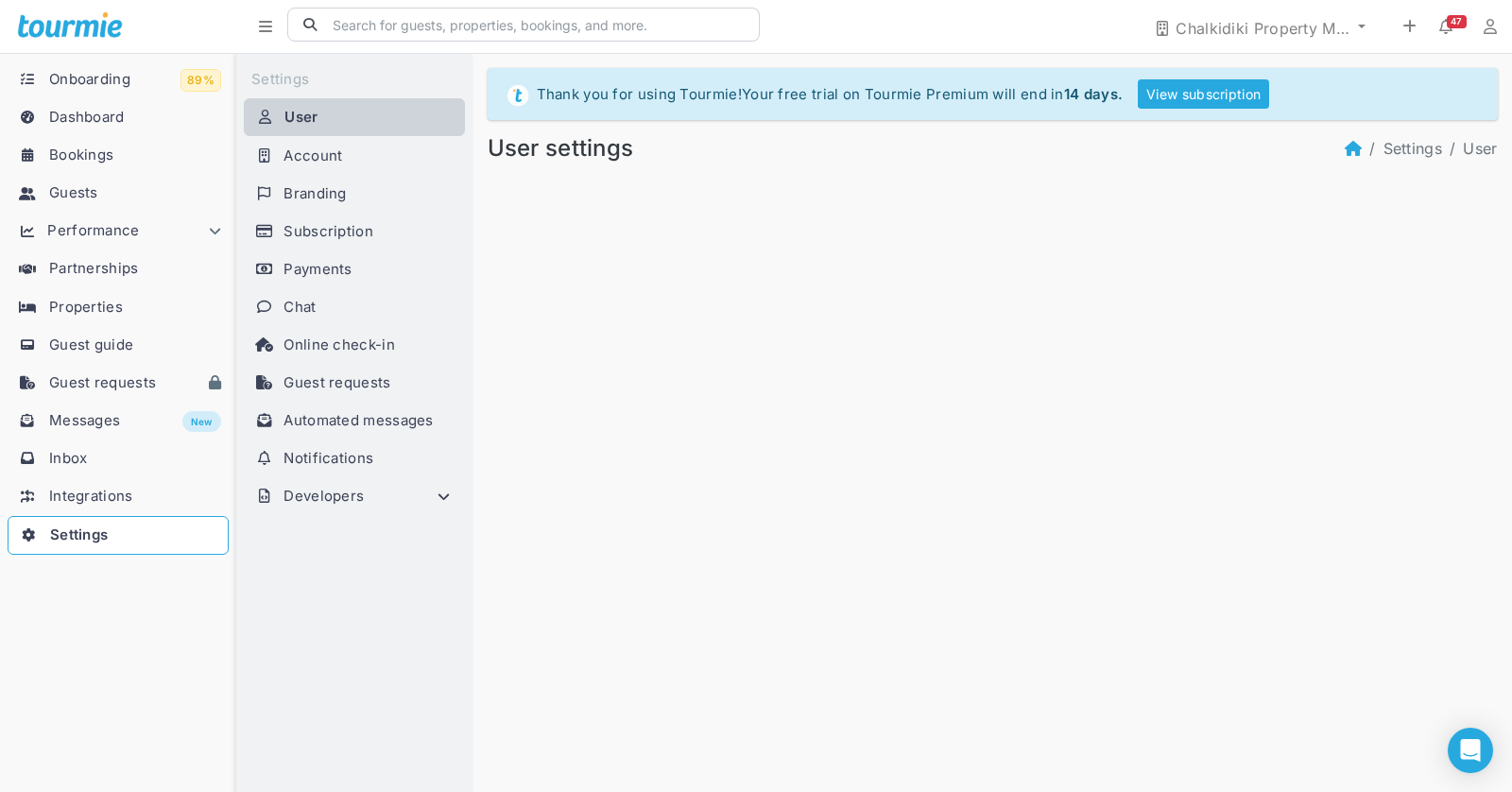 click at bounding box center [756, 396] 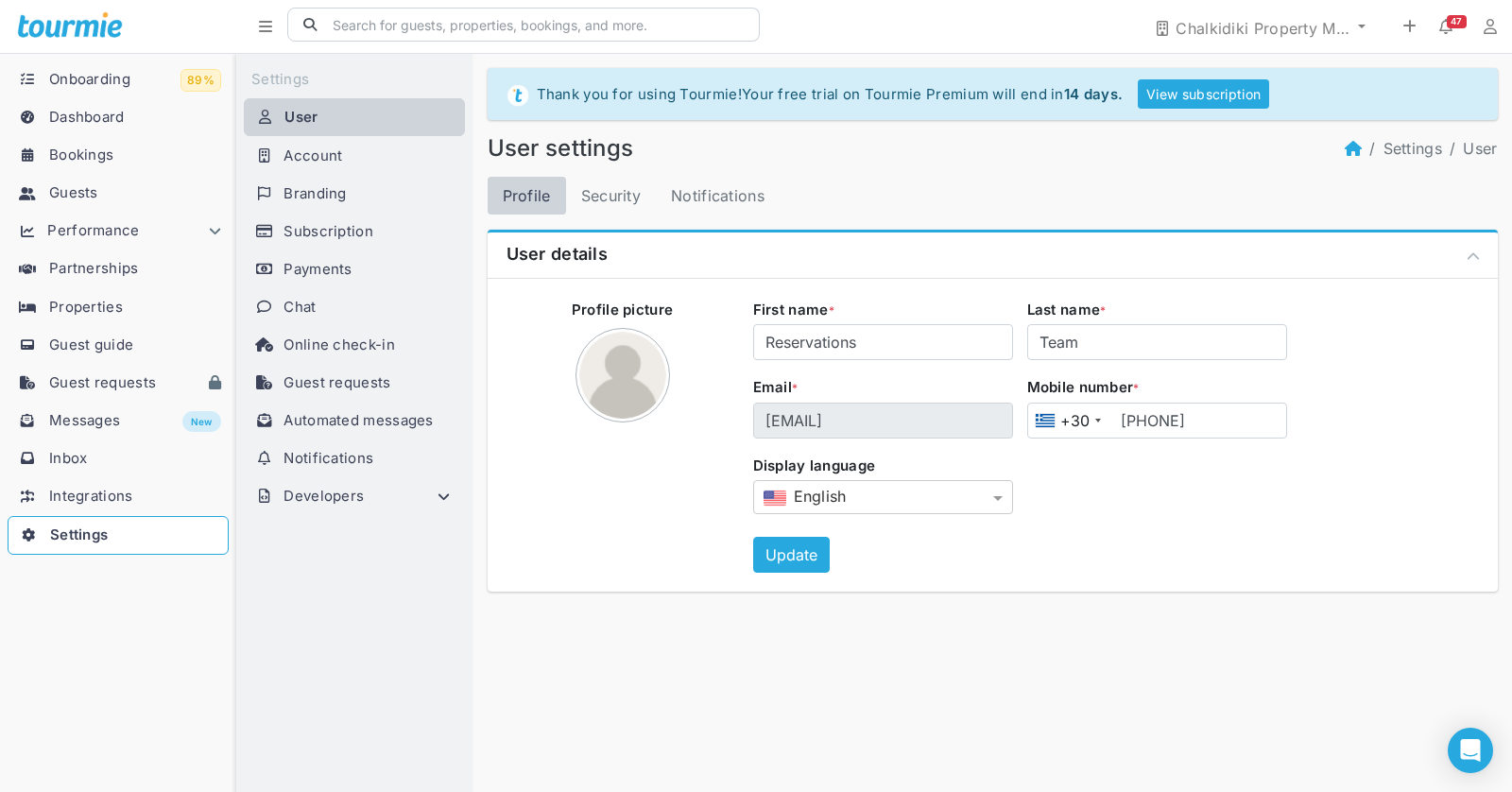 click on "Online check-in" at bounding box center [339, 345] 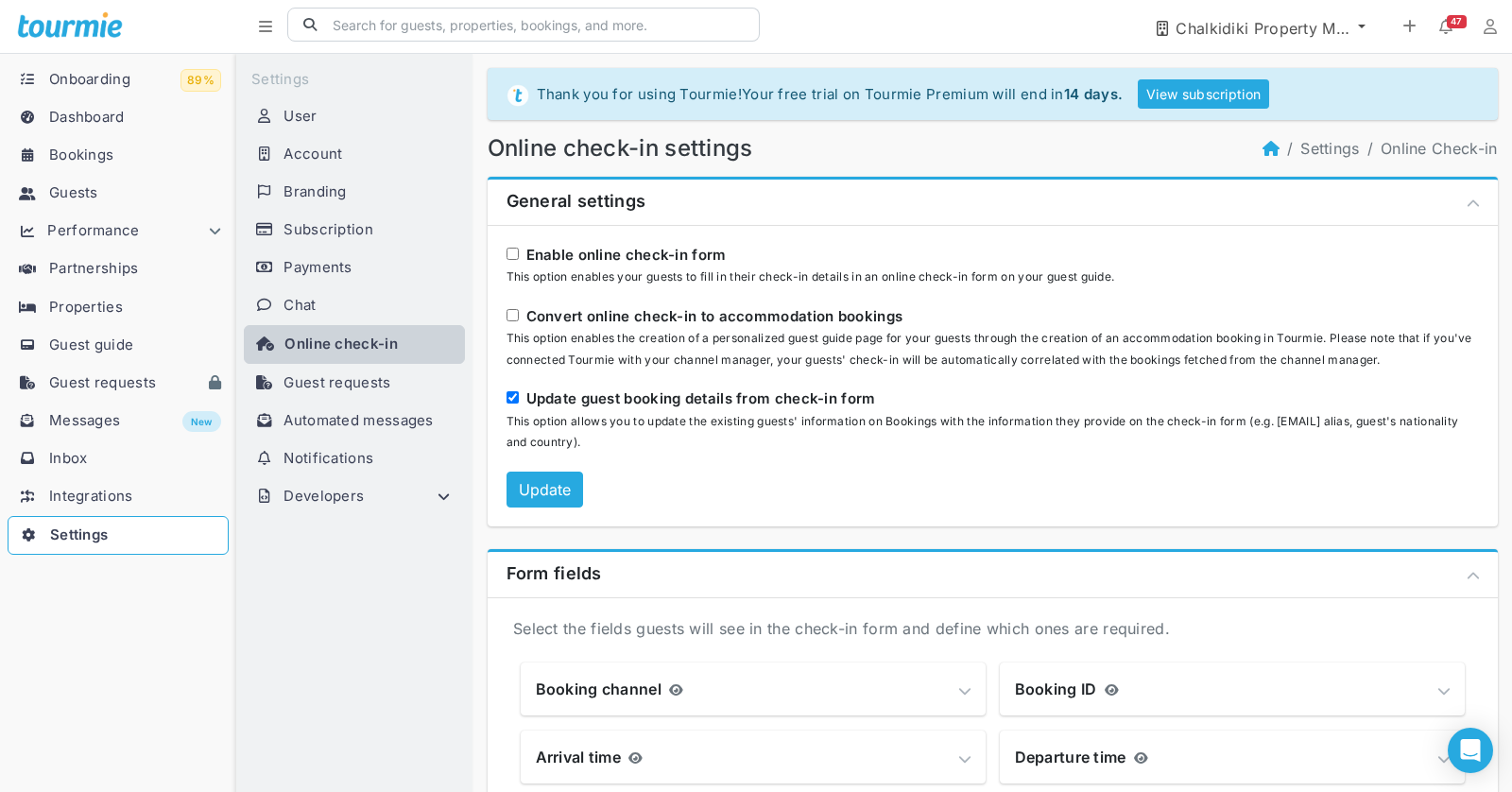 click on "Chalkidiki Property Management Olenia Suites" at bounding box center [1264, 28] 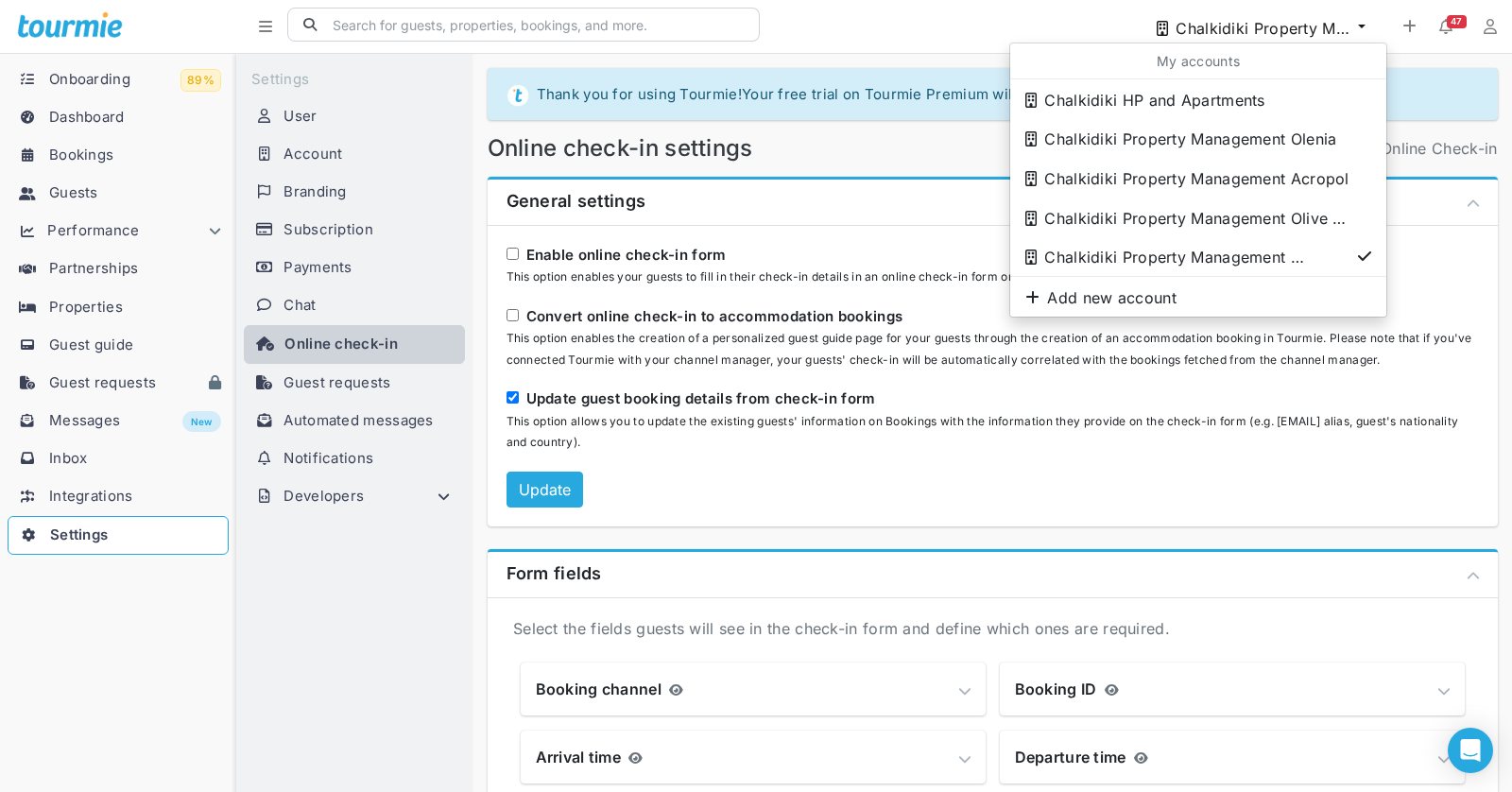 click on "Partnerships" at bounding box center (94, 267) 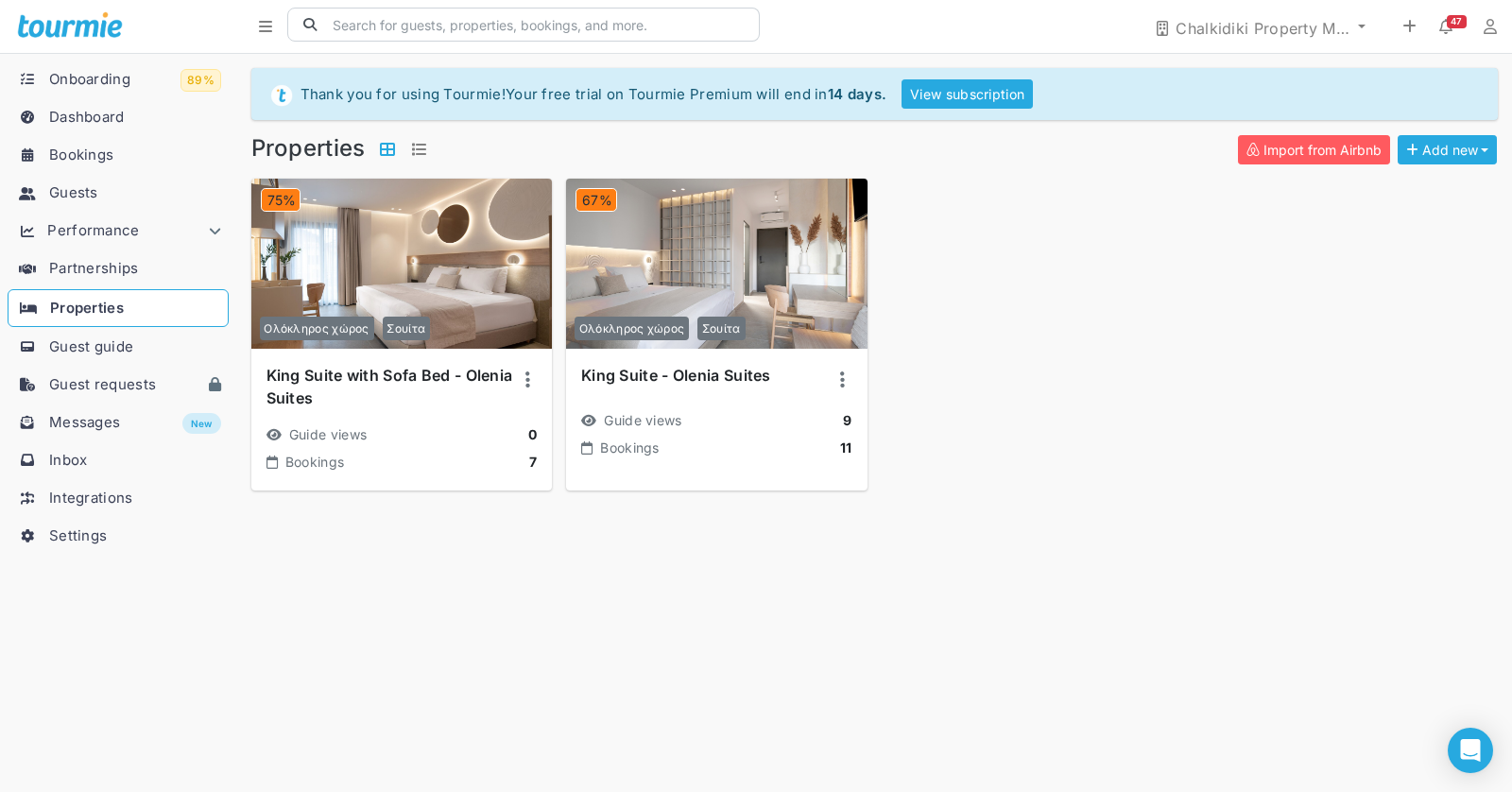 click at bounding box center [402, 264] 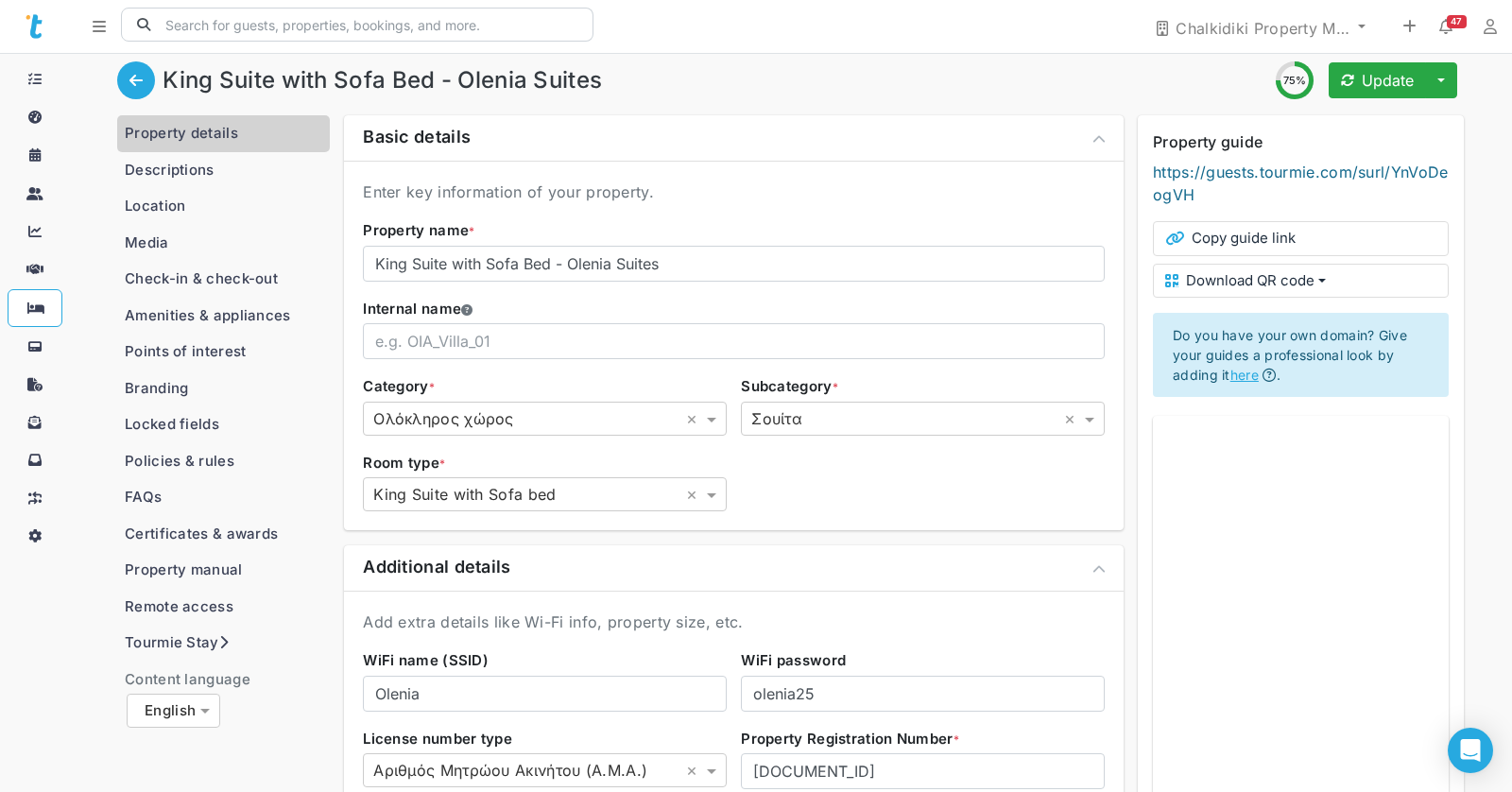 click on "https://guests.tourmie.com/surl/YnVoDeogVH" at bounding box center (1300, 183) 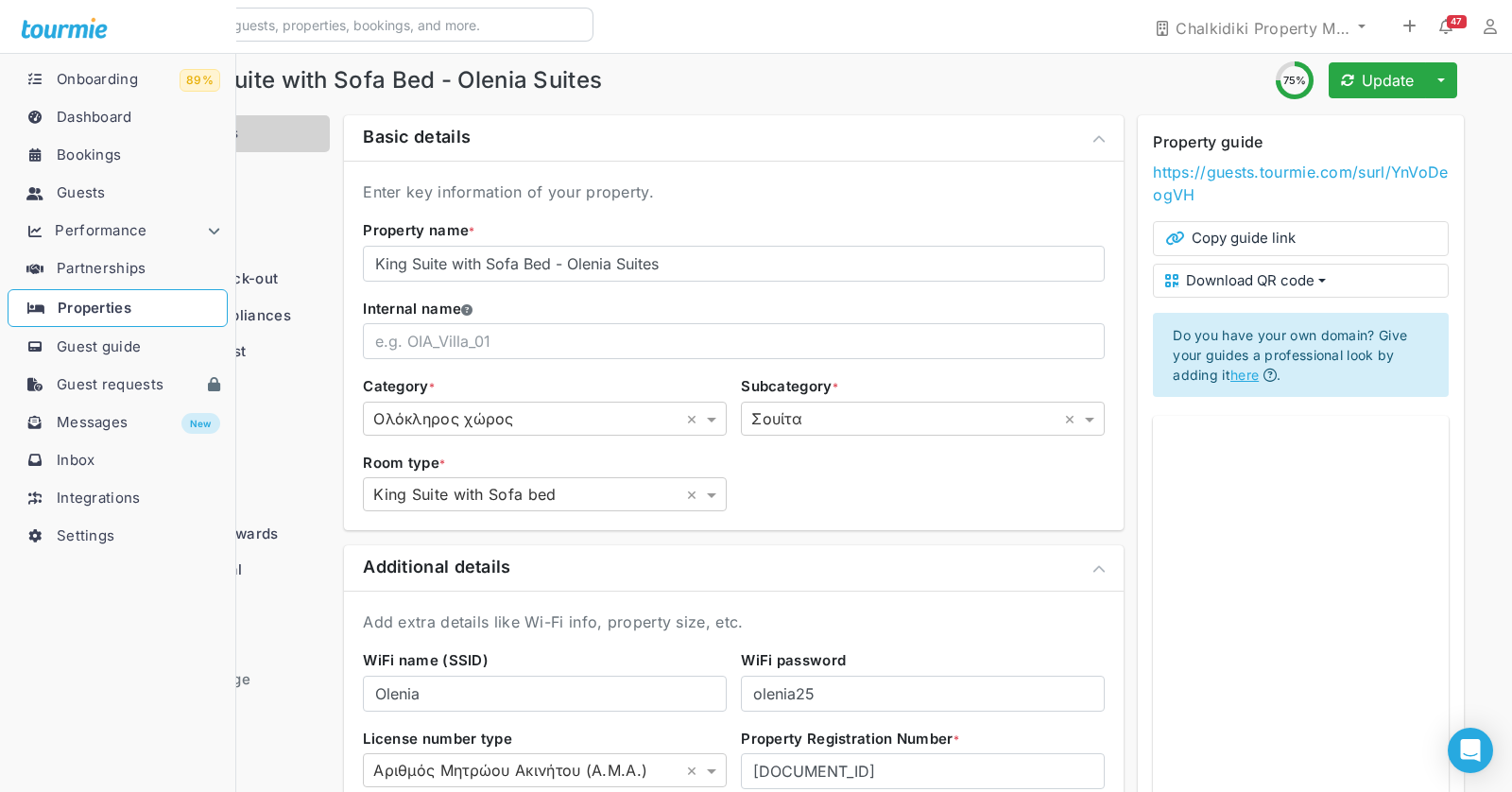 click on "Settings" at bounding box center [85, 535] 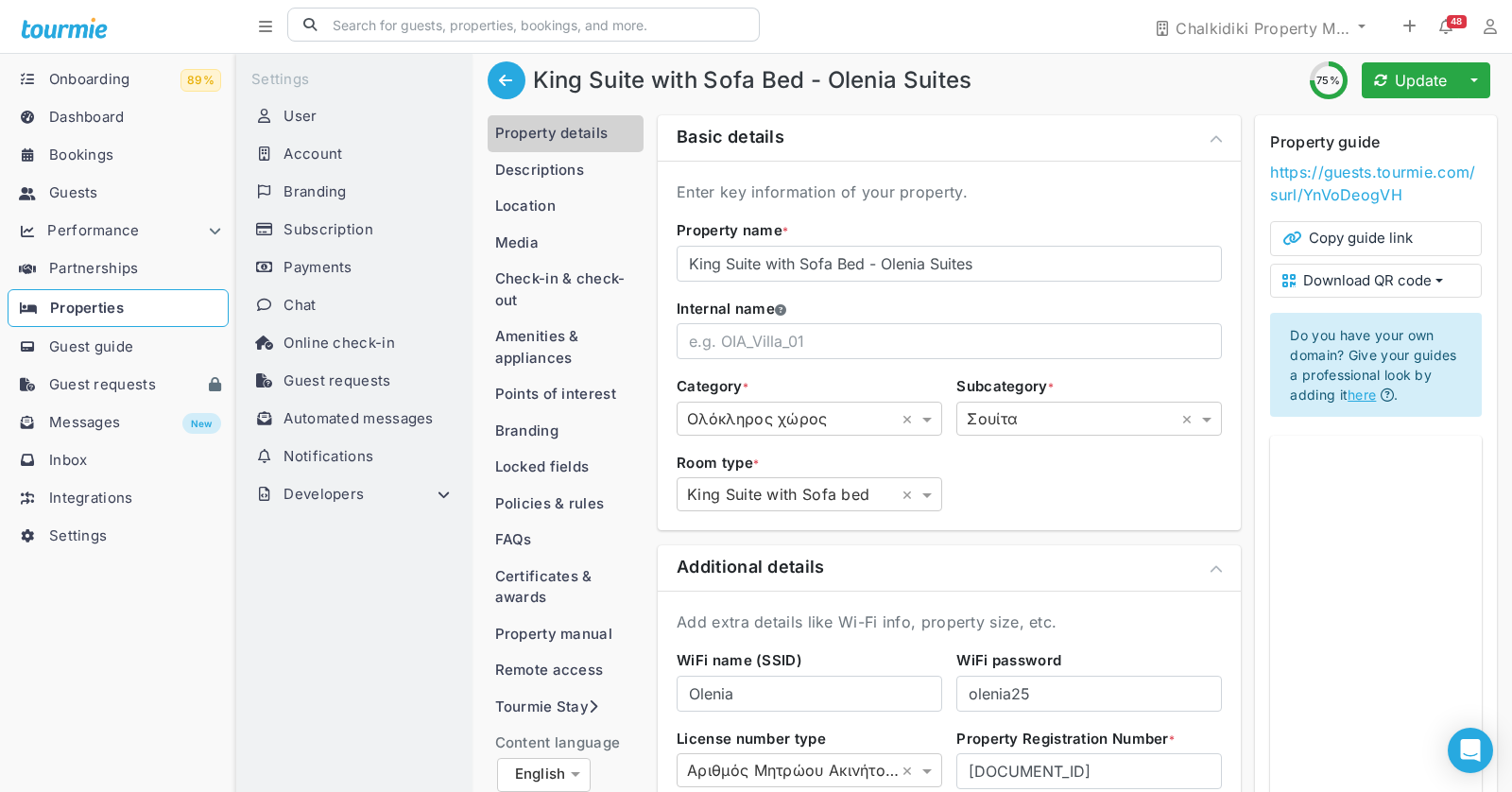 click on "Online check-in" at bounding box center [339, 343] 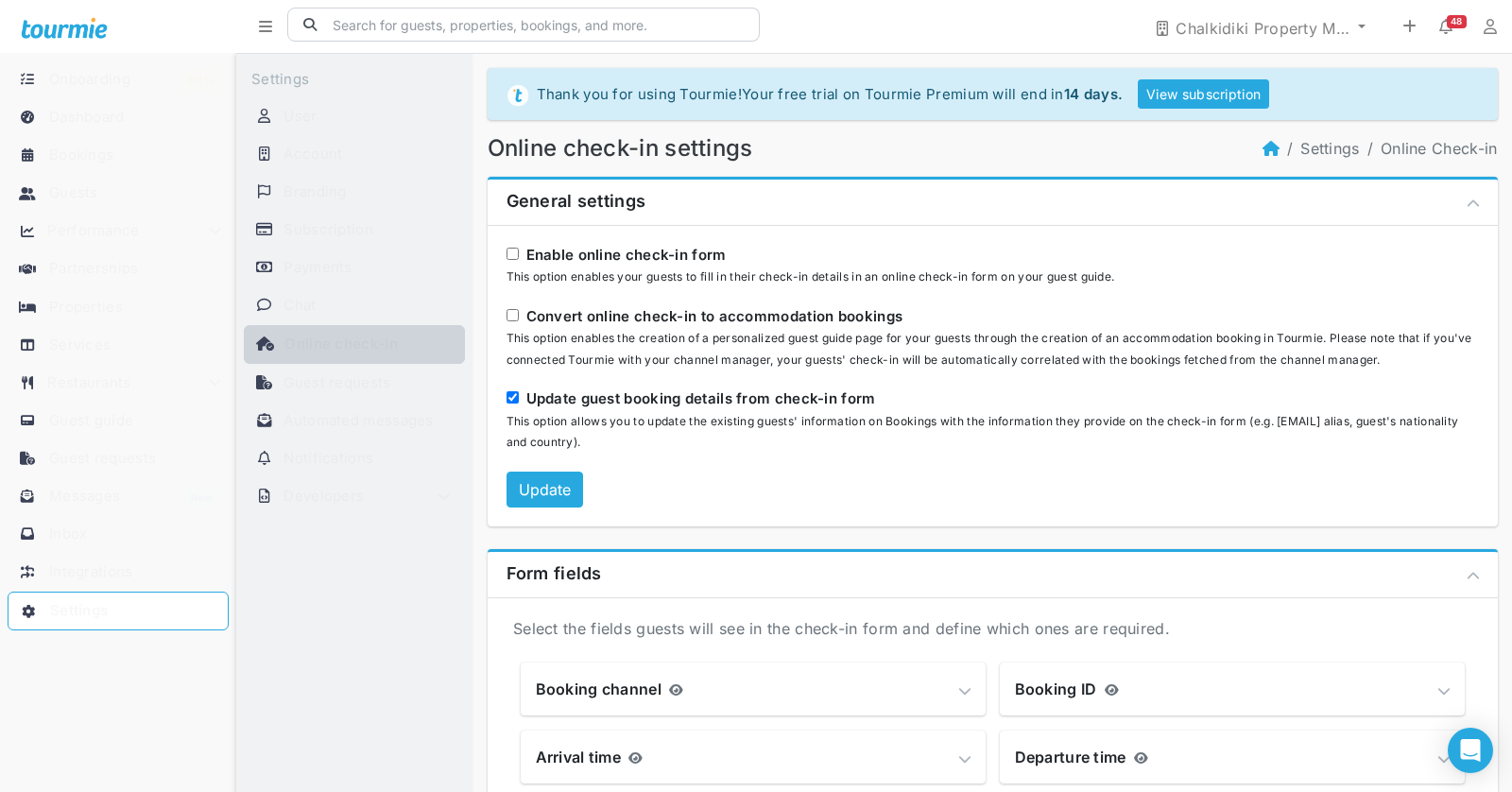 click on "Enable online check-in form   This option enables your guests to fill in their check-in details in an online check-in form on your guest guide." at bounding box center (512, 253) 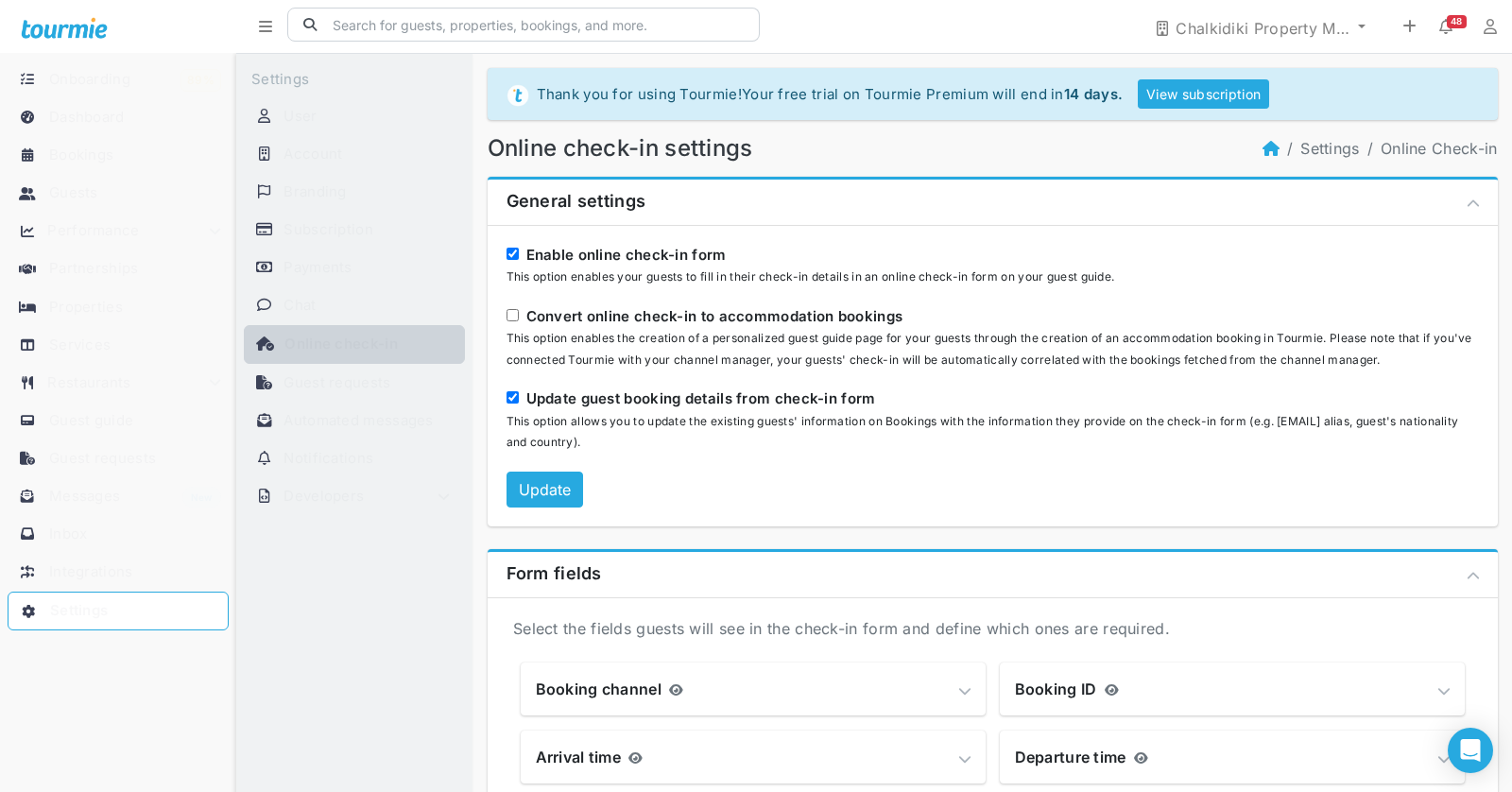click on "Enable online check-in form   This option enables your guests to fill in their check-in details in an online check-in form on your guest guide.   Convert online check-in to accommodation bookings   This option enables the creation of a personalized guest guide page for your guests through the creation of an accommodation booking in Tourmie. Please note that if you've connected Tourmie with your channel manager, your guests' check-in will be automatically correlated with the bookings fetched from the channel manager.   Update guest booking details from check-in form   This option allows you to update the existing guests' information on Bookings with the information they provide on the check-in form (e.g. Airbnb email alias, guest's nationality and country).   Update" at bounding box center [992, 376] 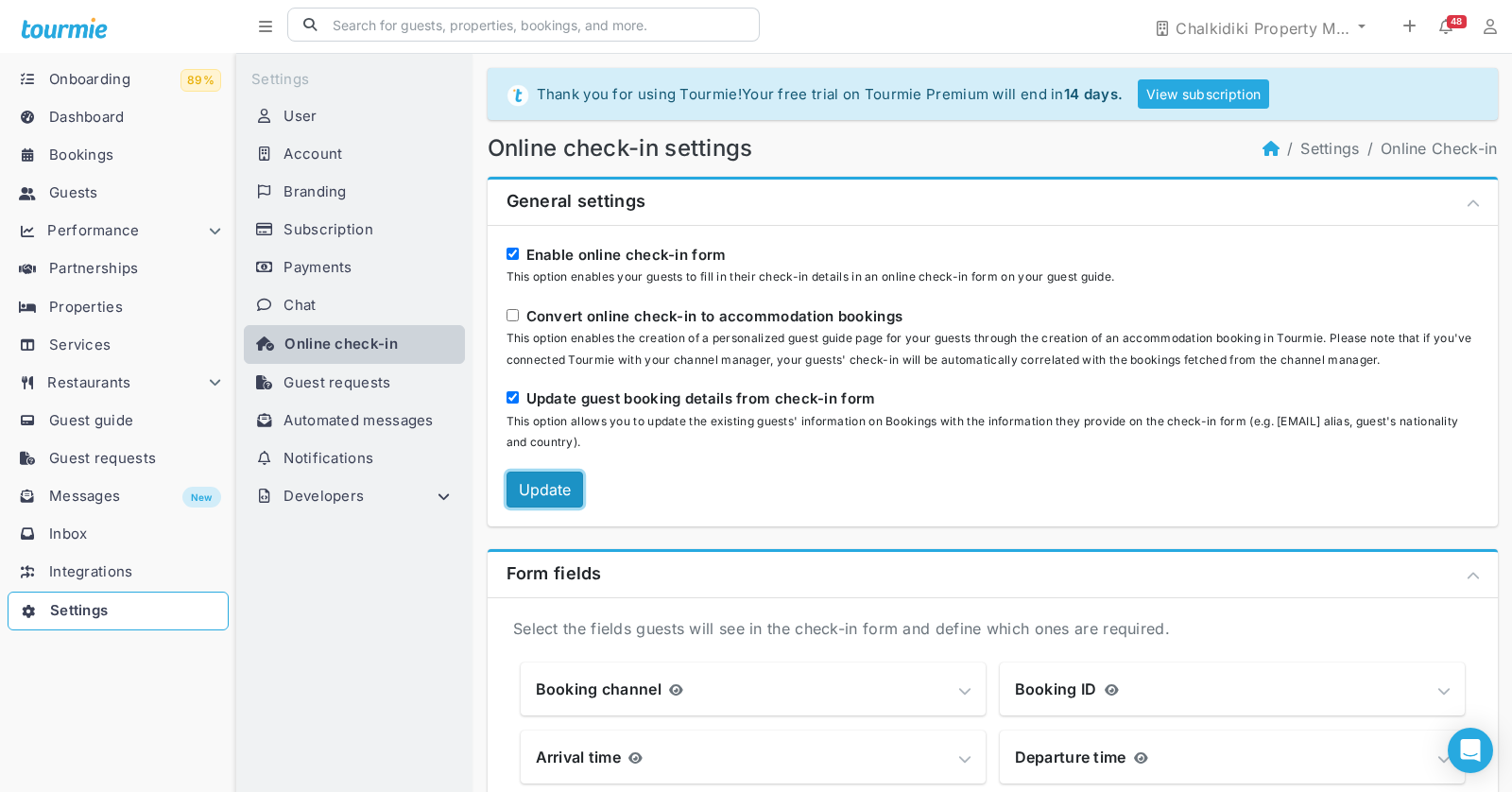 click on "Update" at bounding box center (544, 490) 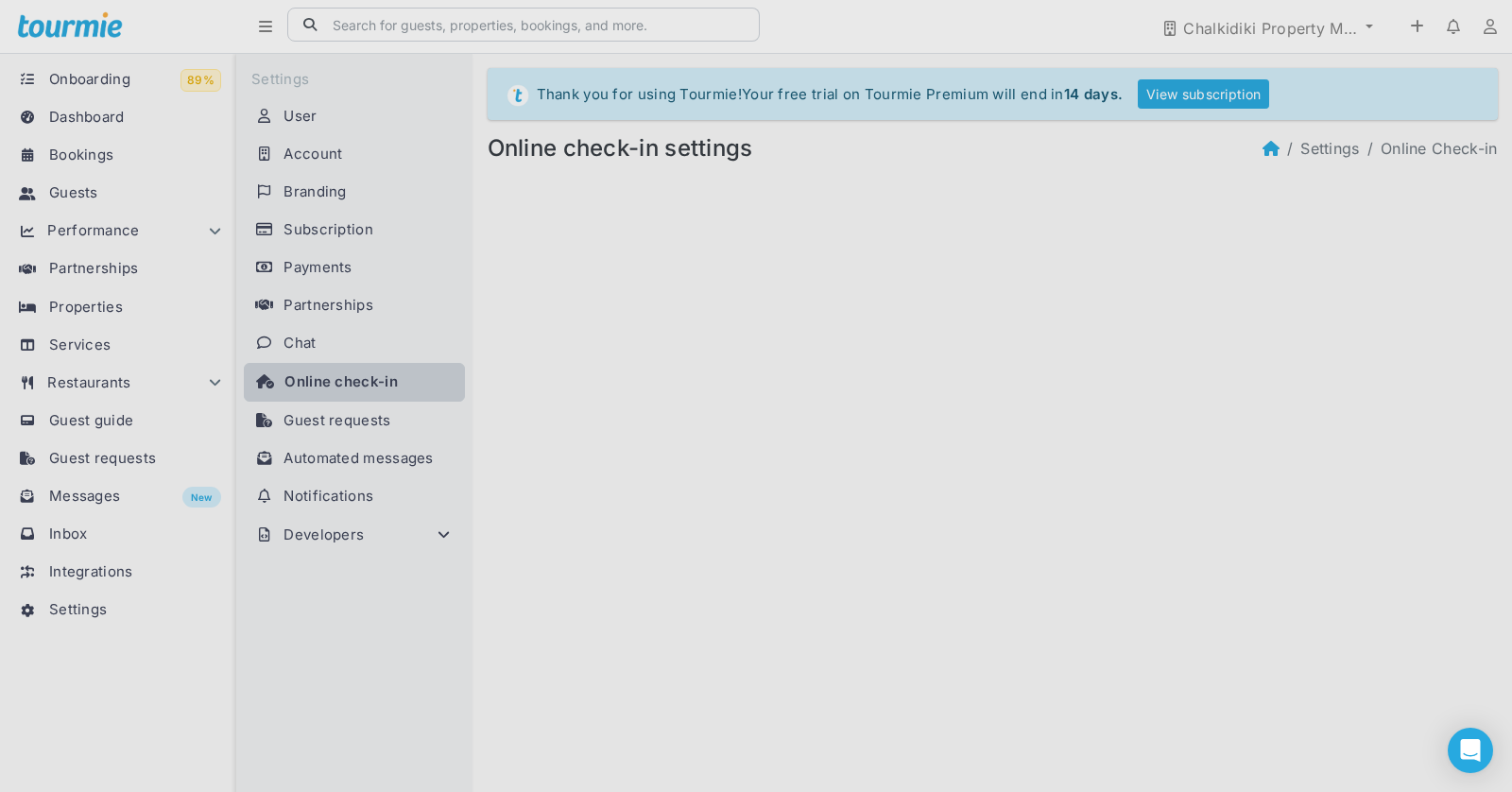 scroll, scrollTop: 0, scrollLeft: 0, axis: both 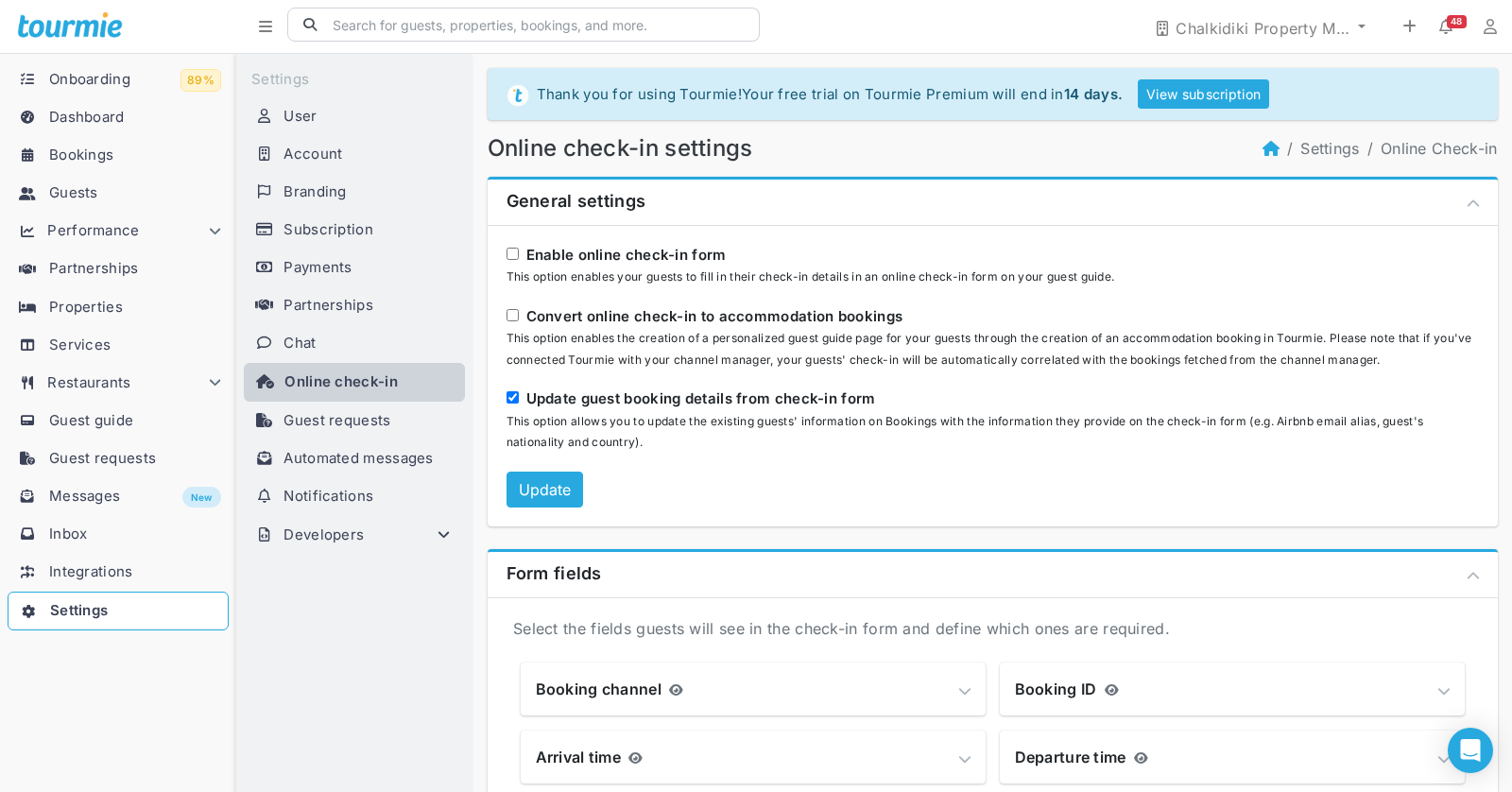 click on "Enable online check-in form   This option enables your guests to fill in their check-in details in an online check-in form on your guest guide." at bounding box center [512, 253] 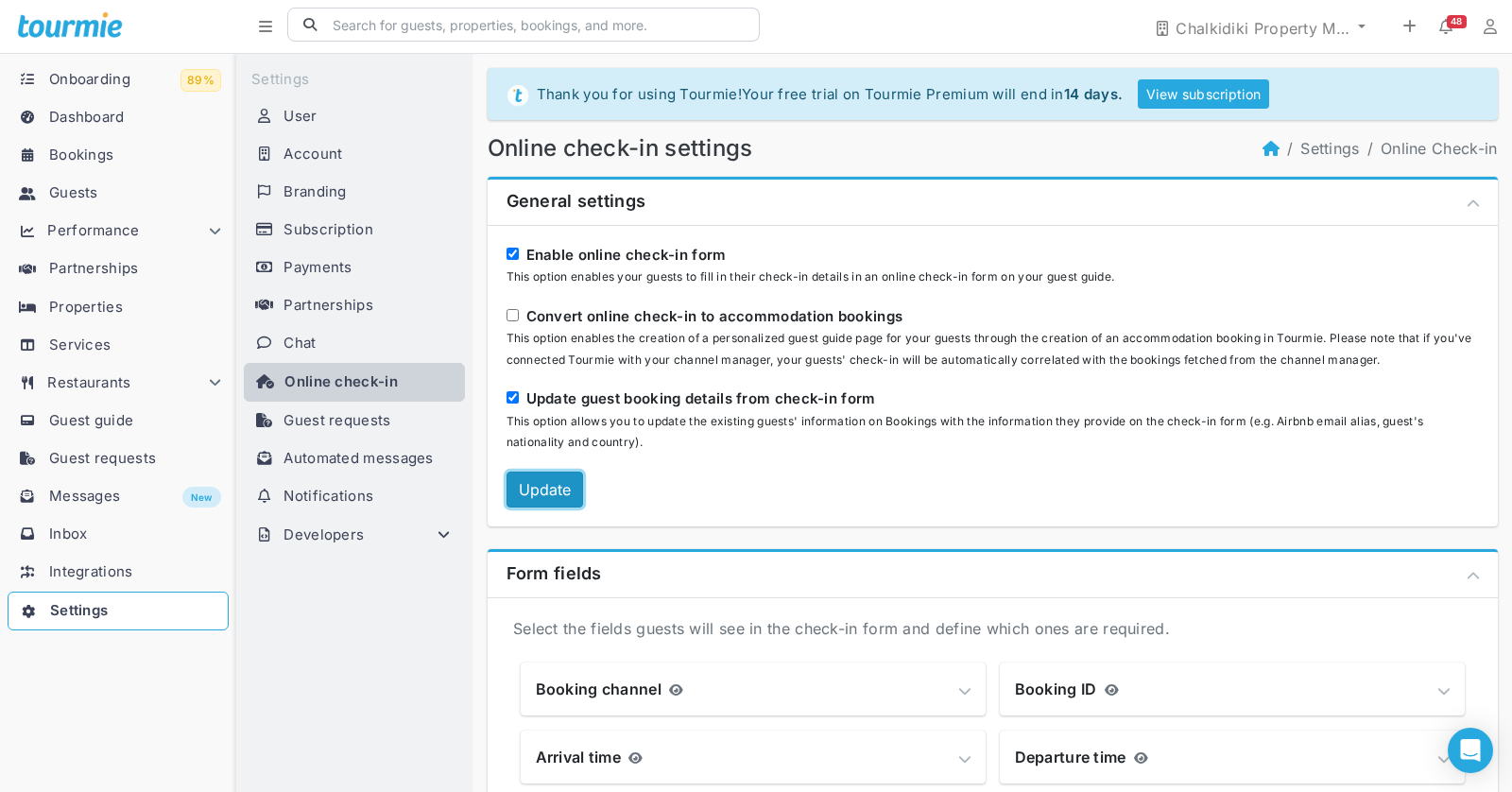 click on "Update" at bounding box center [544, 490] 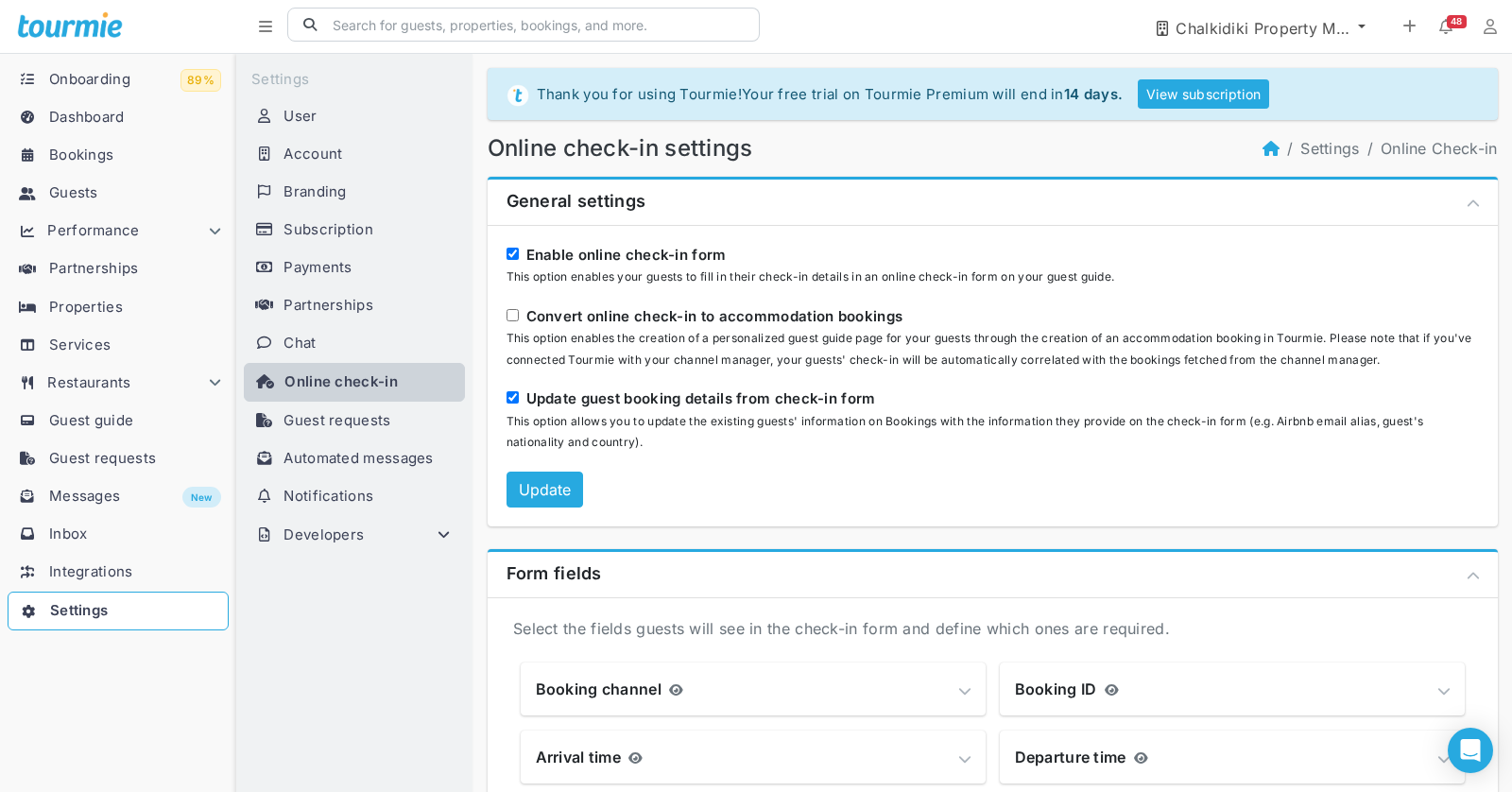 click on "Chalkidiki Property Management Olenia" at bounding box center [1264, 28] 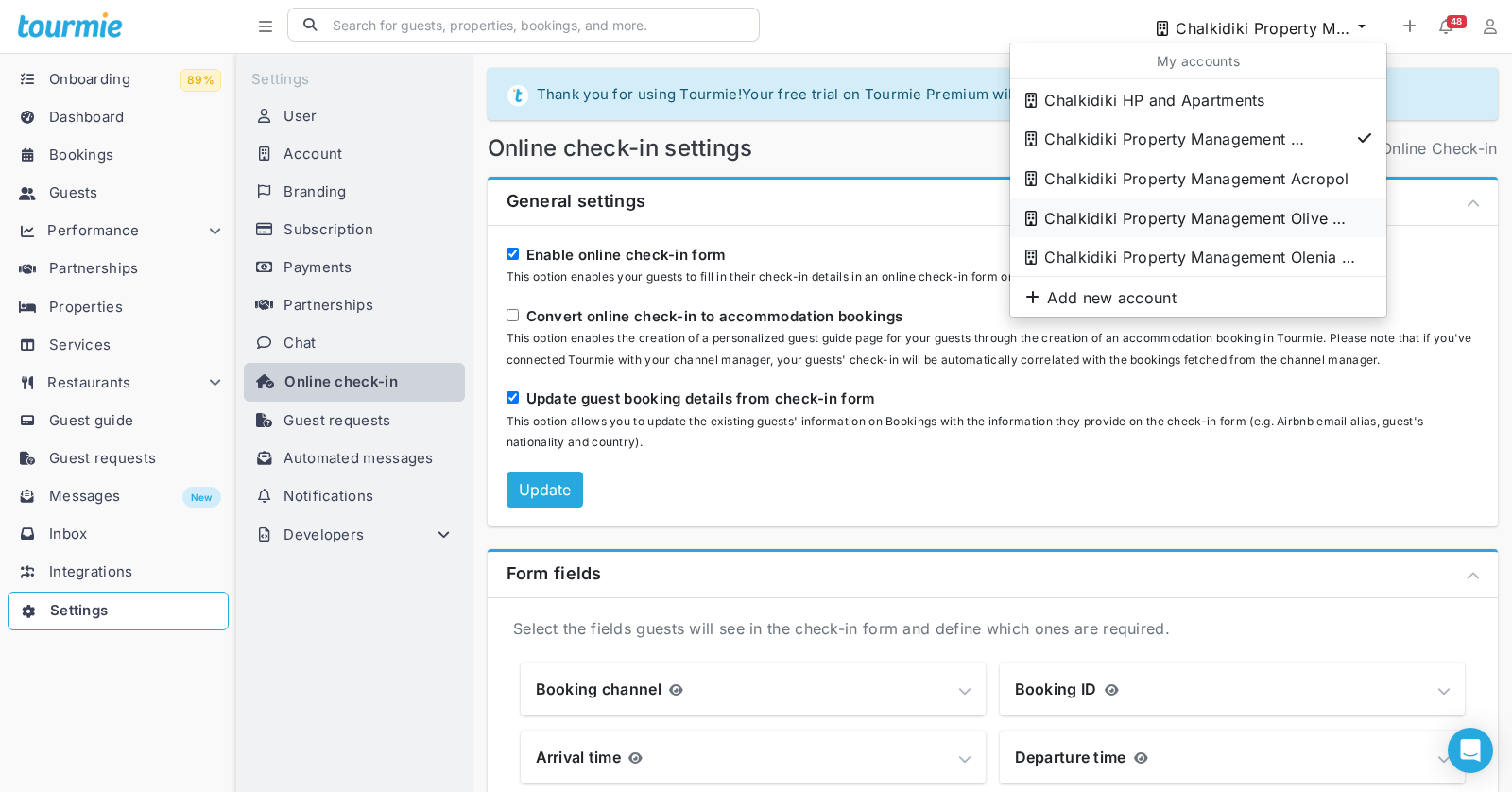 click on "Chalkidiki Property Management Olive Grove" at bounding box center [1199, 100] 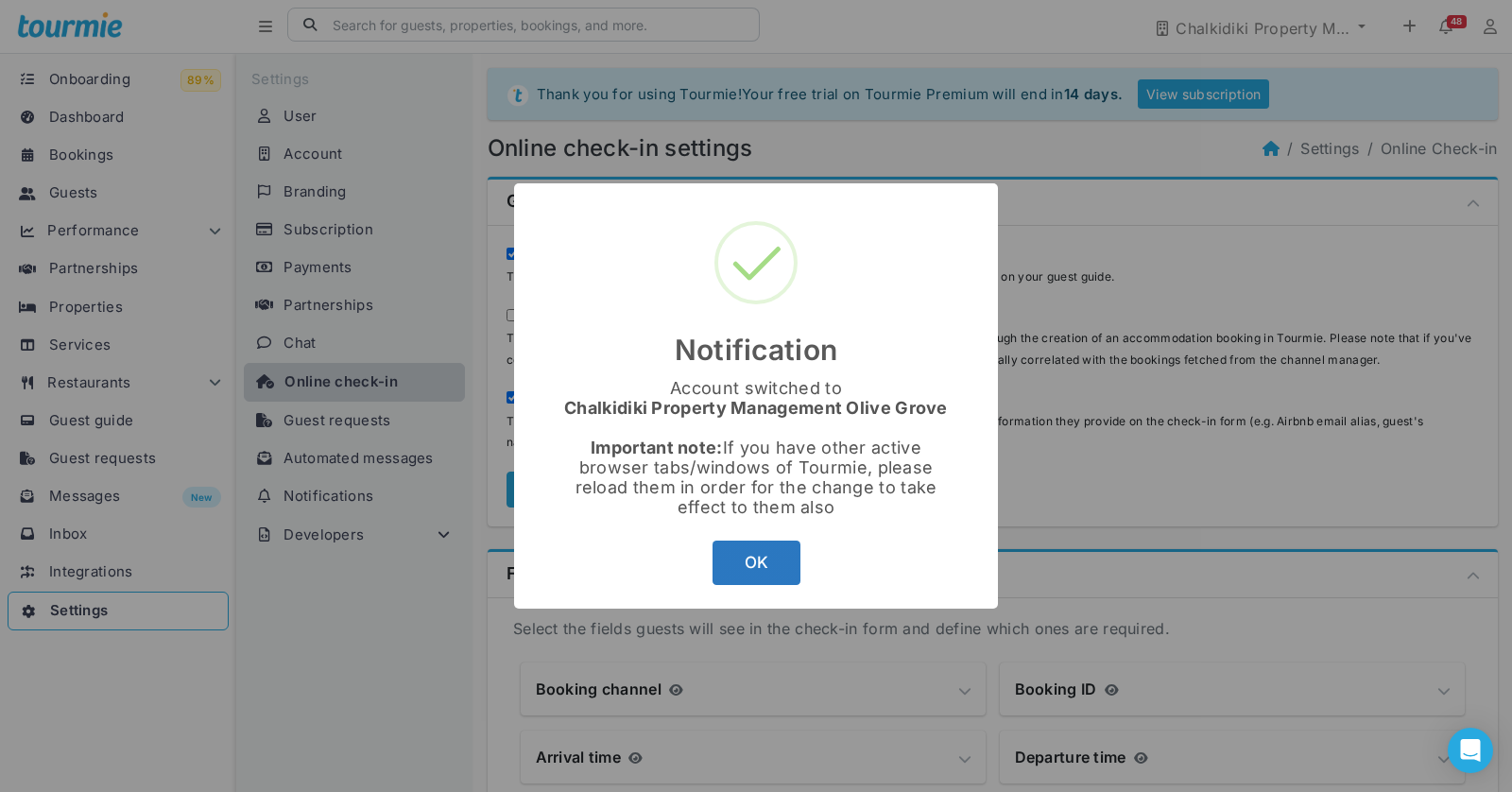 click on "OK" at bounding box center [756, 562] 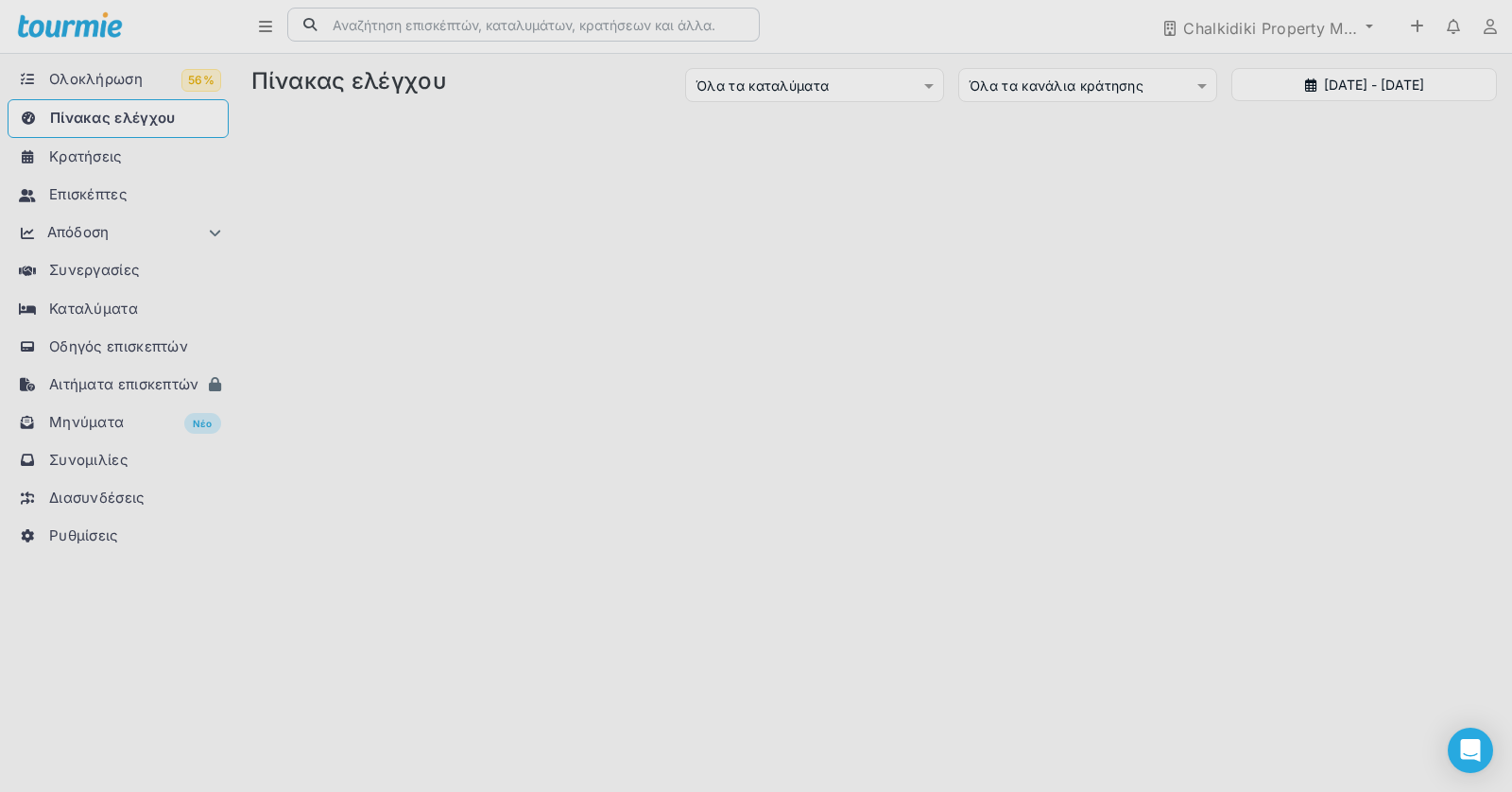 scroll, scrollTop: 0, scrollLeft: 0, axis: both 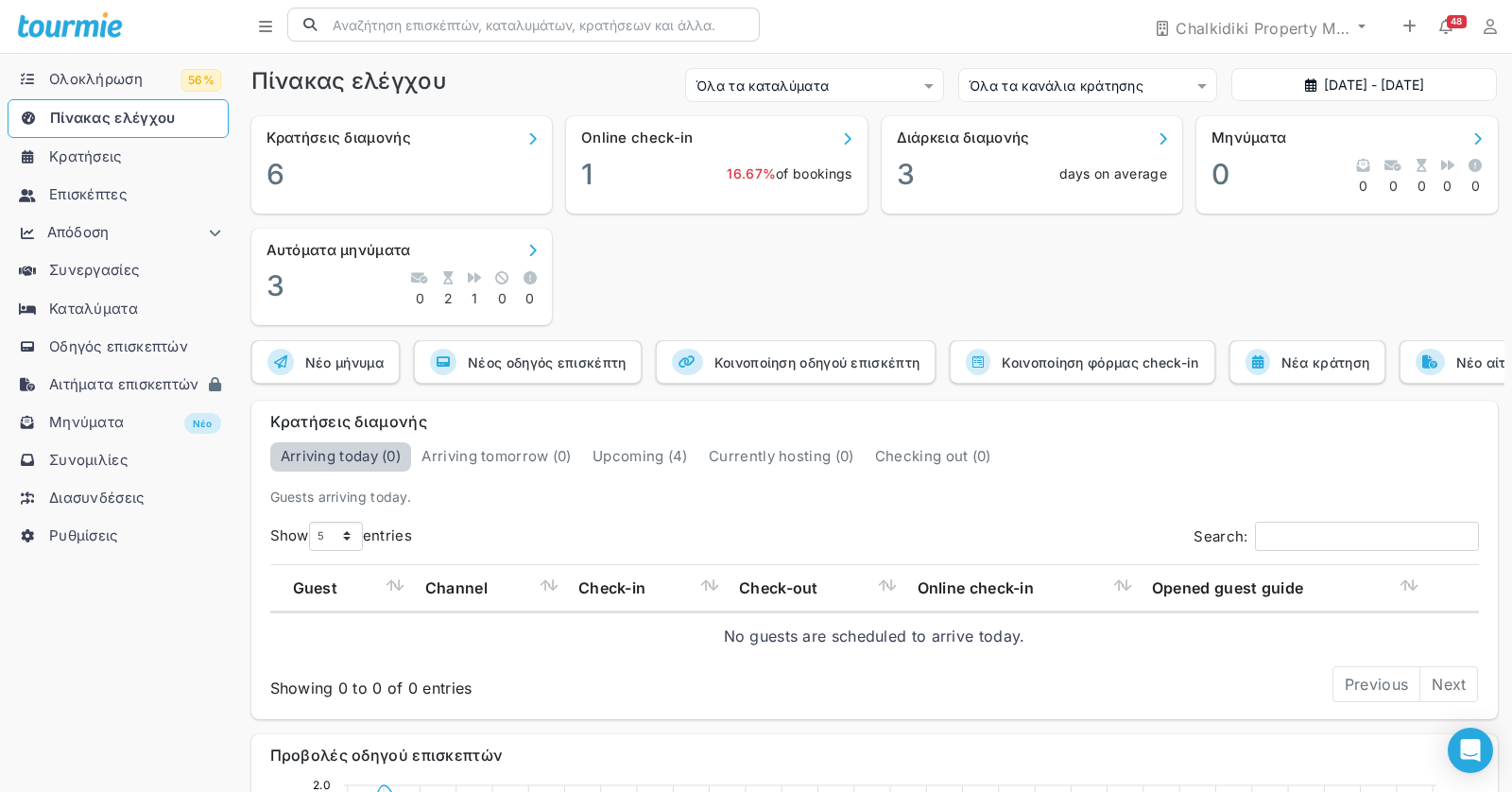 click on "Κρατήσεις διαμονής   6   Online check-in   1   16.67%   of bookings   Διάρκεια διαμονής   3   days on average   Μηνύματα   0   0   0   0   0   0   Αυτόματα μηνύματα   3   0   2   1   0   0" at bounding box center [874, 213] 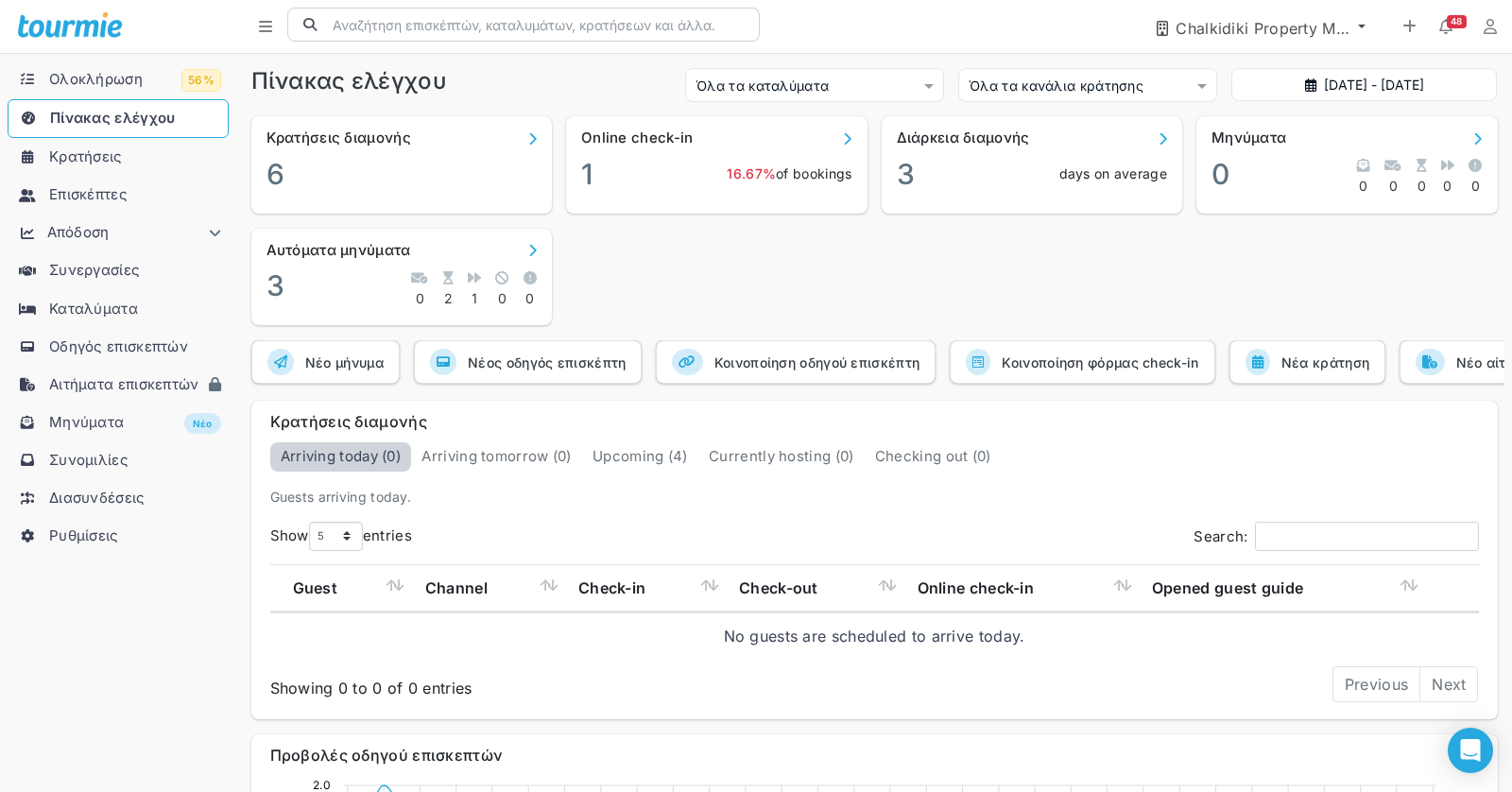 click on "Chalkidiki Property Management Olive Grove" at bounding box center (1264, 28) 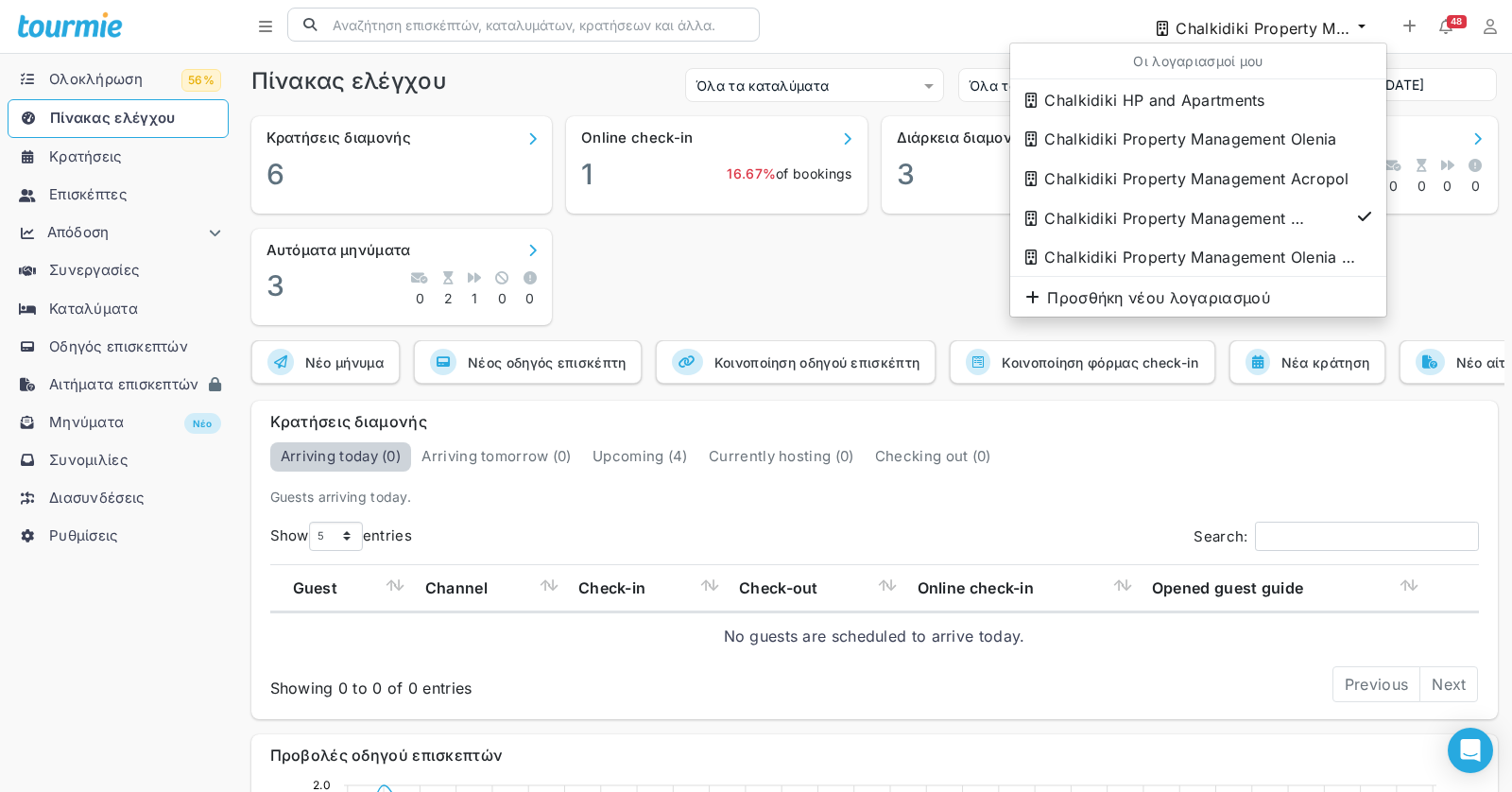 click on "Chalkidiki Property Management Olive Grove  Οι λογαριασμοί μου Chalkidiki HP and Apartments Chalkidiki Property Management Olenia Chalkidiki Property Management Acropol Chalkidiki Property Management Olive Grove Chalkidiki Property Management Olenia Suites Προσθήκη νέου λογαριασμού Προσθήκη  Νέα κράτηση   Νέα συνεργασία   Νέο κατάλυμα   48  Notifications  You've got a new online check-in   a minute ago  Chalkidiki Property Management Olenia  You've got a new online check-in   21 hours ago  Chalkidiki Property Management Olenia  You've got a new online check-in   a day ago  Chalkidiki Property Management Olenia  You've got a new online check-in   04 Jul 2025 01:46  Chalkidiki HP and Apartments  You've got a new online check-in   03 Jul 2025 23:50  Chalkidiki Property Management Olenia  You've got a new online check-in   03 Jul 2025 21:55  Chalkidiki HP and Apartments  You've got a new online check-in   03 Jul 2025 16:28" at bounding box center (874, 26) 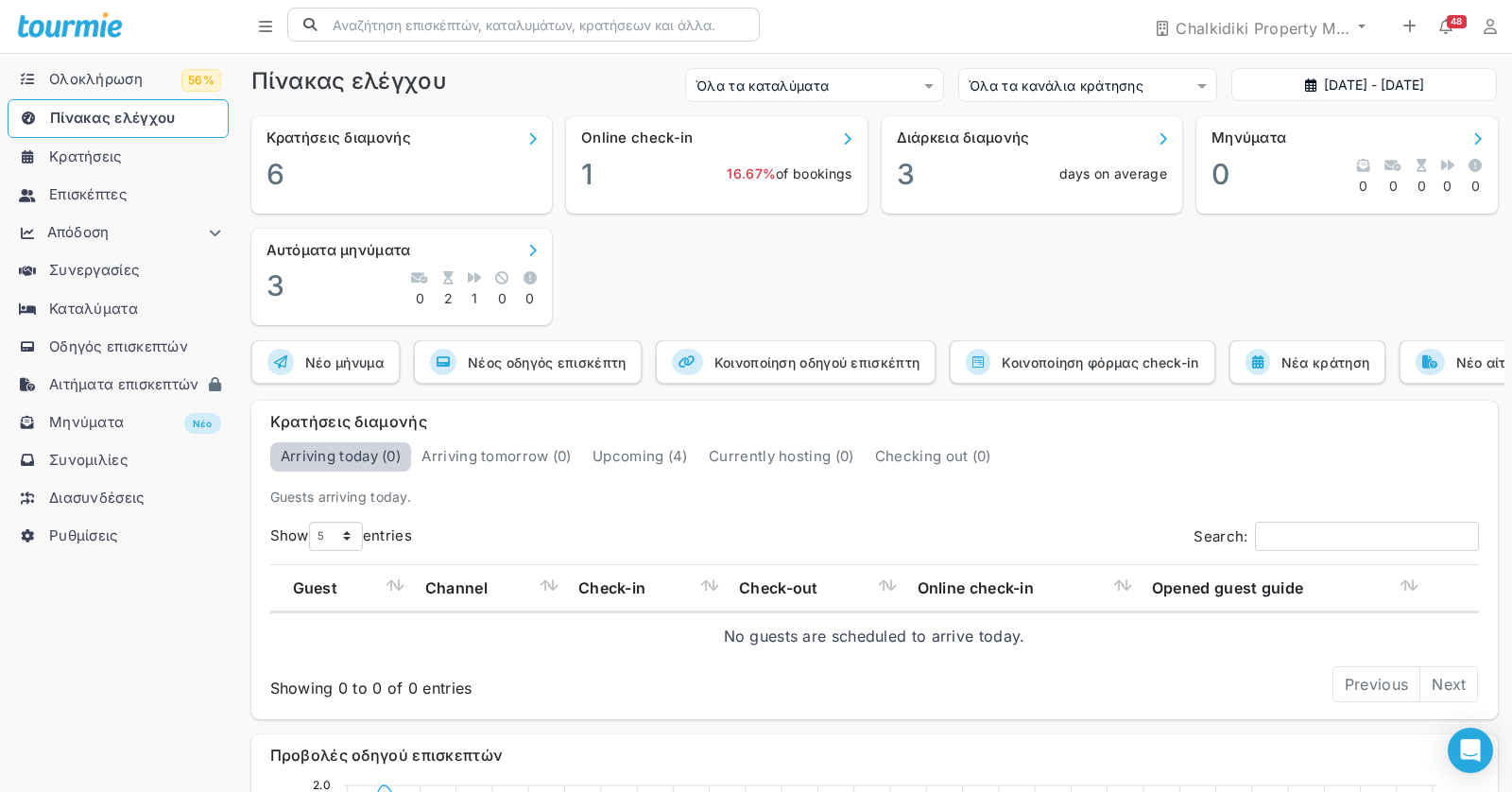 click on "Κρατήσεις διαμονής   6   Online check-in   1   16.67%   of bookings   Διάρκεια διαμονής   3   days on average   Μηνύματα   0   0   0   0   0   0   Αυτόματα μηνύματα   3   0   2   1   0   0" at bounding box center [874, 213] 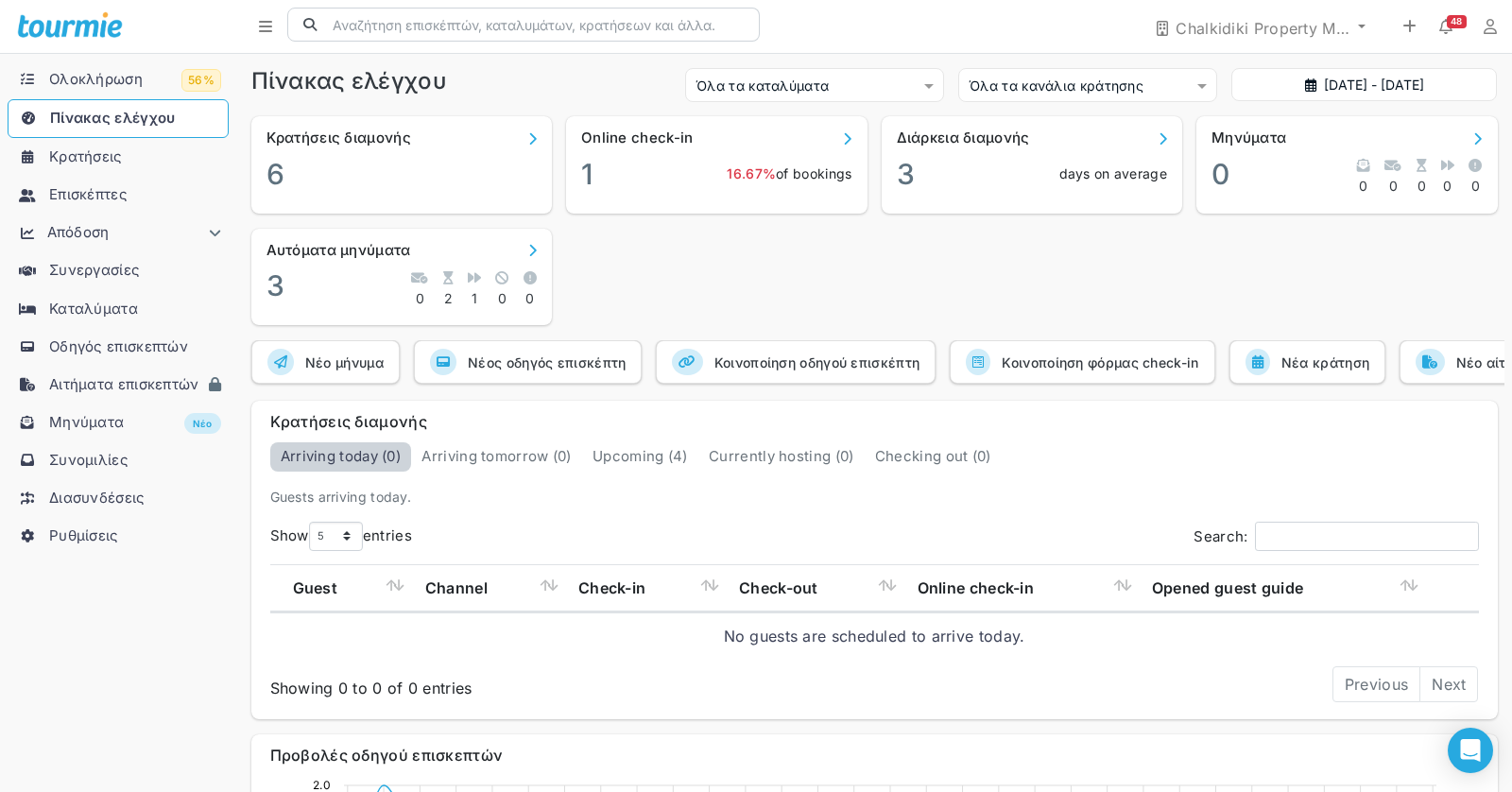 click on "Chalkidiki Property Management Olive Grove  Οι λογαριασμοί μου Chalkidiki HP and Apartments Chalkidiki Property Management Olenia Chalkidiki Property Management Acropol Chalkidiki Property Management Olive Grove Chalkidiki Property Management Olenia Suites Προσθήκη νέου λογαριασμού Προσθήκη  Νέα κράτηση   Νέα συνεργασία   Νέο κατάλυμα   48  Notifications  You've got a new online check-in   a minute ago  Chalkidiki Property Management Olenia  You've got a new online check-in   21 hours ago  Chalkidiki Property Management Olenia  You've got a new online check-in   a day ago  Chalkidiki Property Management Olenia  You've got a new online check-in   04 Jul 2025 01:46  Chalkidiki HP and Apartments  You've got a new online check-in   03 Jul 2025 23:50  Chalkidiki Property Management Olenia  You've got a new online check-in   03 Jul 2025 21:55  Chalkidiki HP and Apartments  You've got a new online check-in   03 Jul 2025 16:28" at bounding box center [874, 26] 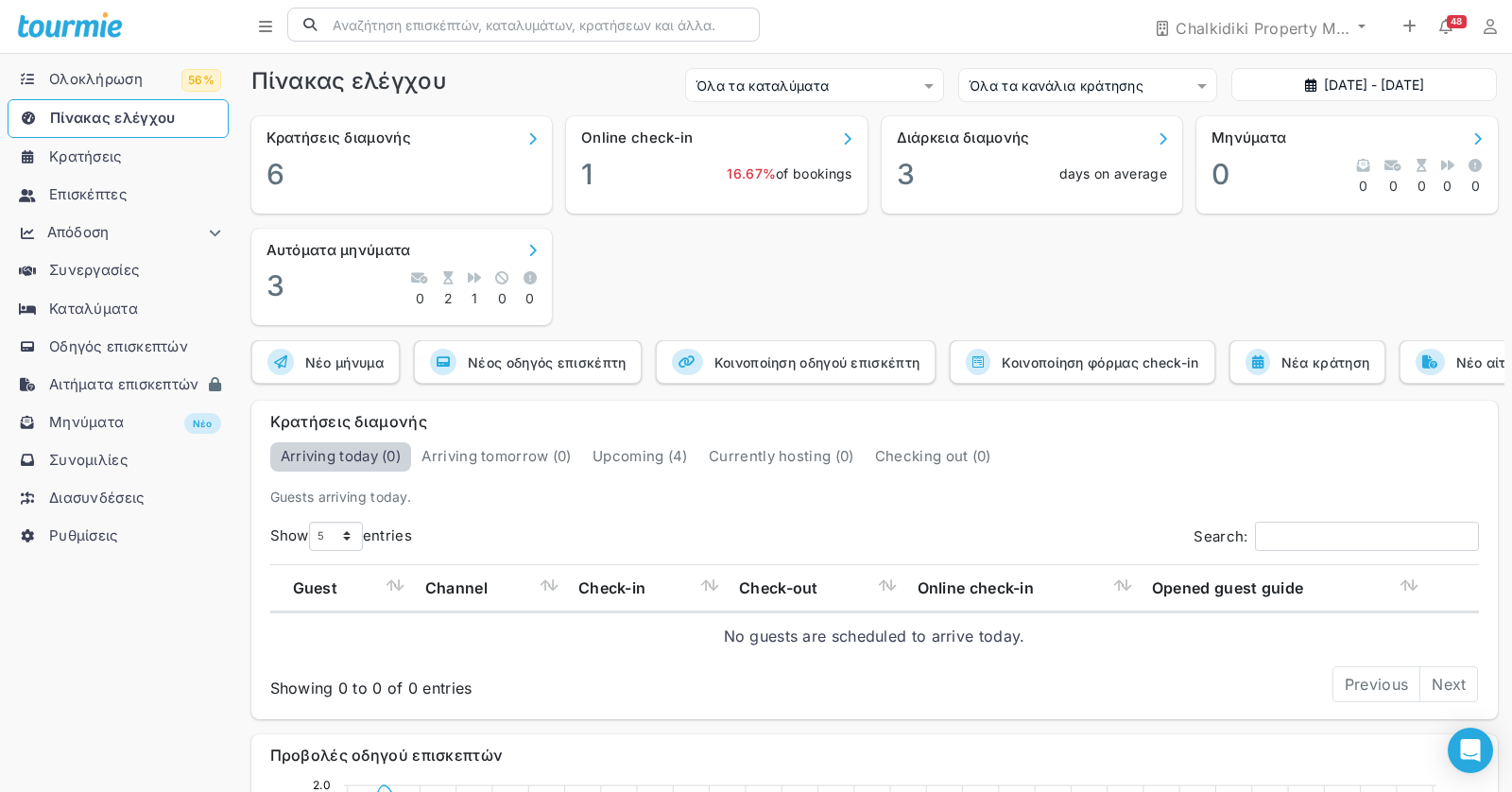 click on "Chalkidiki Property Management Olive Grove  Οι λογαριασμοί μου Chalkidiki HP and Apartments Chalkidiki Property Management Olenia Chalkidiki Property Management Acropol Chalkidiki Property Management Olive Grove Chalkidiki Property Management Olenia Suites Προσθήκη νέου λογαριασμού Προσθήκη  Νέα κράτηση   Νέα συνεργασία   Νέο κατάλυμα   48  Notifications  You've got a new online check-in   a minute ago  Chalkidiki Property Management Olenia  You've got a new online check-in   21 hours ago  Chalkidiki Property Management Olenia  You've got a new online check-in   a day ago  Chalkidiki Property Management Olenia  You've got a new online check-in   04 Jul 2025 01:46  Chalkidiki HP and Apartments  You've got a new online check-in   03 Jul 2025 23:50  Chalkidiki Property Management Olenia  You've got a new online check-in   03 Jul 2025 21:55  Chalkidiki HP and Apartments  You've got a new online check-in   03 Jul 2025 16:28" at bounding box center (874, 26) 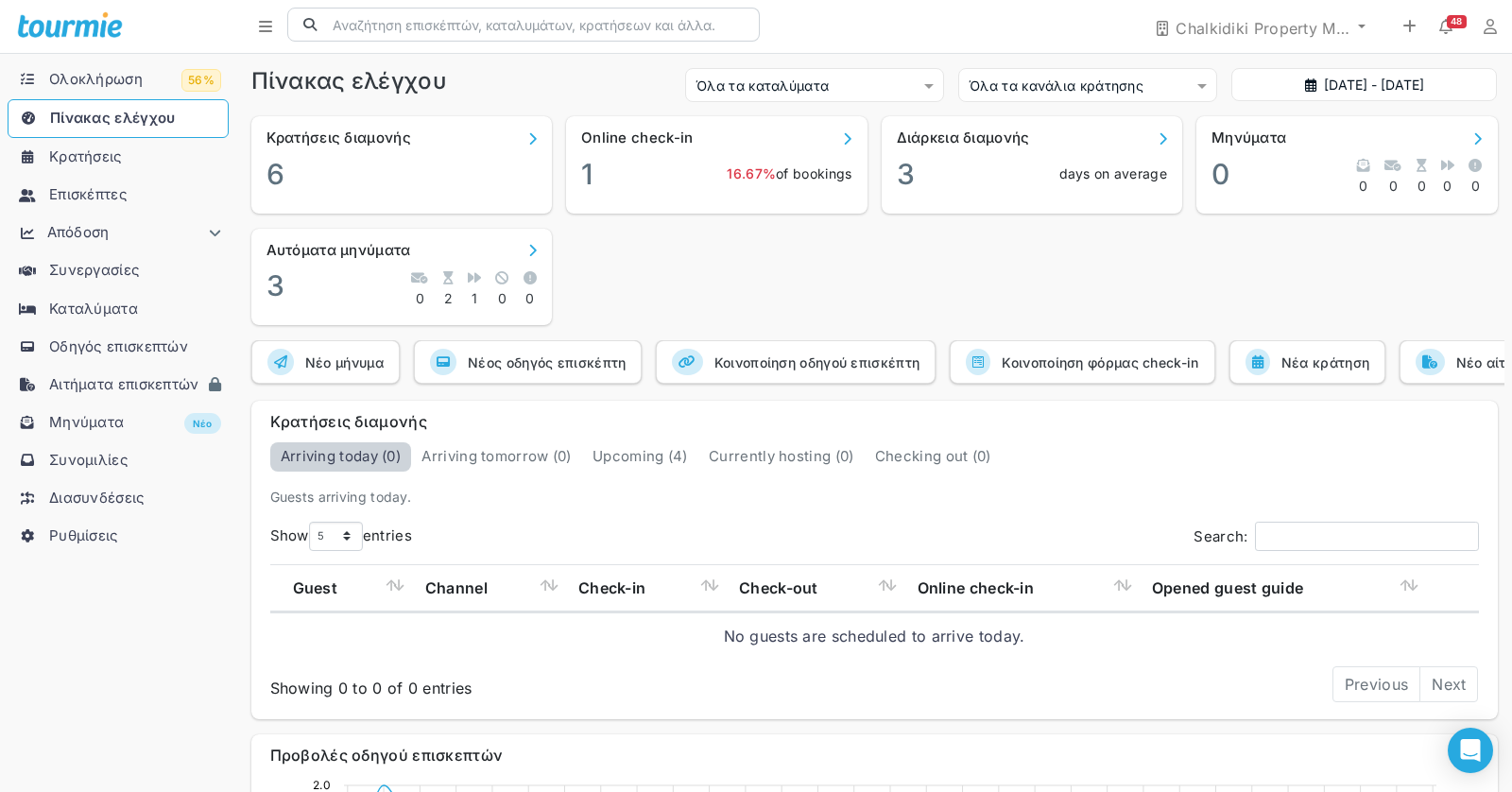 click on "Κρατήσεις διαμονής   6   Online check-in   1   16.67%   of bookings   Διάρκεια διαμονής   3   days on average   Μηνύματα   0   0   0   0   0   0   Αυτόματα μηνύματα   3   0   2   1   0   0" at bounding box center (874, 213) 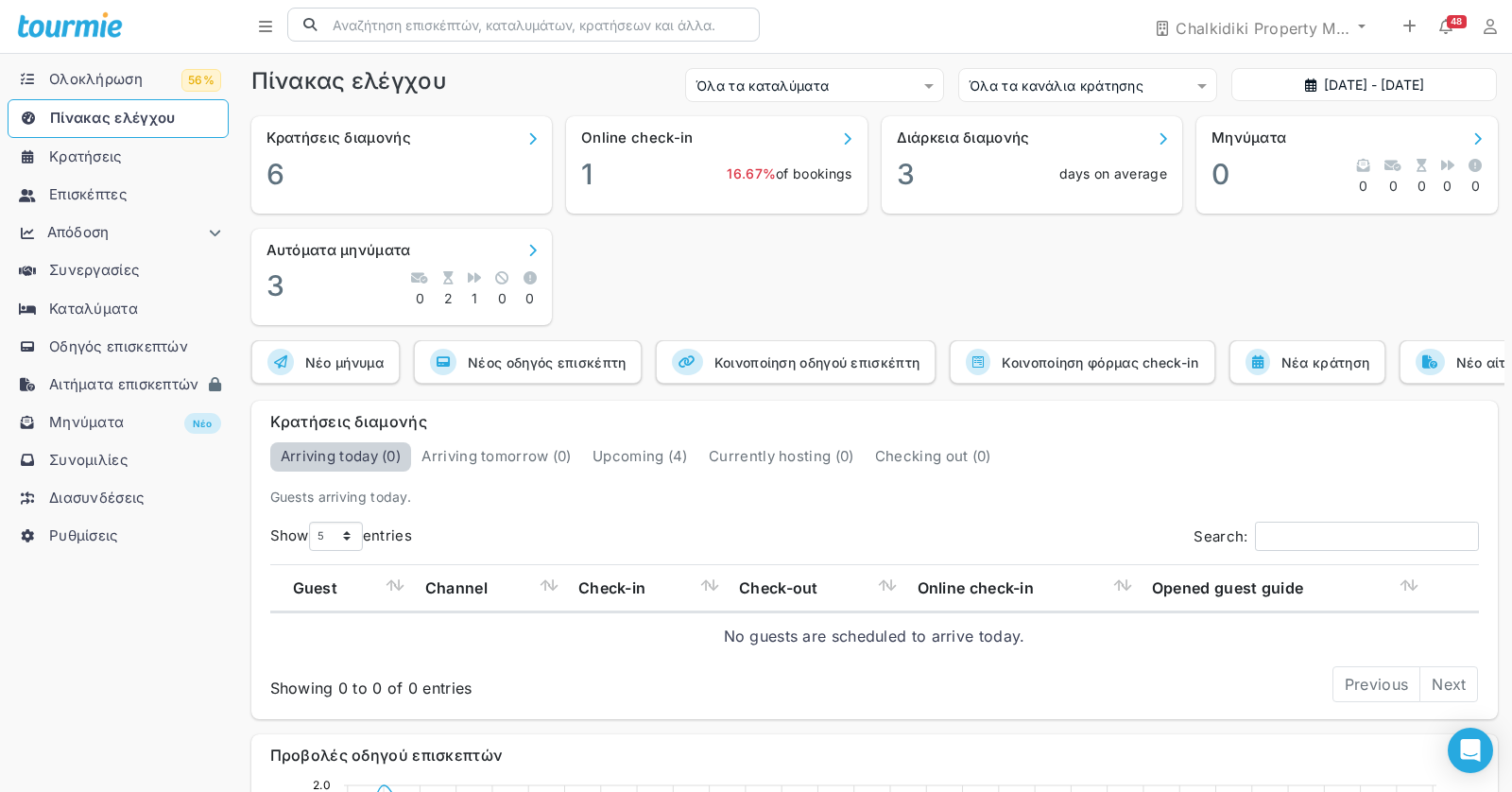 click on "Κρατήσεις" at bounding box center [135, 157] 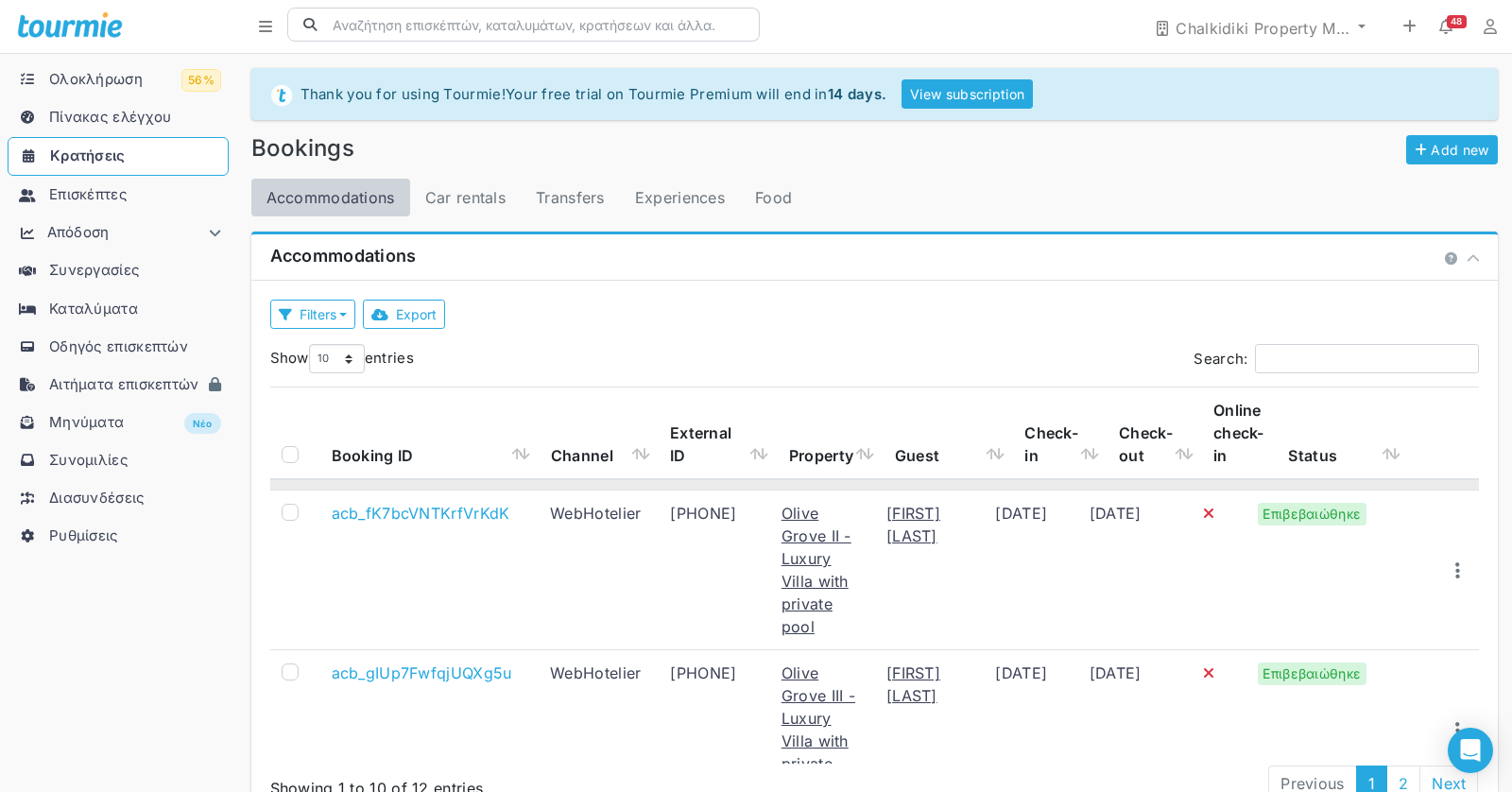scroll, scrollTop: 0, scrollLeft: 0, axis: both 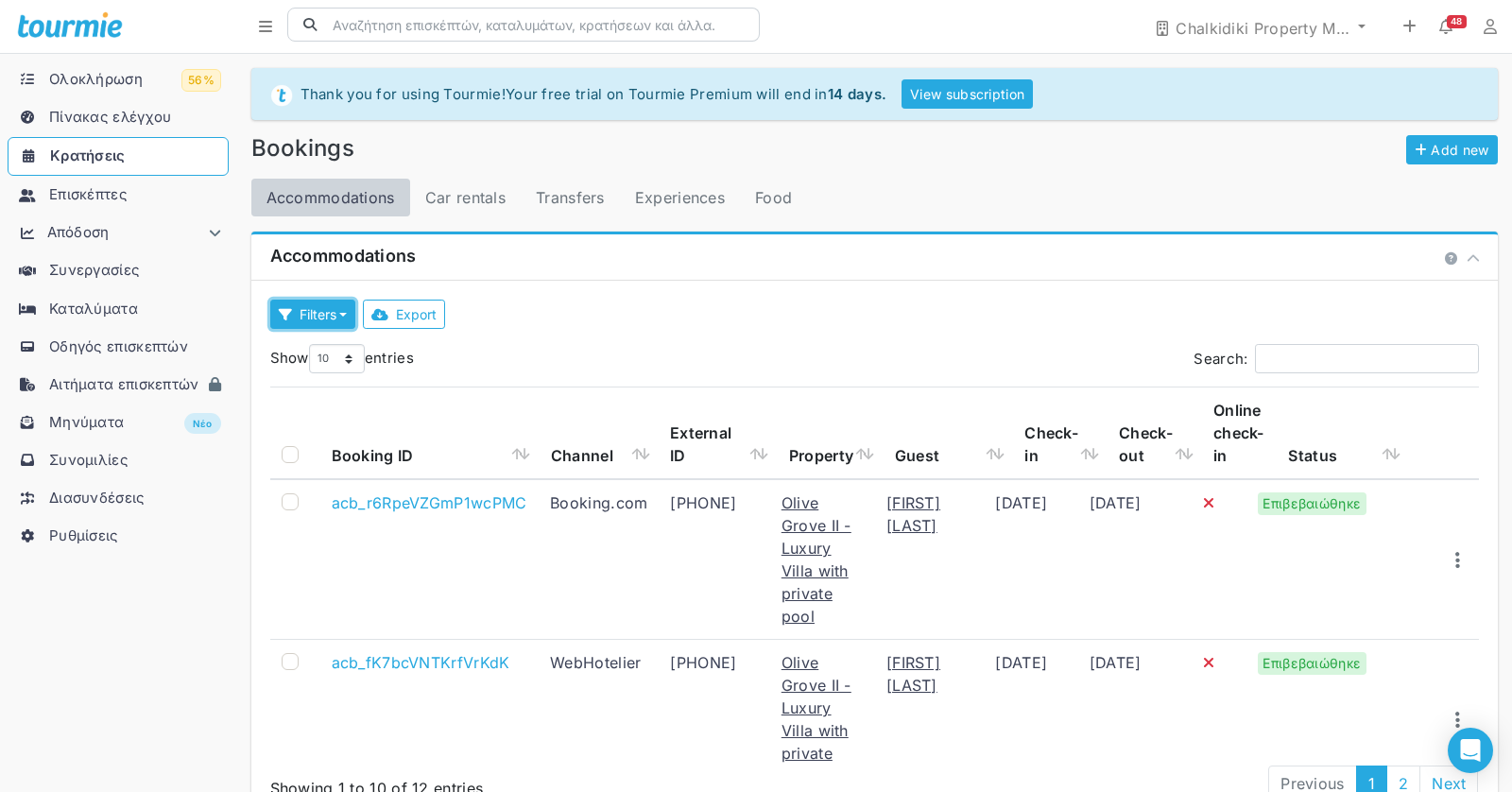 click on "Filters" at bounding box center (318, 314) 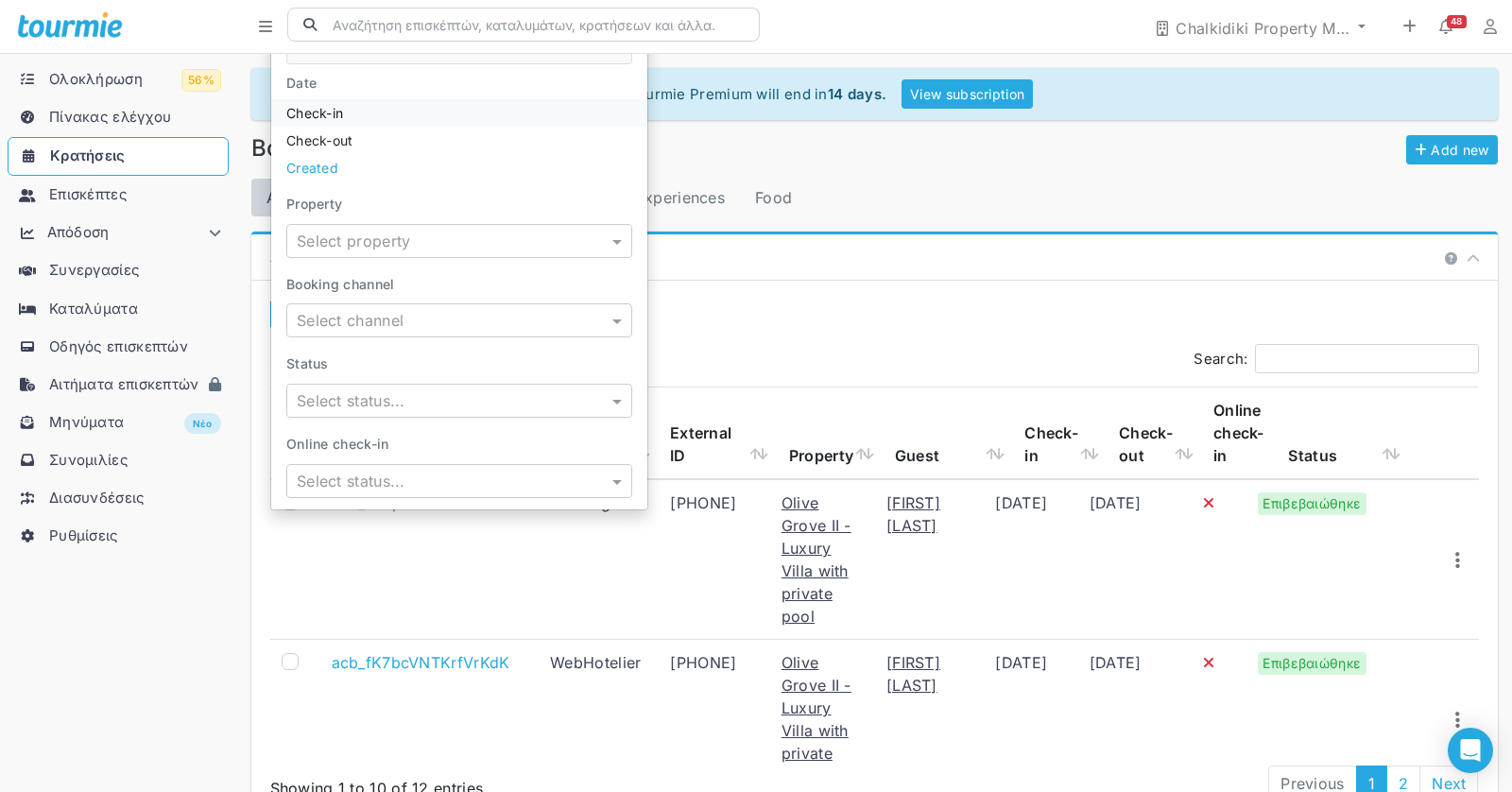 click on "Check-in" at bounding box center [459, 112] 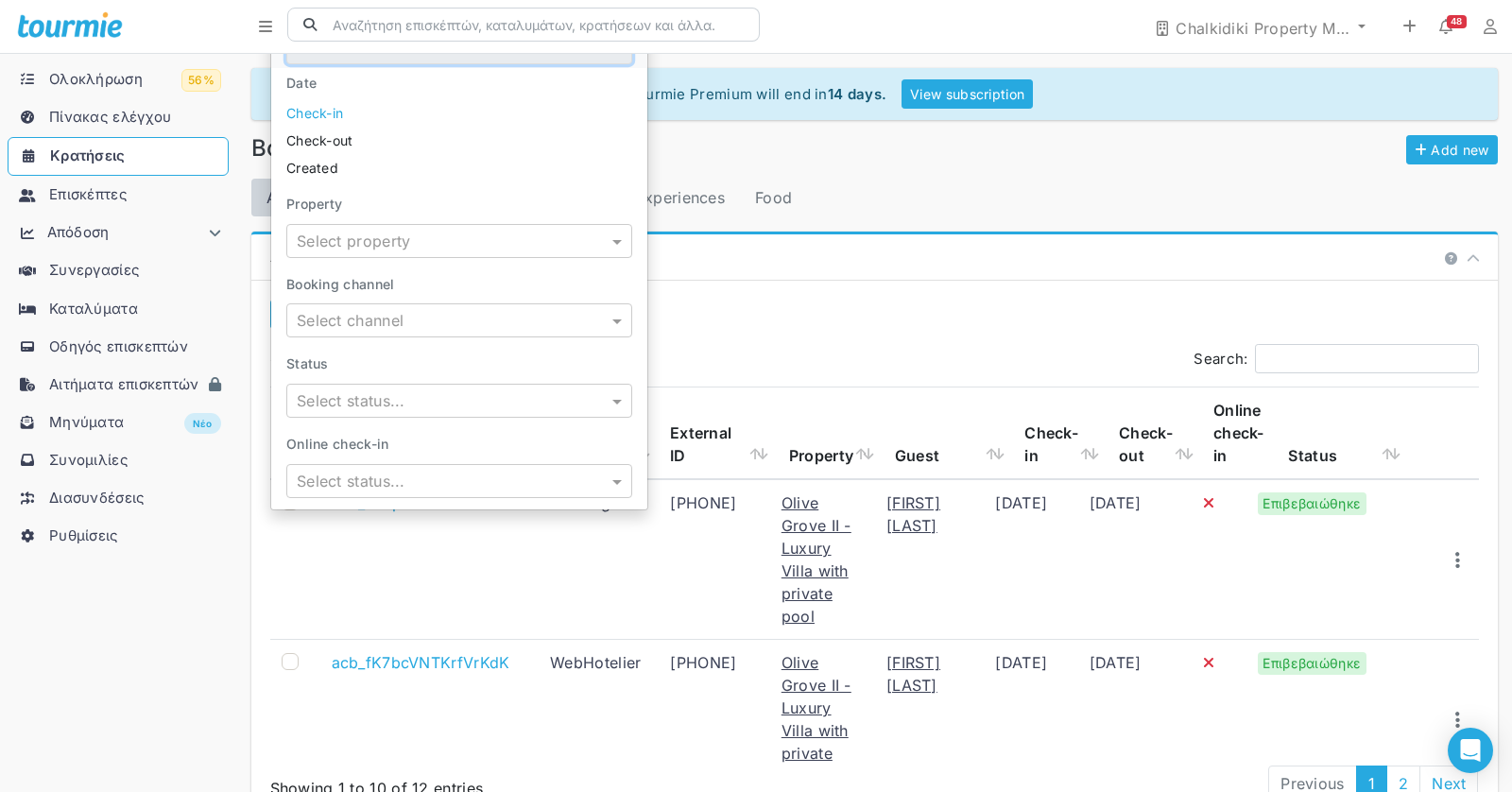 click on "Select date" at bounding box center [459, 46] 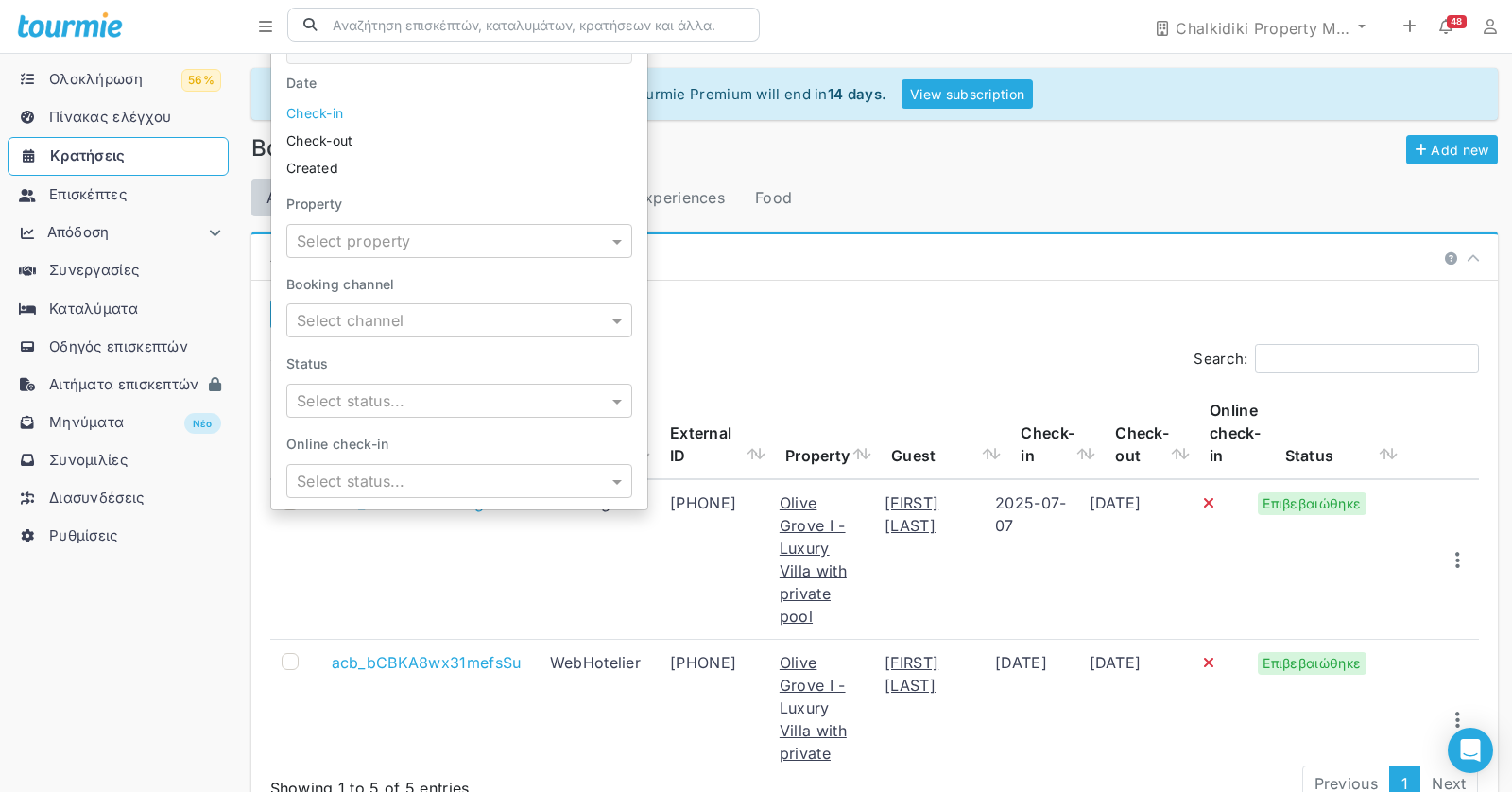 click on "Bookings" at bounding box center (558, 149) 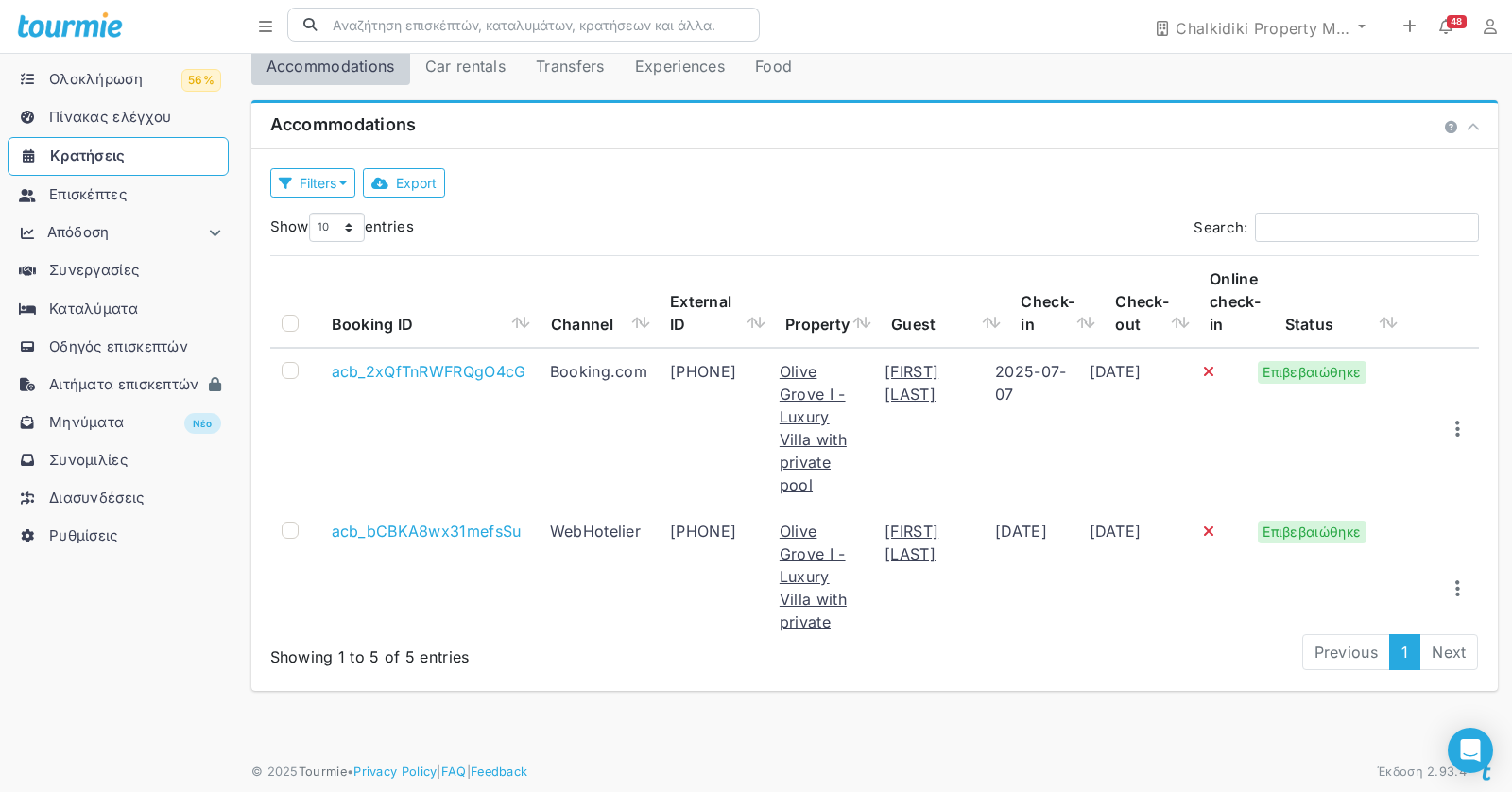 scroll, scrollTop: 0, scrollLeft: 0, axis: both 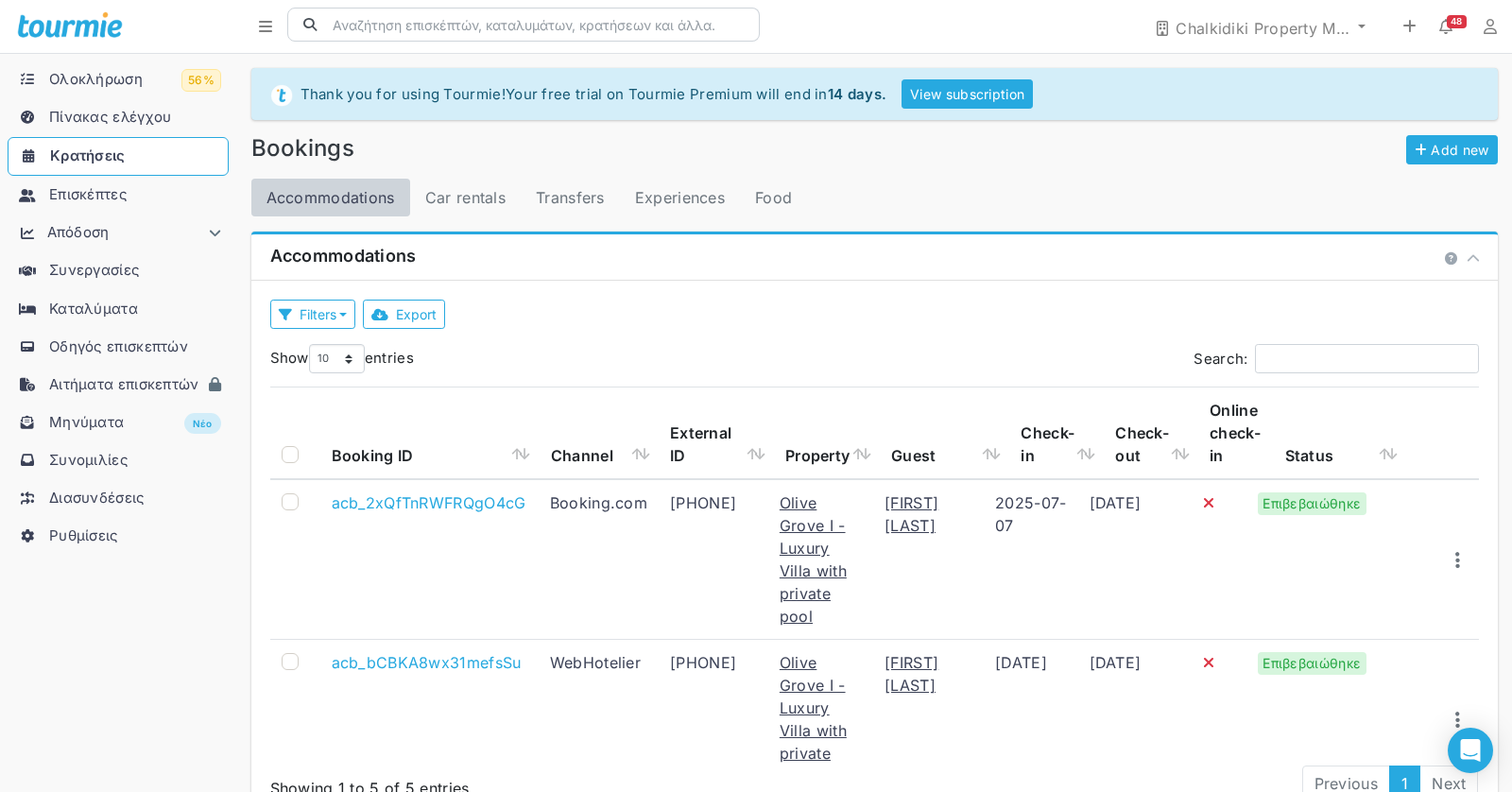 click on "Chalkidiki Property Management Olive Grove  Οι λογαριασμοί μου Chalkidiki HP and Apartments Chalkidiki Property Management Olenia Chalkidiki Property Management Acropol Chalkidiki Property Management Olive Grove Chalkidiki Property Management Olenia Suites Προσθήκη νέου λογαριασμού Προσθήκη  Νέα κράτηση   Νέα συνεργασία   Νέο κατάλυμα   48  Notifications  You've got a new online check-in   2 minutes ago  Chalkidiki Property Management Olenia  You've got a new online check-in   21 hours ago  Chalkidiki Property Management Olenia  You've got a new online check-in   a day ago  Chalkidiki Property Management Olenia  You've got a new online check-in   04 Jul 2025 01:46  Chalkidiki HP and Apartments  You've got a new online check-in   03 Jul 2025 23:50  Chalkidiki Property Management Olenia  You've got a new online check-in   03 Jul 2025 21:55  Chalkidiki HP and Apartments  You've got a new online check-in   03 Jul 2025 16:28" at bounding box center (874, 26) 